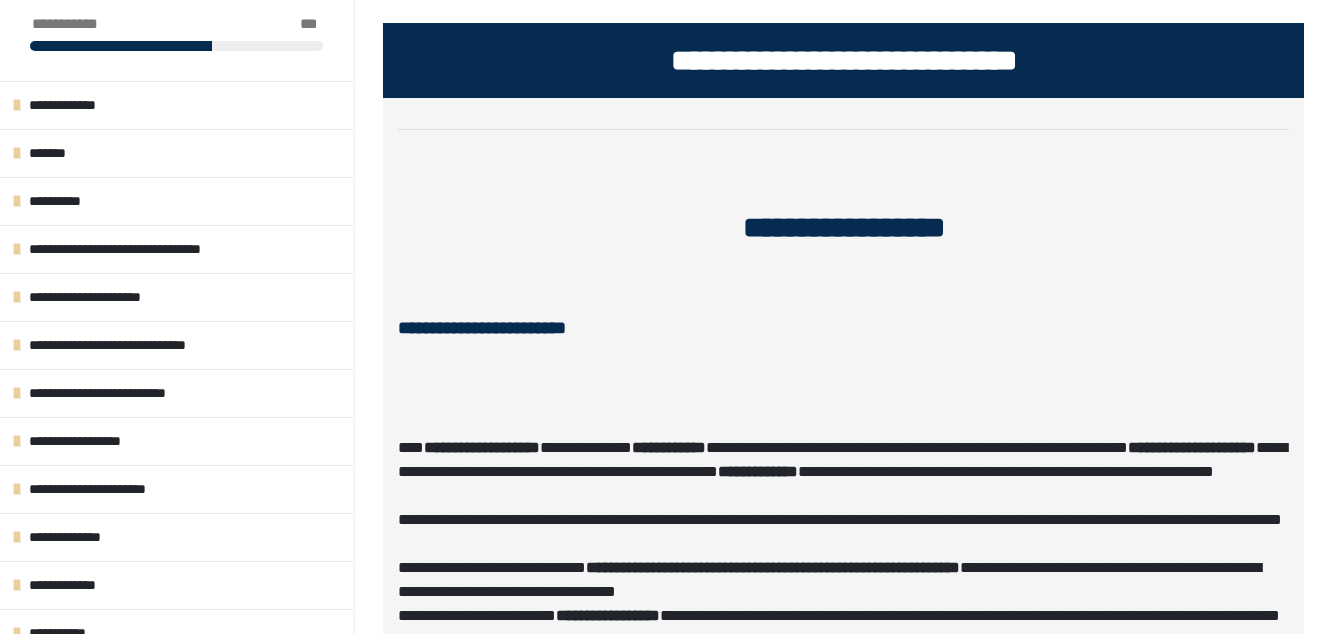 scroll, scrollTop: 0, scrollLeft: 0, axis: both 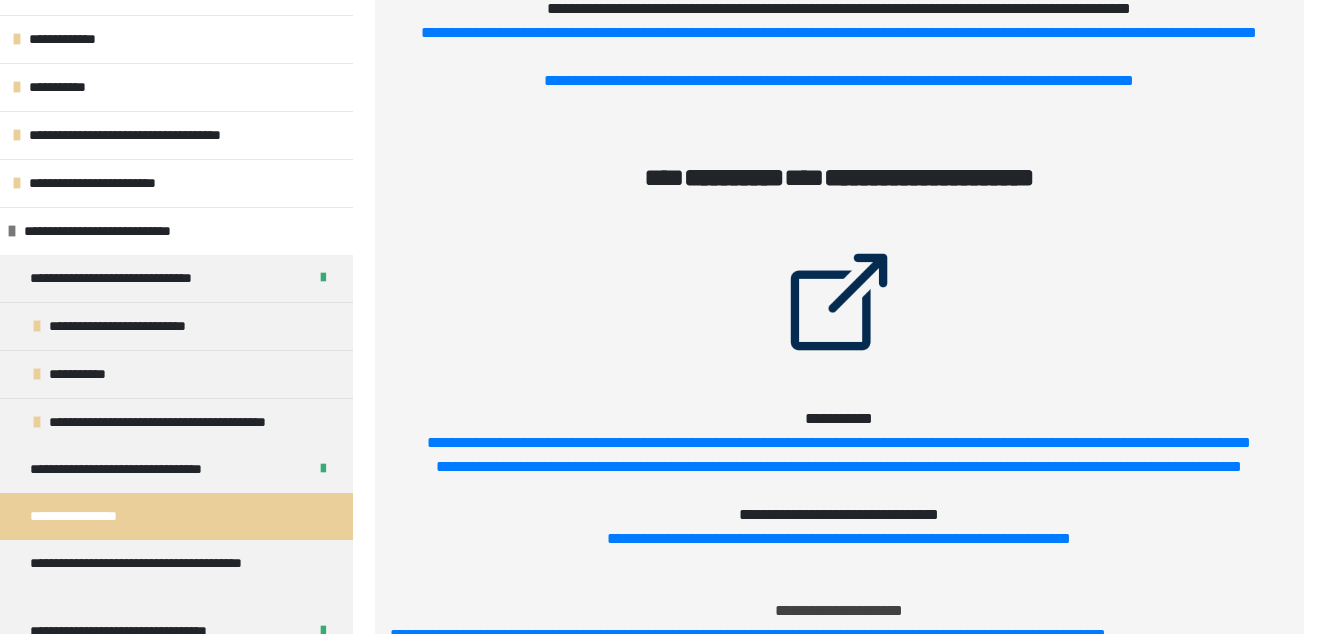 click on "**********" at bounding box center [839, -40] 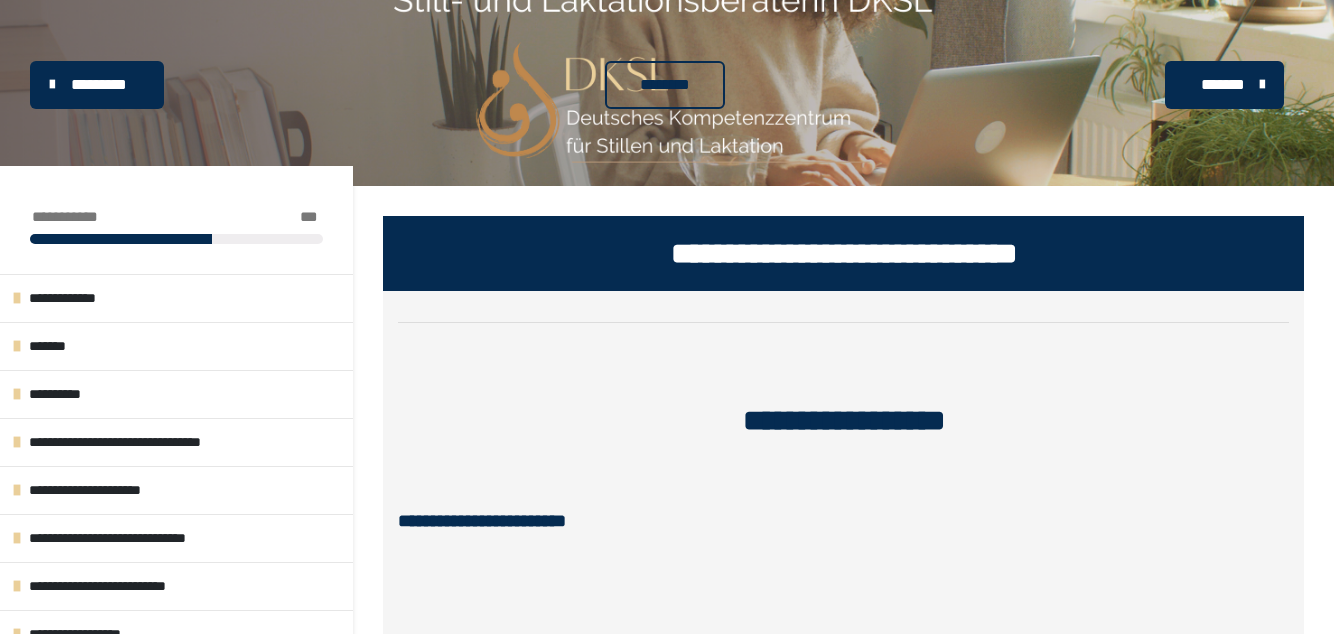 scroll, scrollTop: 94, scrollLeft: 0, axis: vertical 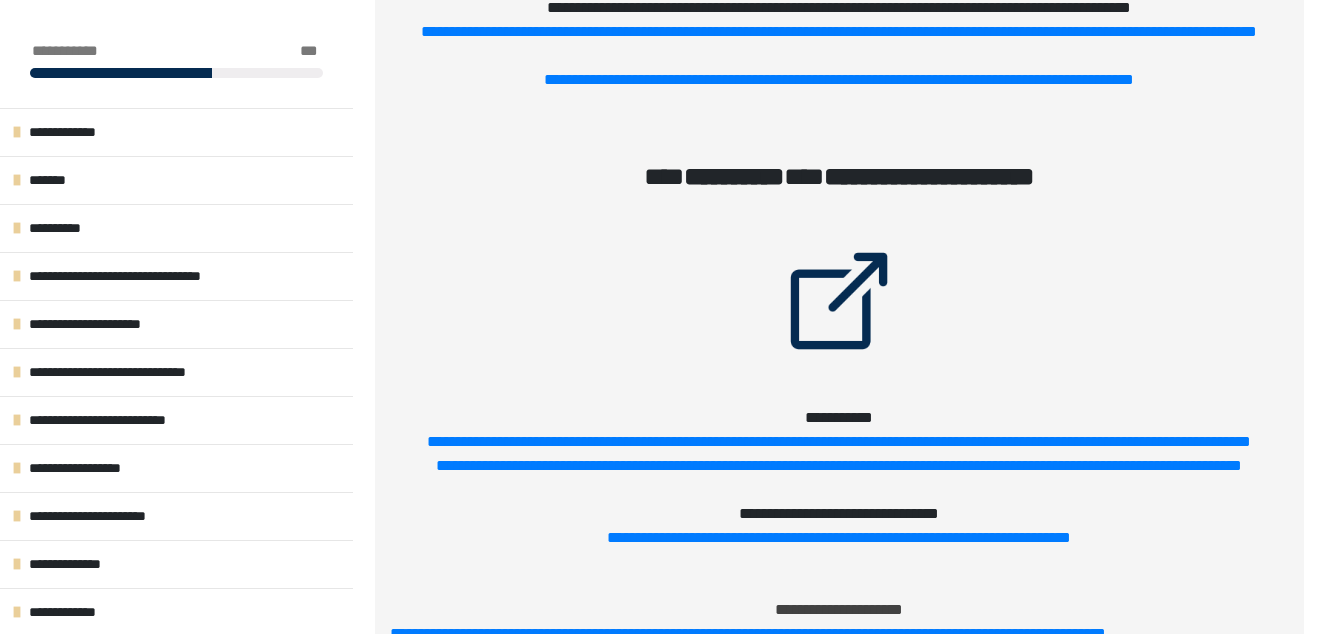 click on "**********" at bounding box center (839, -17) 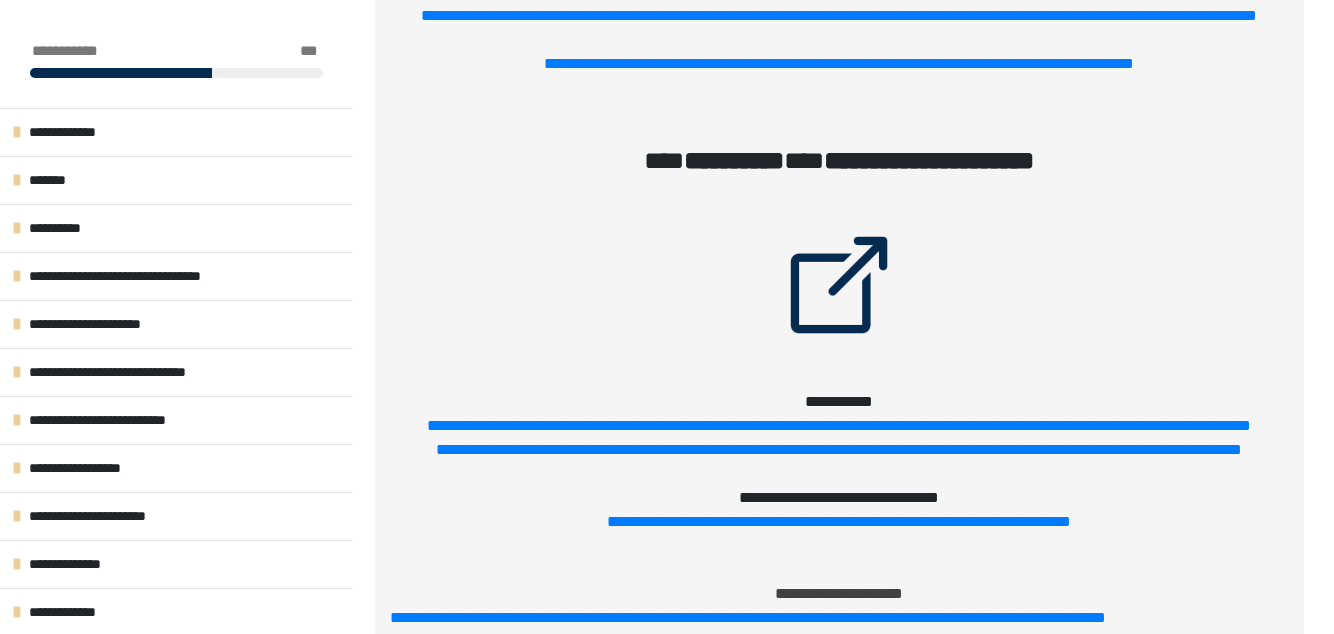 scroll, scrollTop: 2852, scrollLeft: 0, axis: vertical 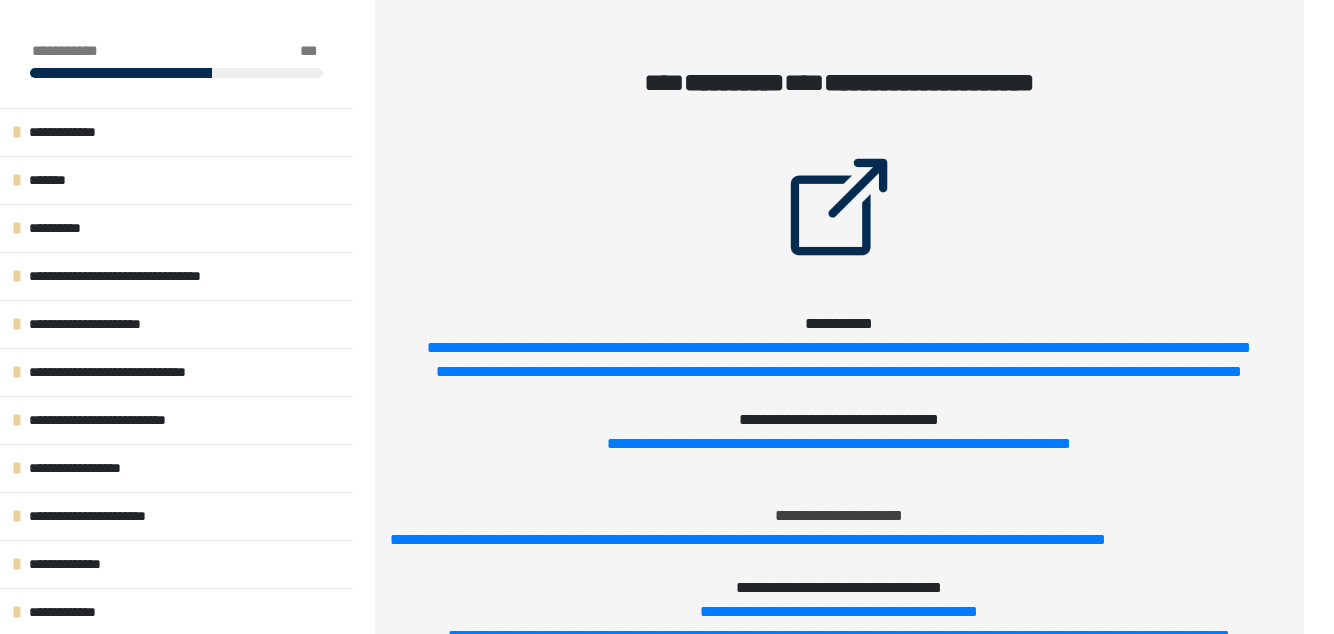 click on "**********" at bounding box center [839, -63] 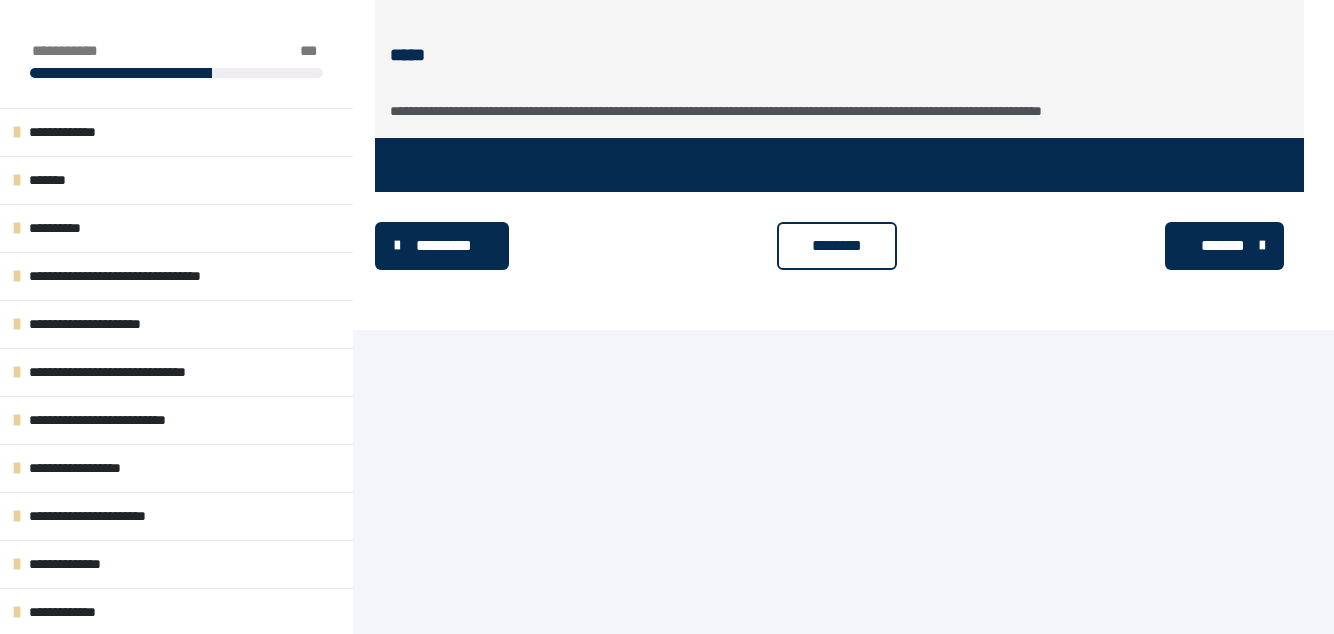 scroll, scrollTop: 3560, scrollLeft: 0, axis: vertical 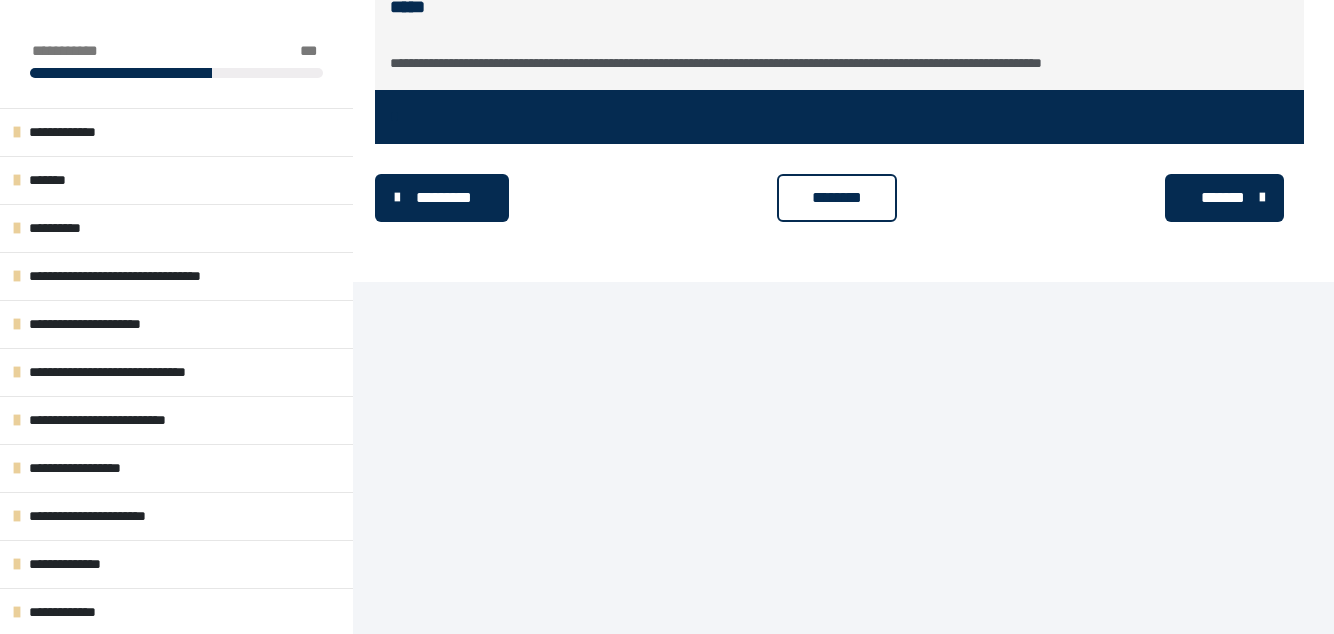 click on "********" at bounding box center [837, 198] 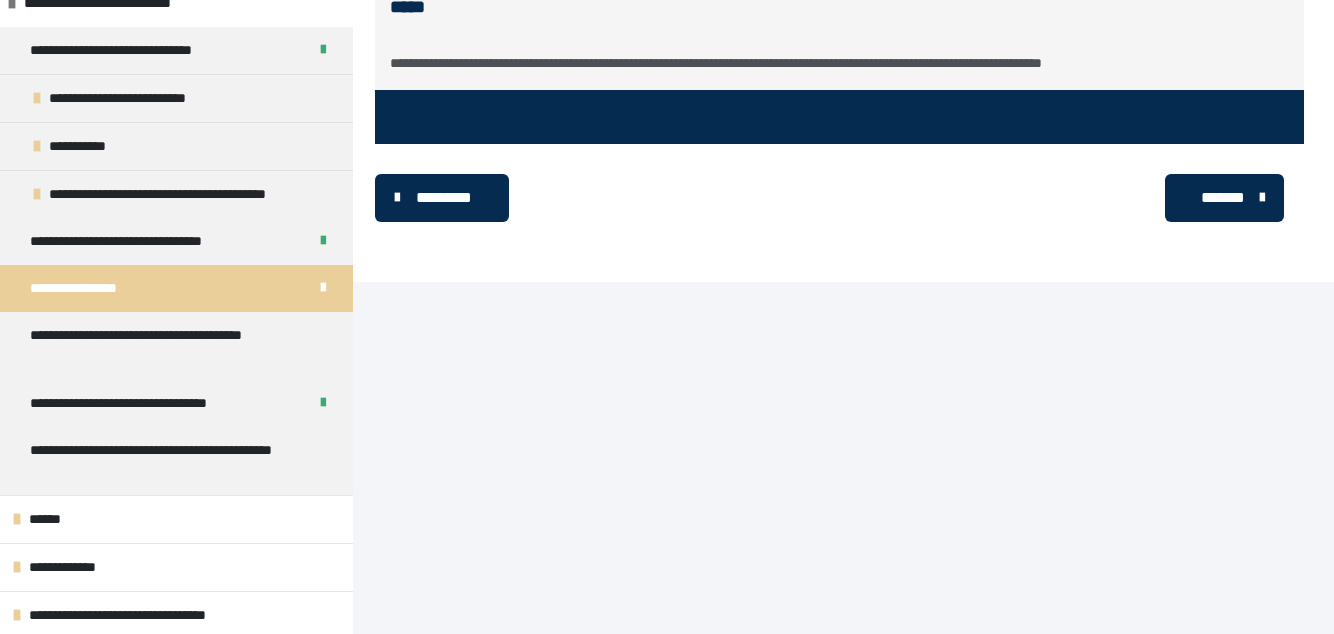 scroll, scrollTop: 798, scrollLeft: 0, axis: vertical 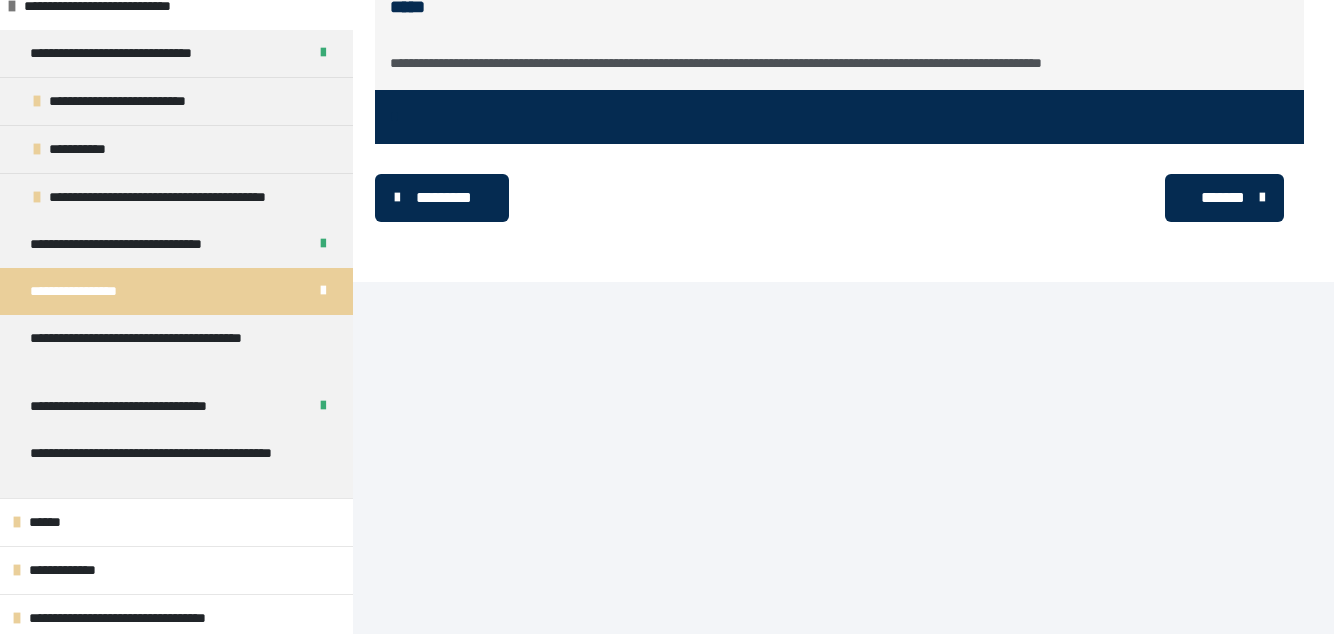 click on "**********" at bounding box center [168, 349] 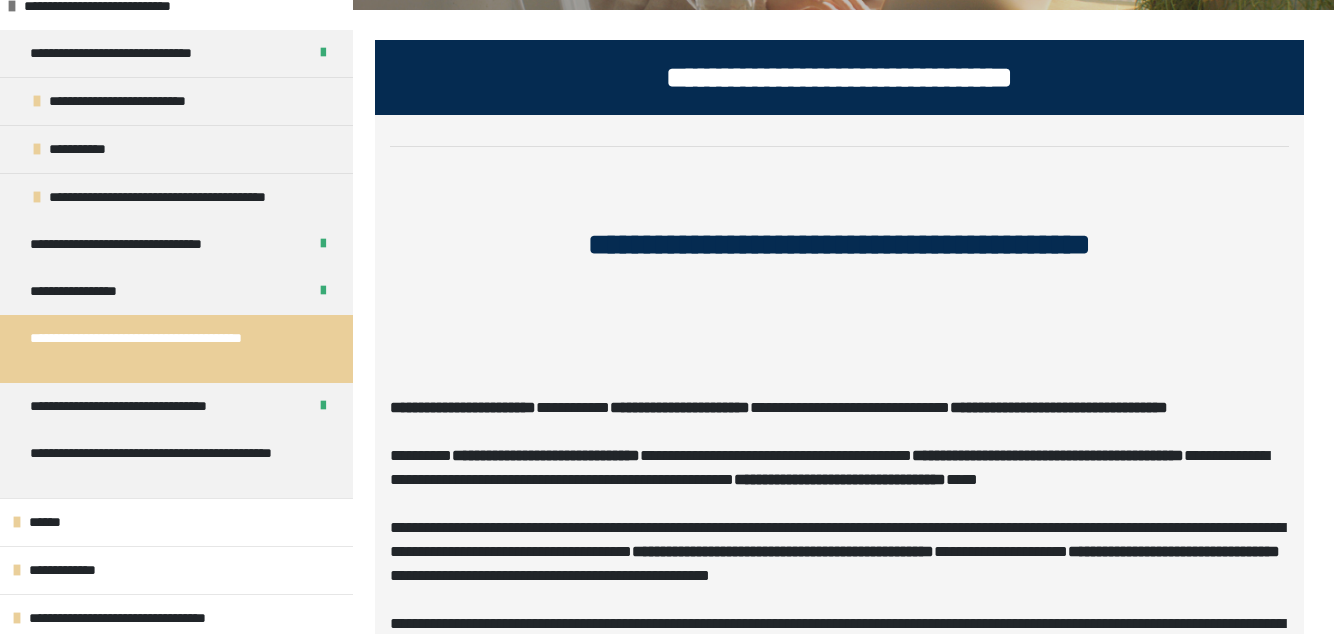 click on "**********" at bounding box center (153, 406) 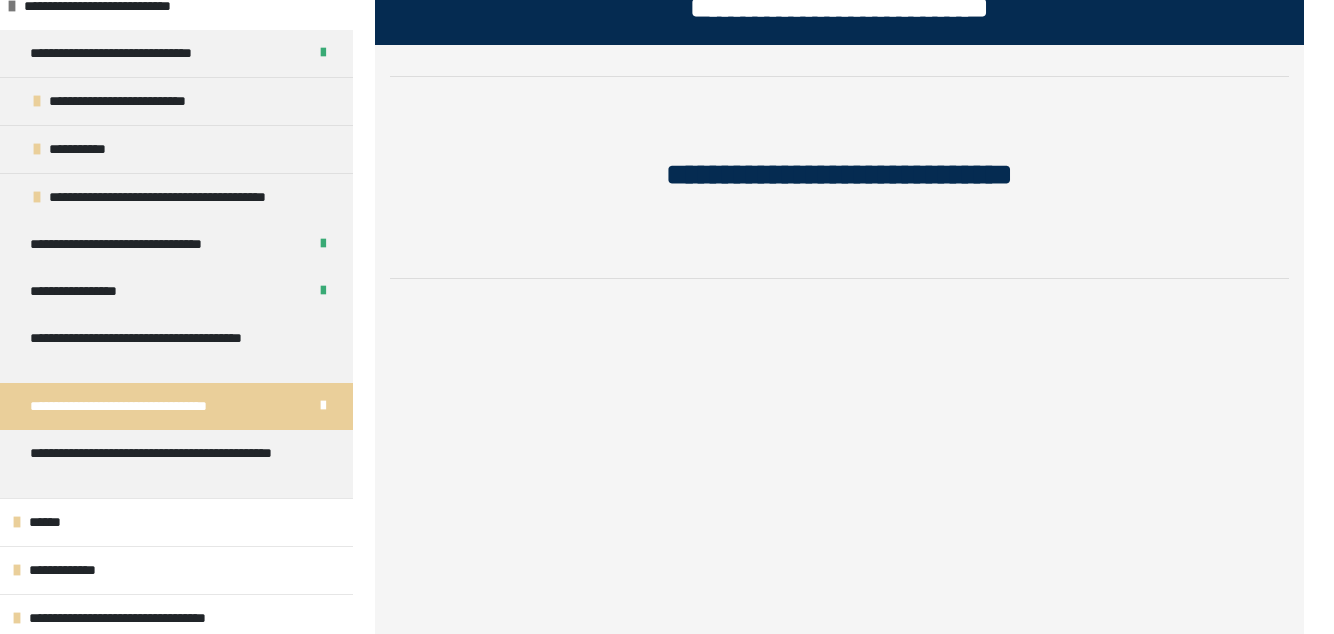 scroll, scrollTop: 338, scrollLeft: 0, axis: vertical 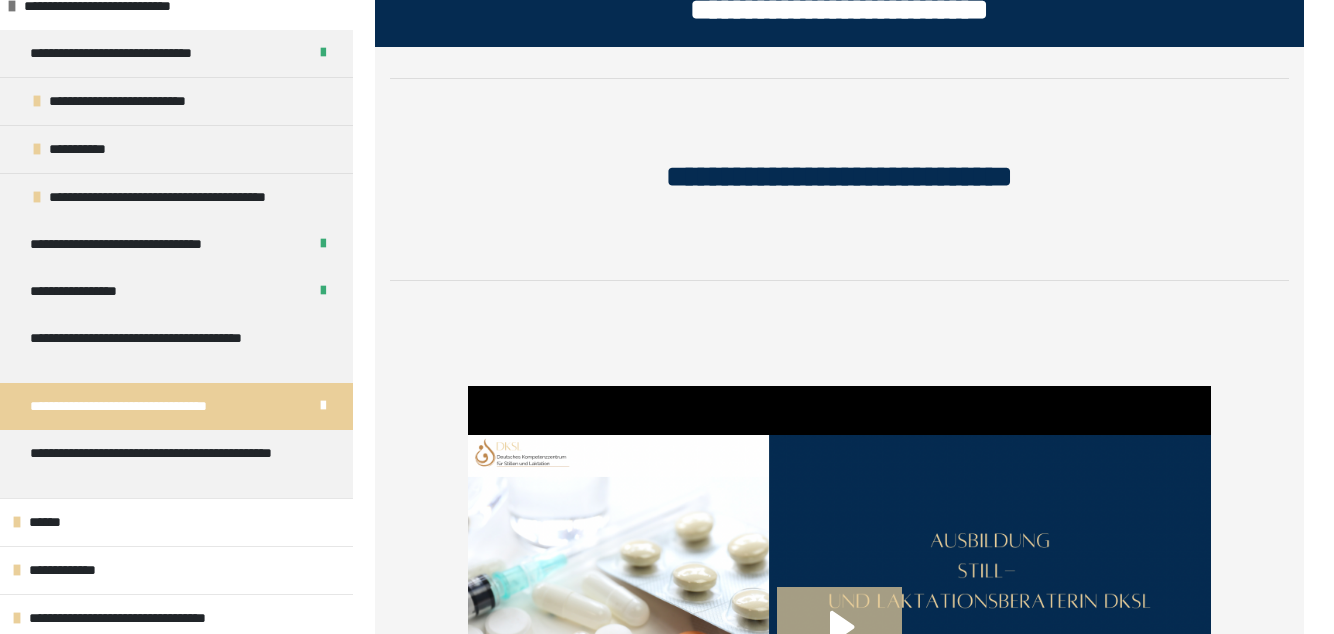 click on "**********" at bounding box center (168, 349) 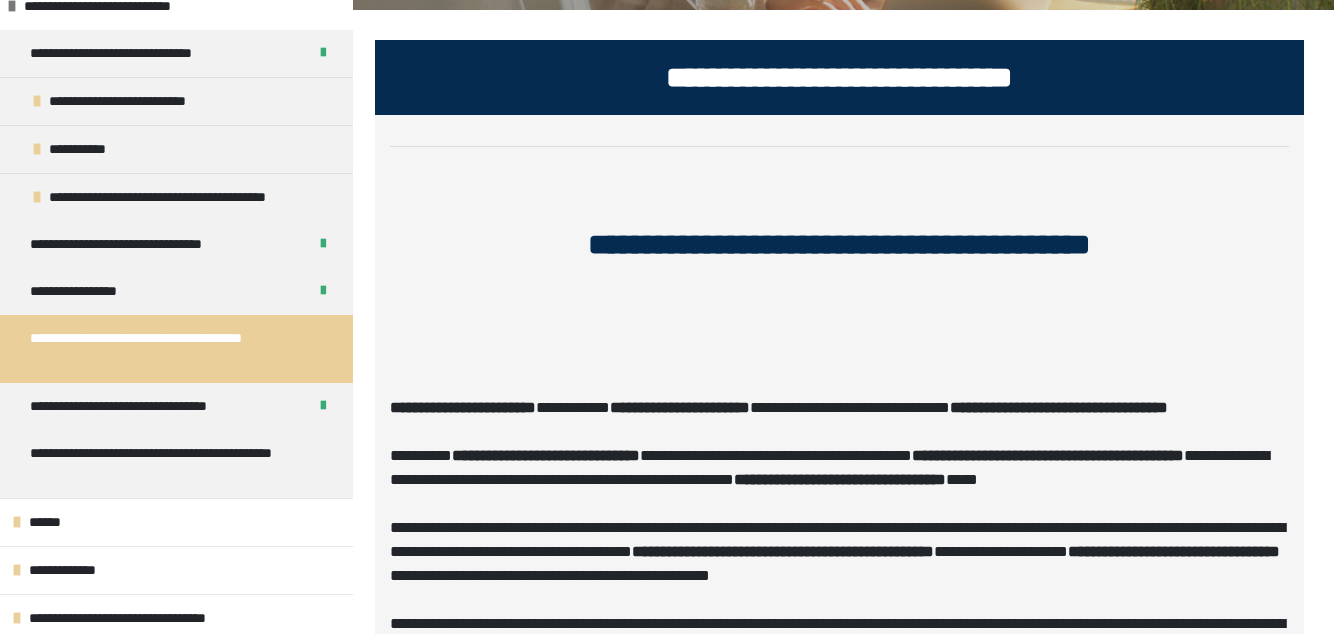click on "**********" at bounding box center (176, 149) 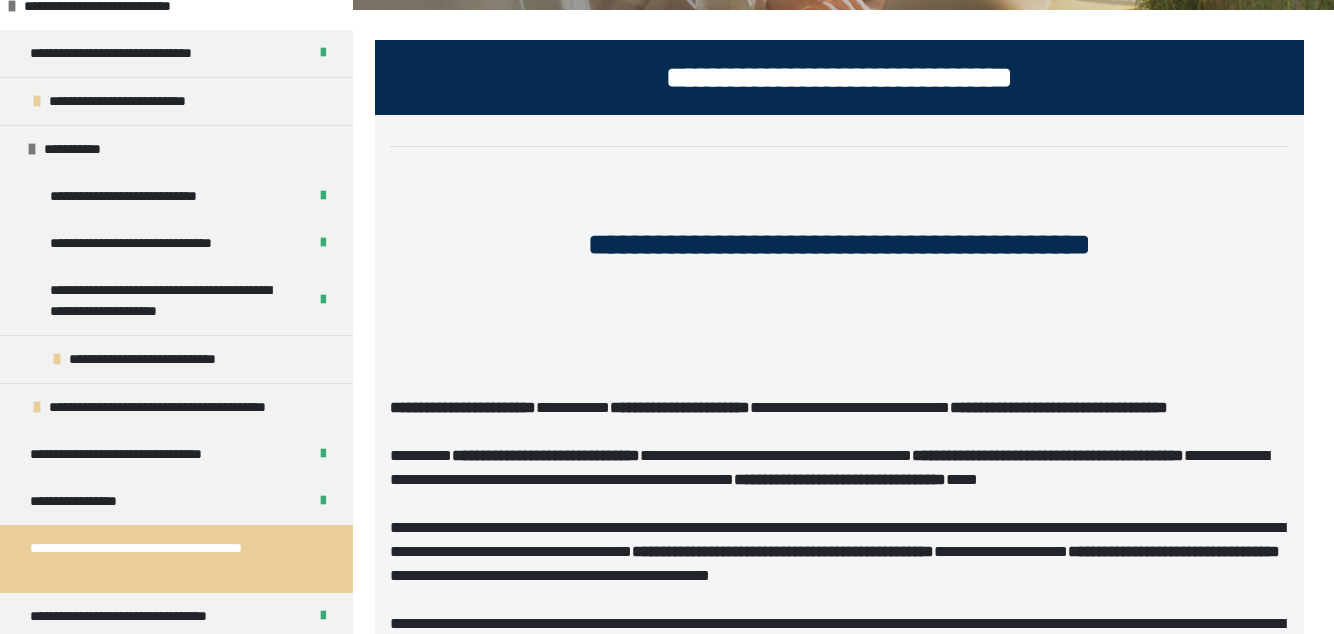 click on "**********" at bounding box center (172, 359) 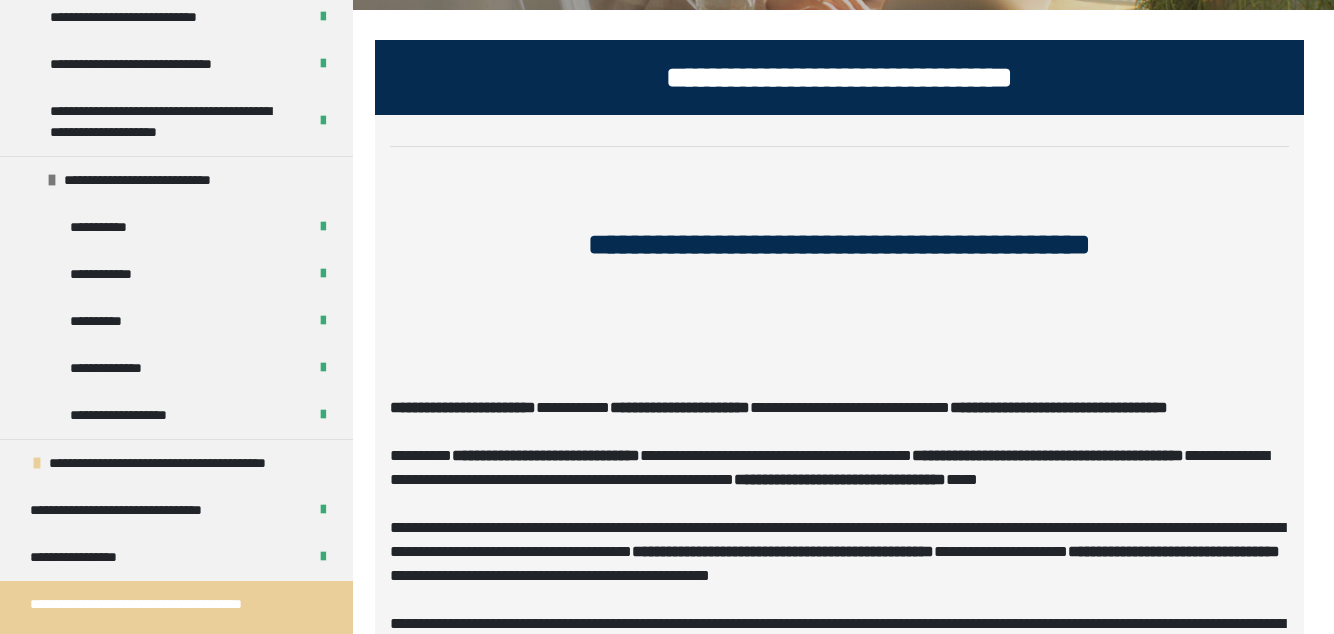 scroll, scrollTop: 979, scrollLeft: 0, axis: vertical 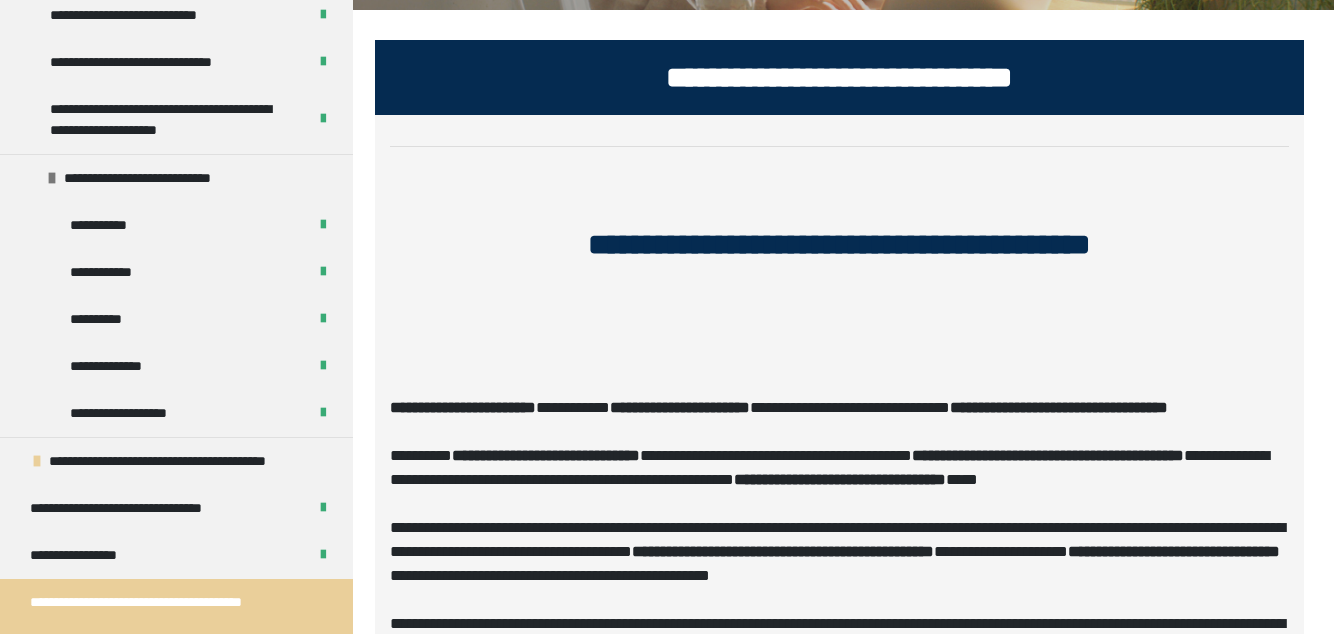 click on "**********" at bounding box center [192, 461] 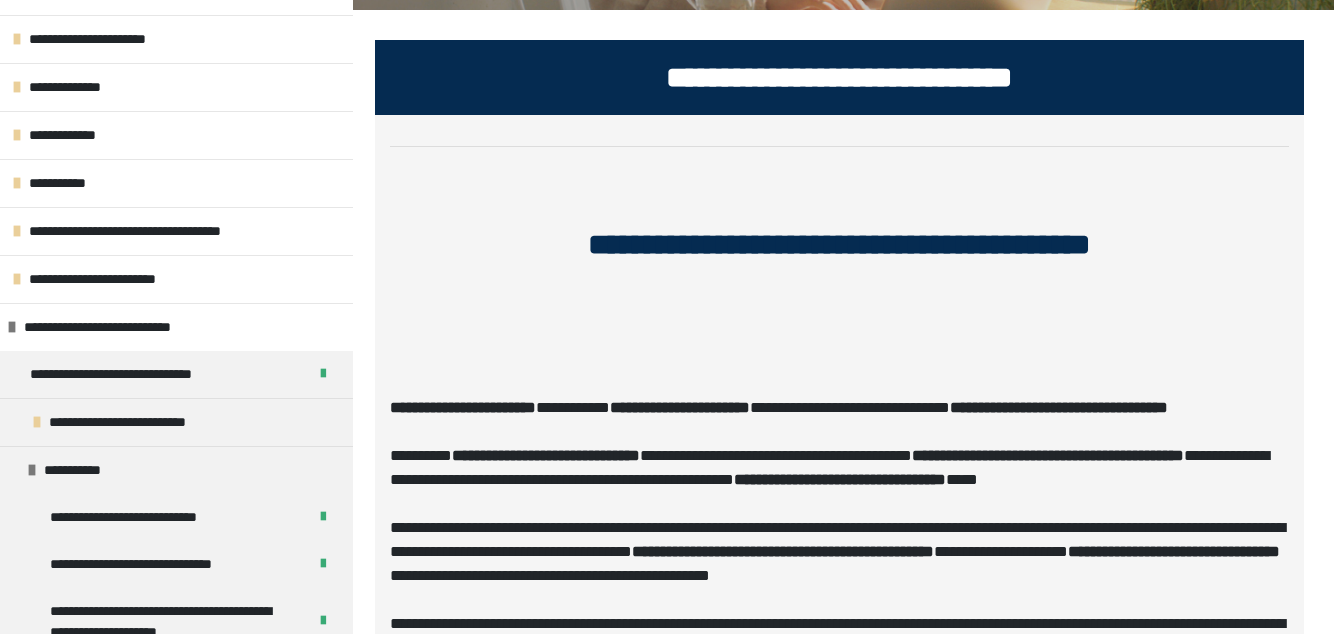 scroll, scrollTop: 473, scrollLeft: 0, axis: vertical 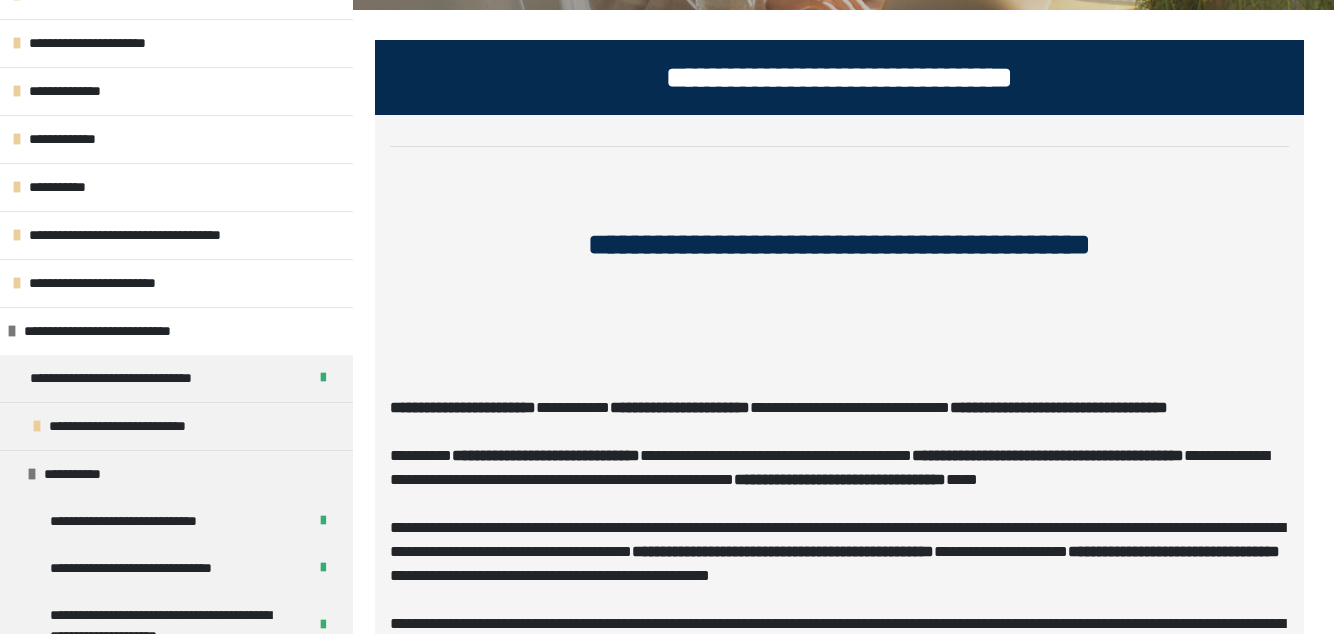 click on "**********" at bounding box center [142, 426] 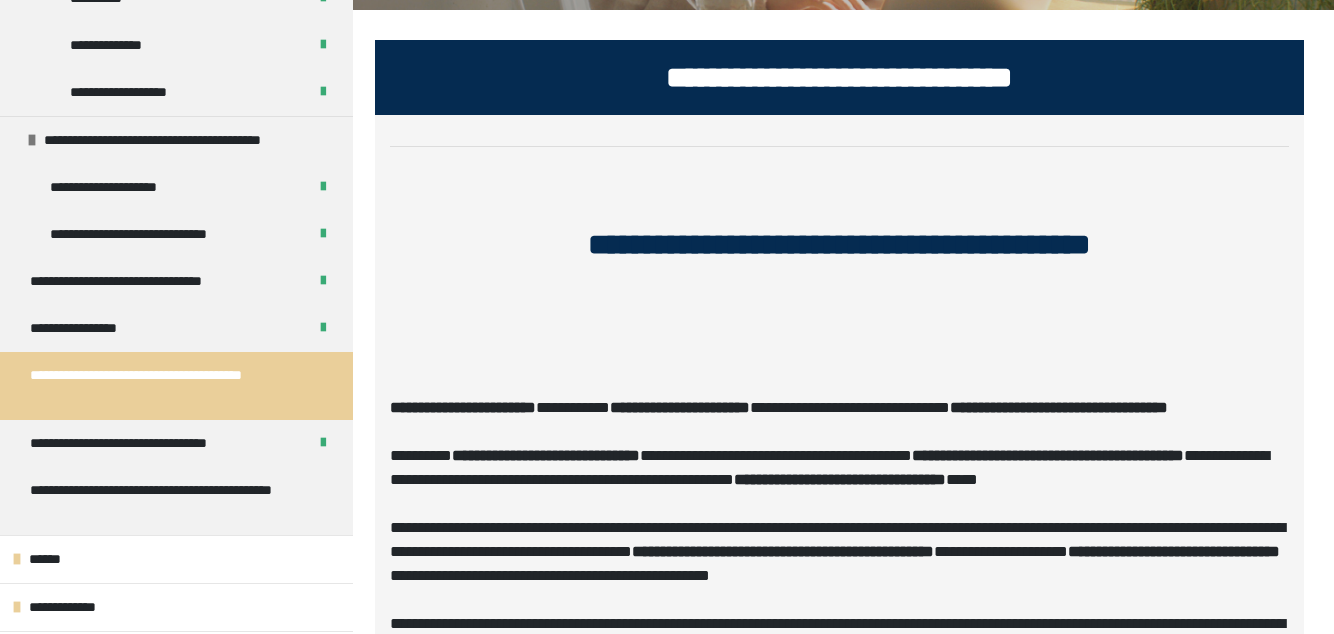 scroll, scrollTop: 1464, scrollLeft: 0, axis: vertical 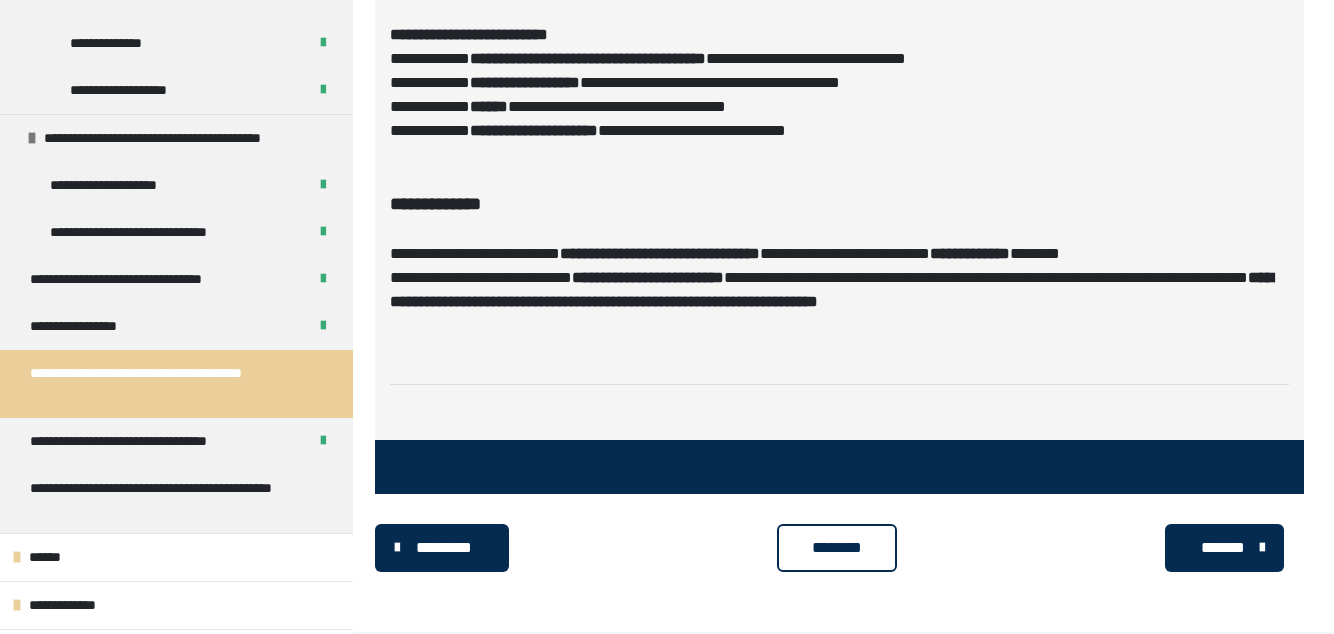 click on "********" at bounding box center [837, 548] 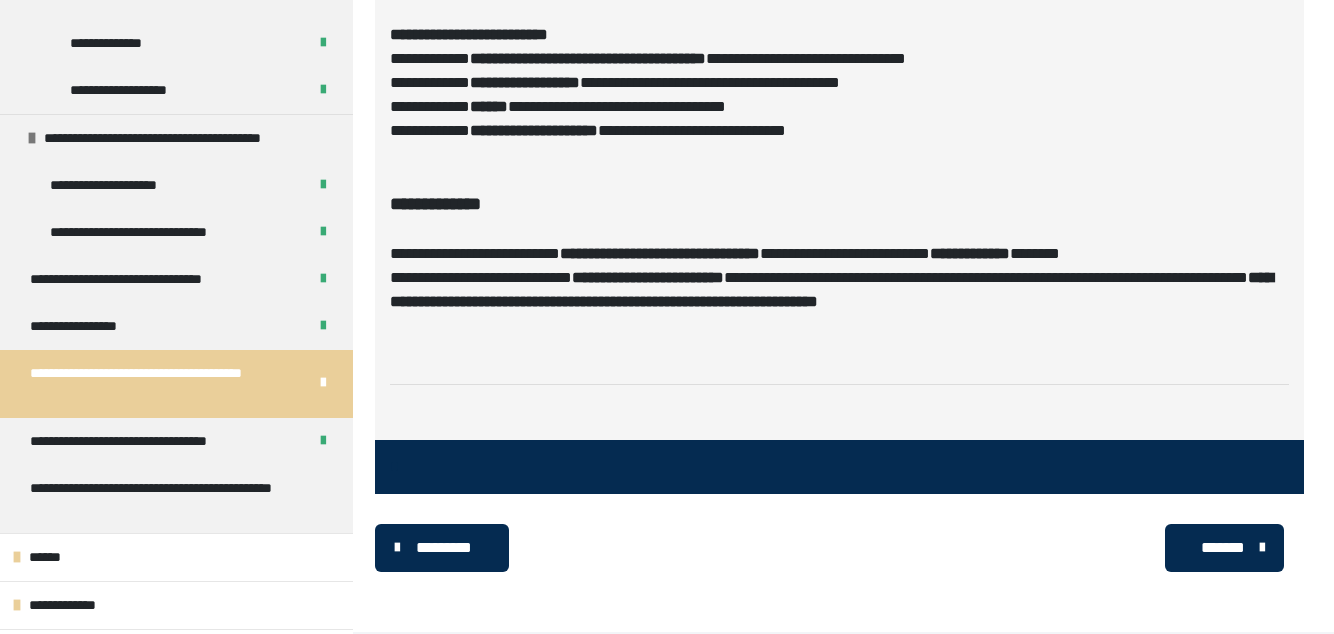 click on "**********" at bounding box center [168, 499] 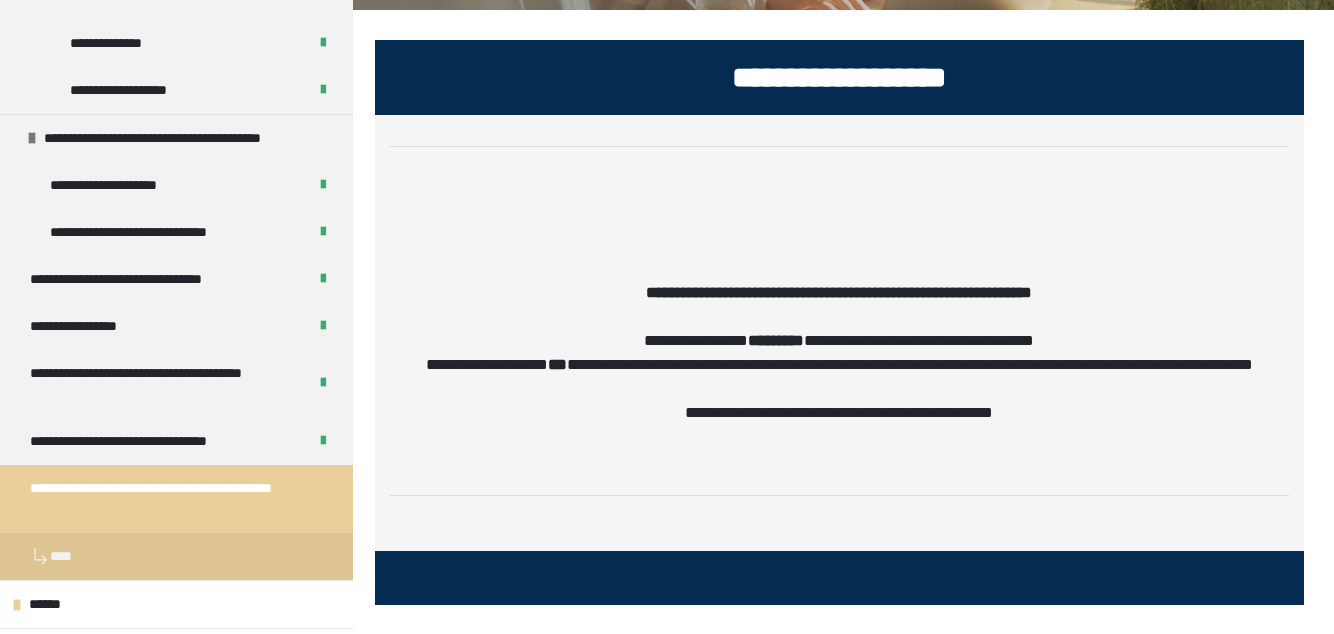 click on "********" at bounding box center (837, 659) 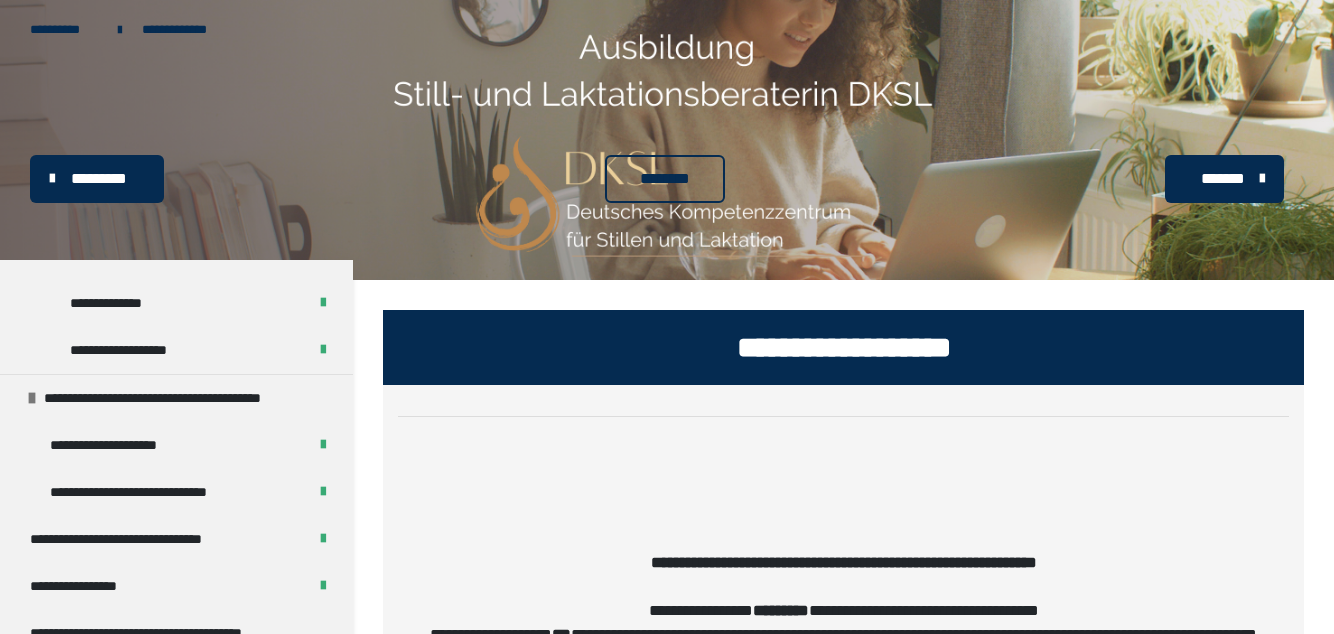 scroll, scrollTop: 0, scrollLeft: 0, axis: both 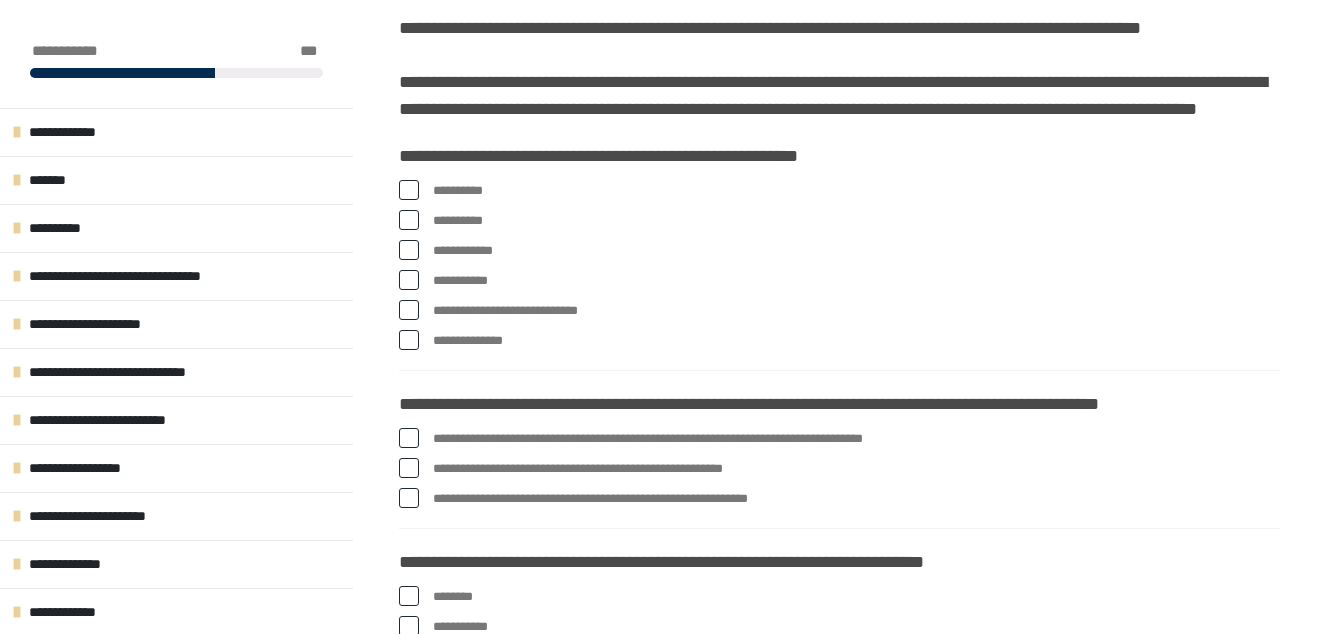 click at bounding box center (409, 310) 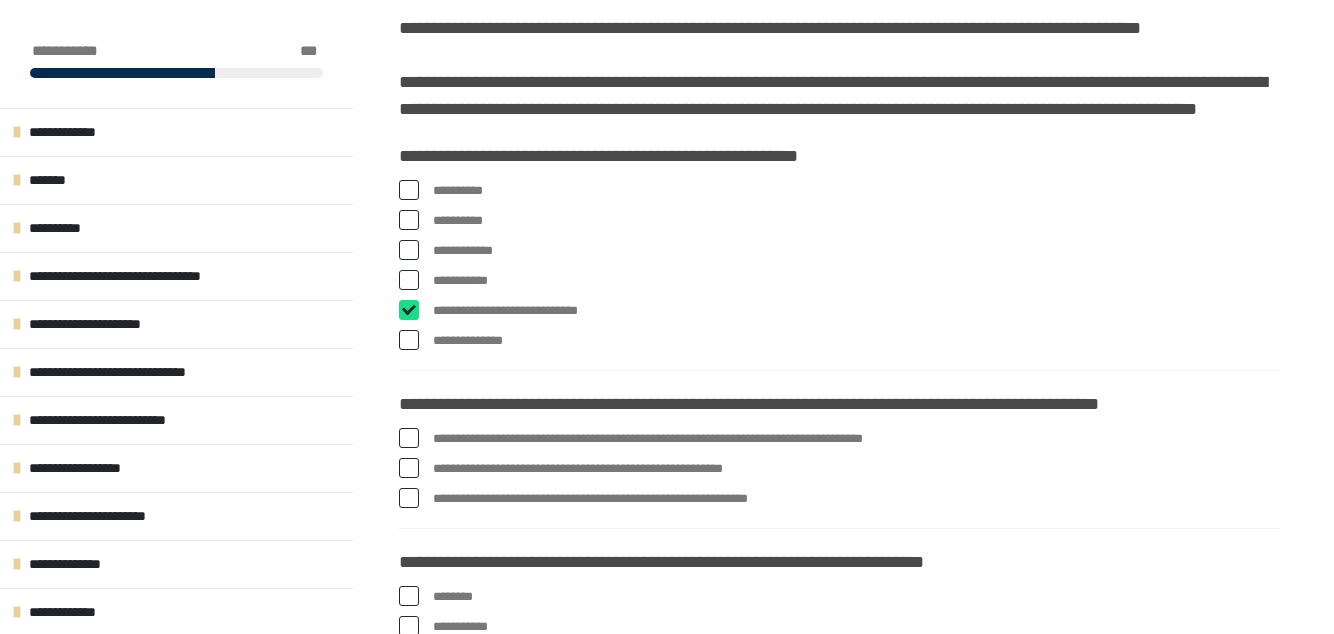 checkbox on "****" 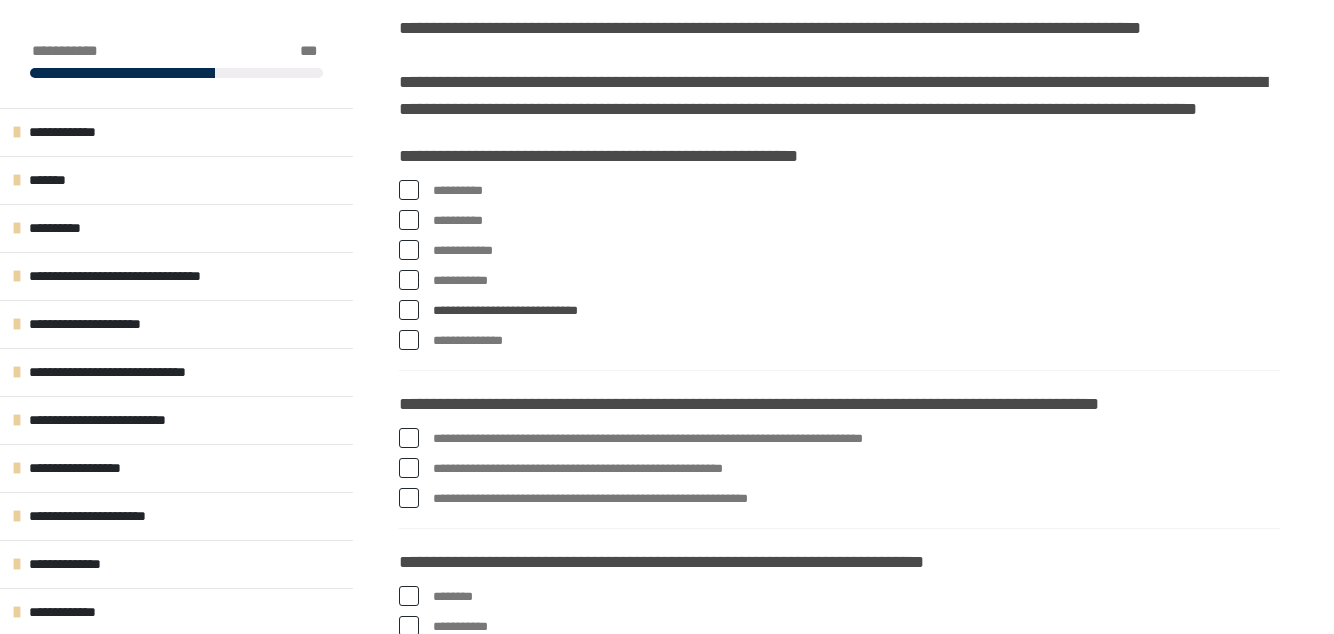 click at bounding box center (409, 340) 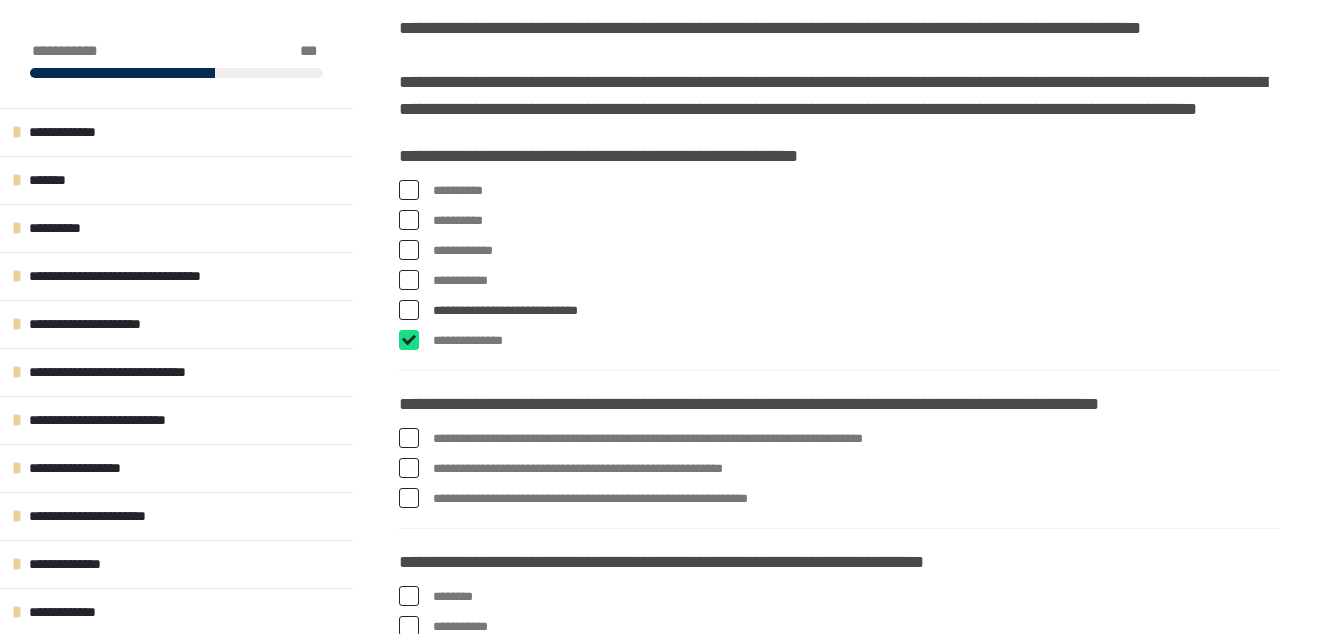 checkbox on "****" 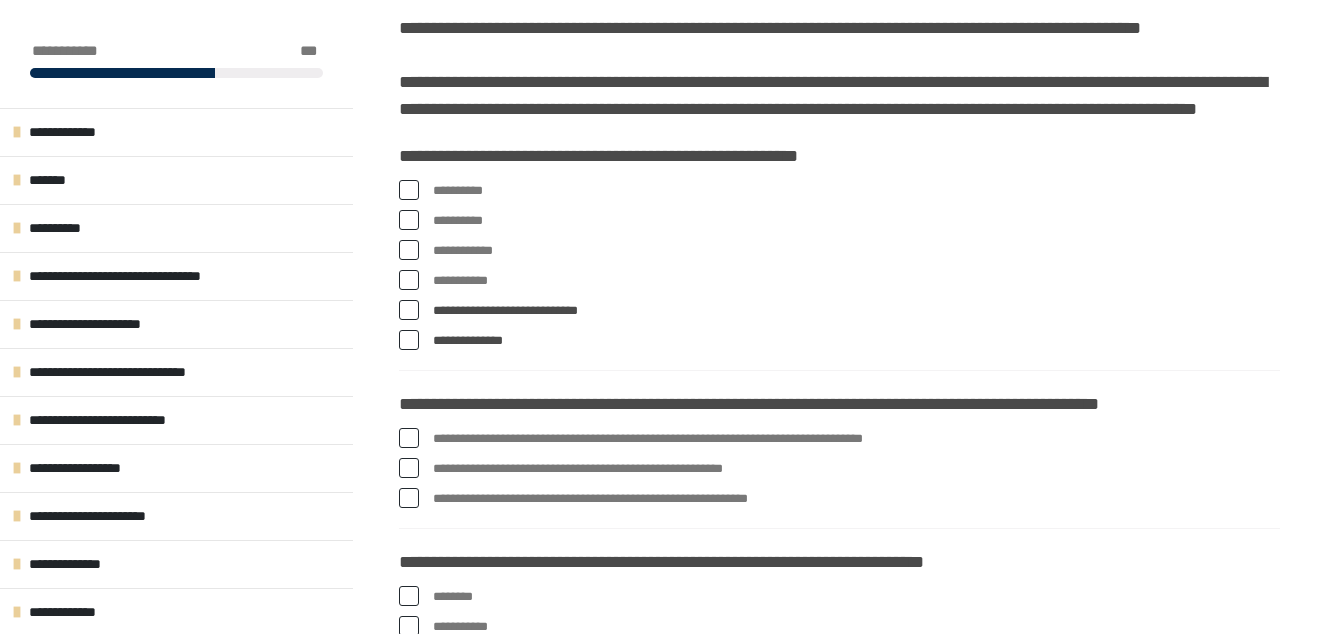 click at bounding box center (409, 310) 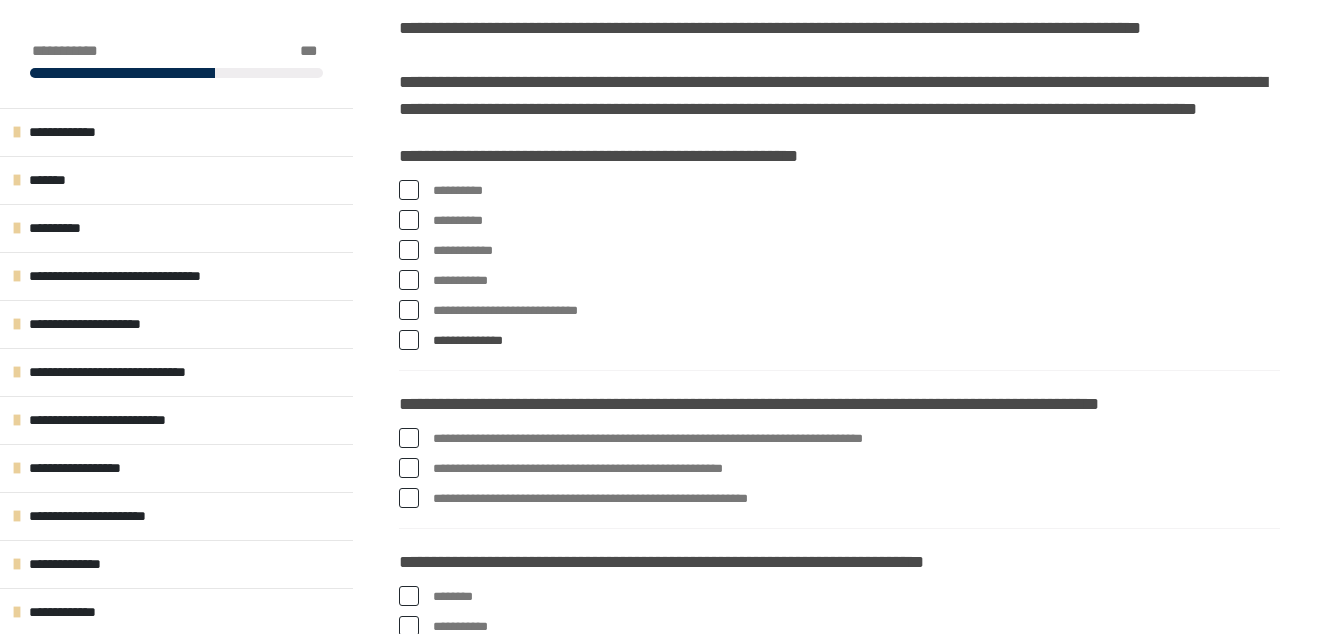 click at bounding box center [409, 340] 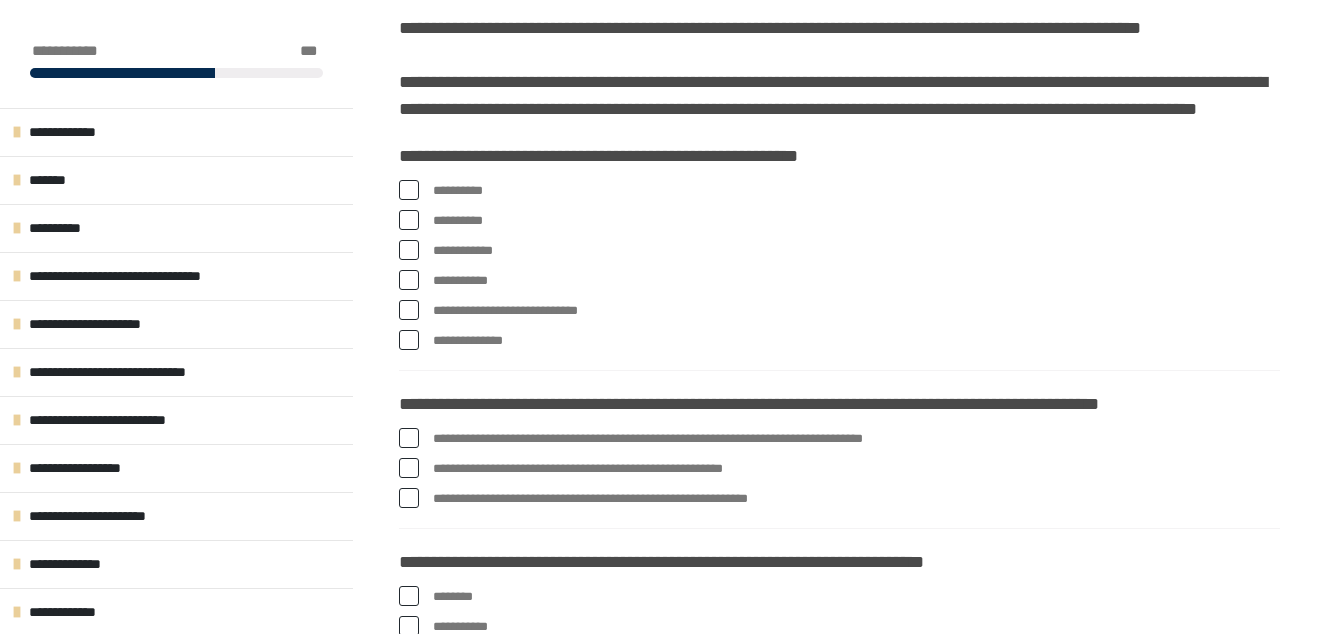 click at bounding box center [409, 190] 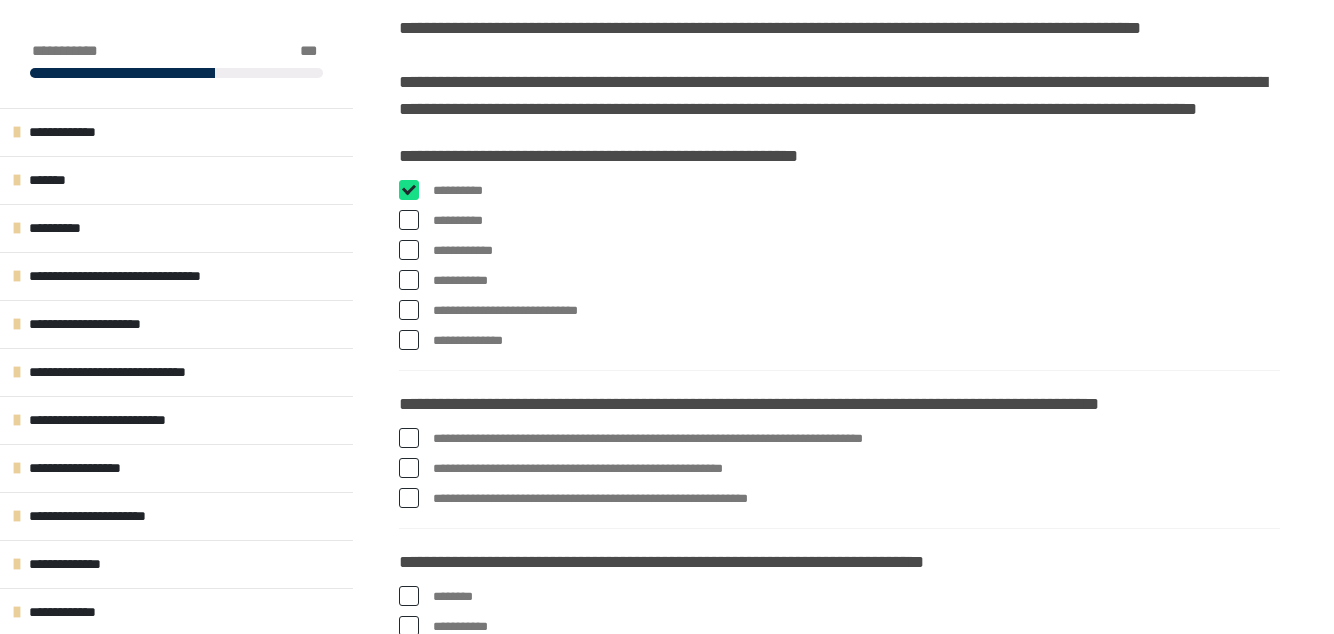 checkbox on "****" 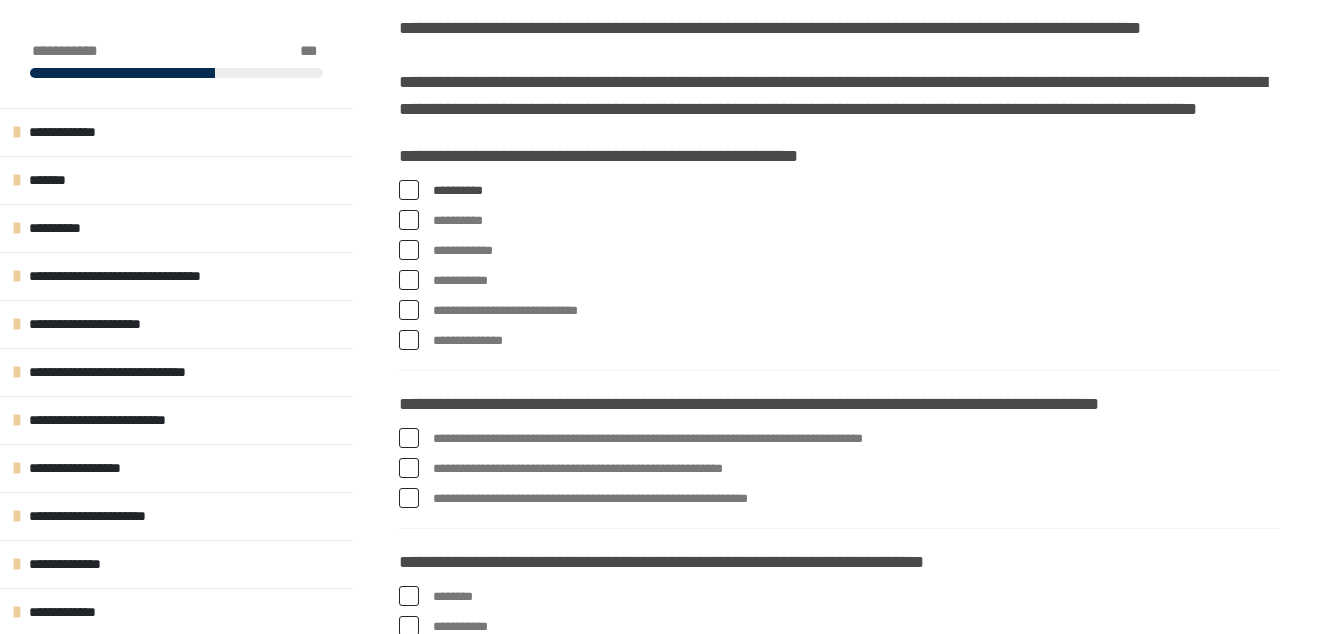 click at bounding box center [409, 220] 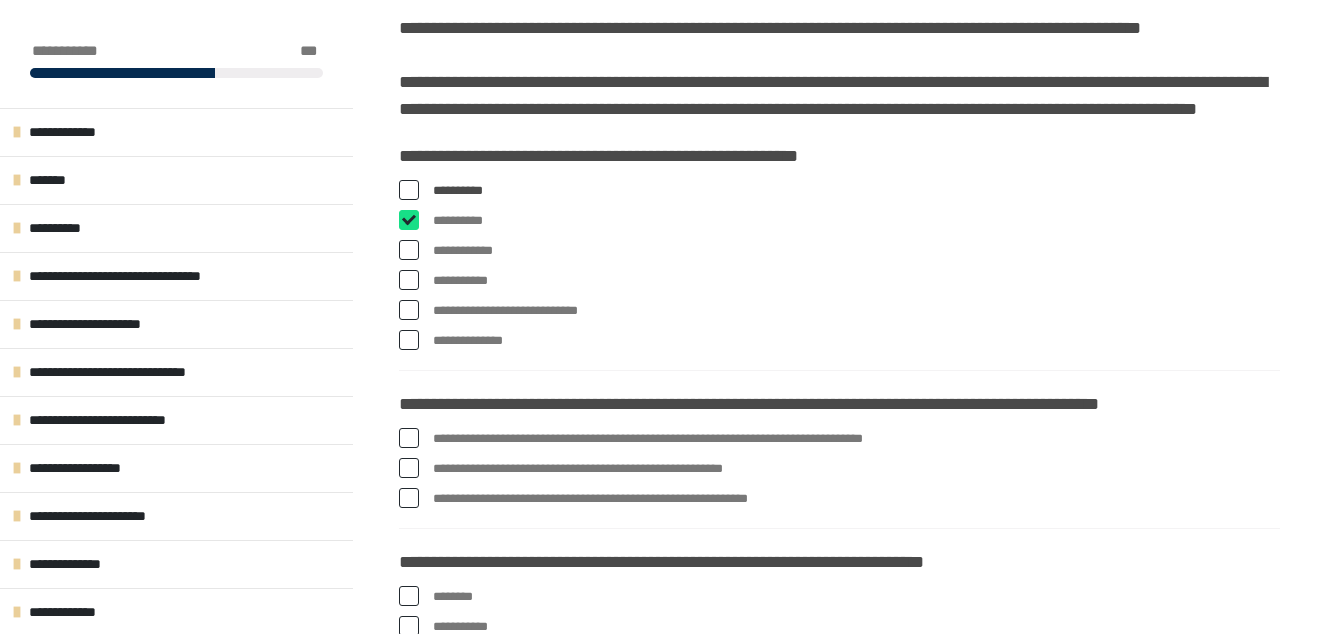 checkbox on "****" 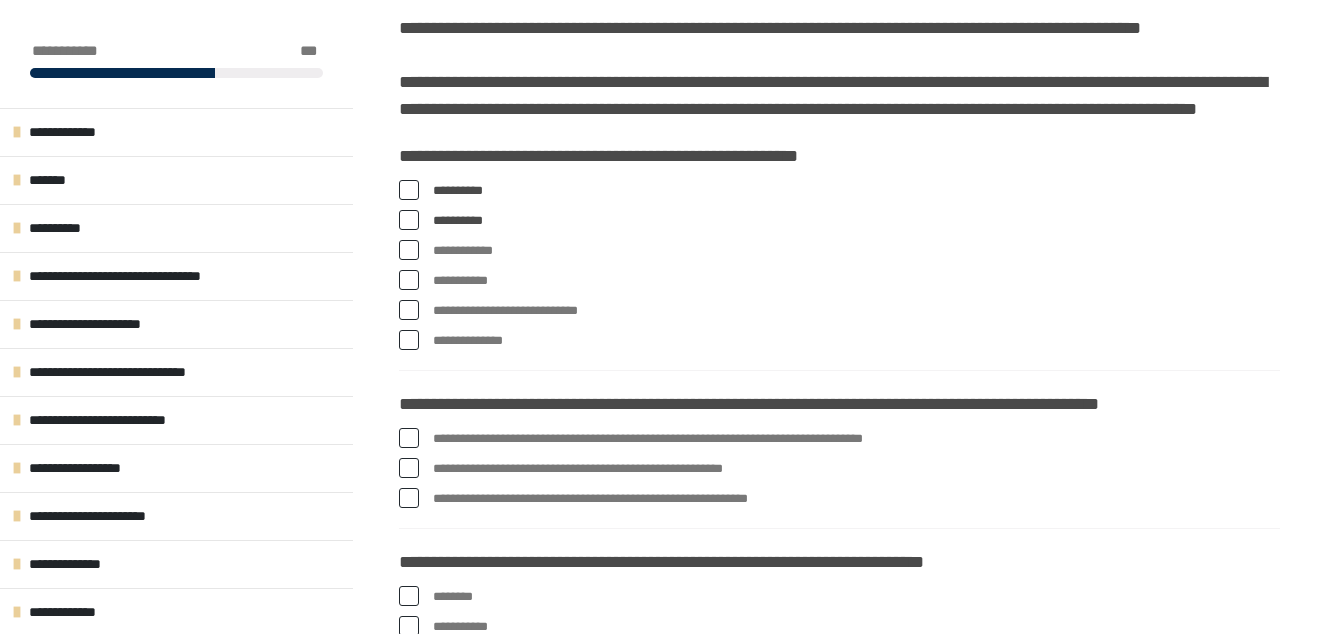 click at bounding box center (409, 250) 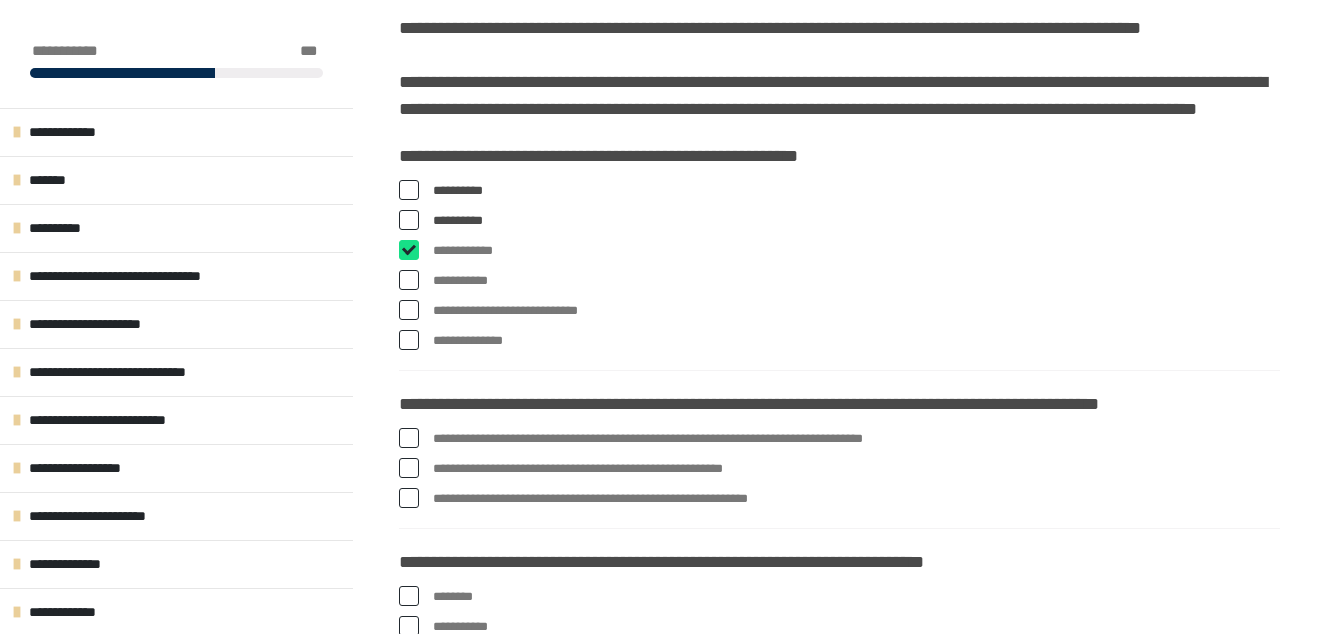 checkbox on "****" 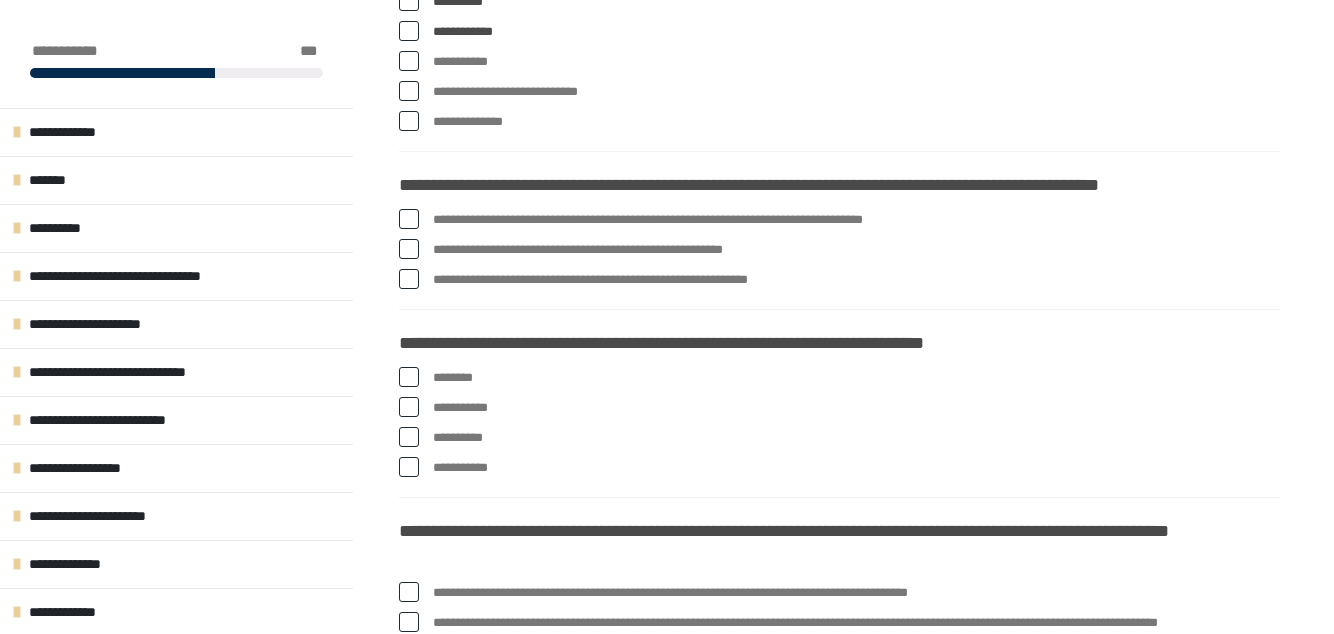 scroll, scrollTop: 702, scrollLeft: 0, axis: vertical 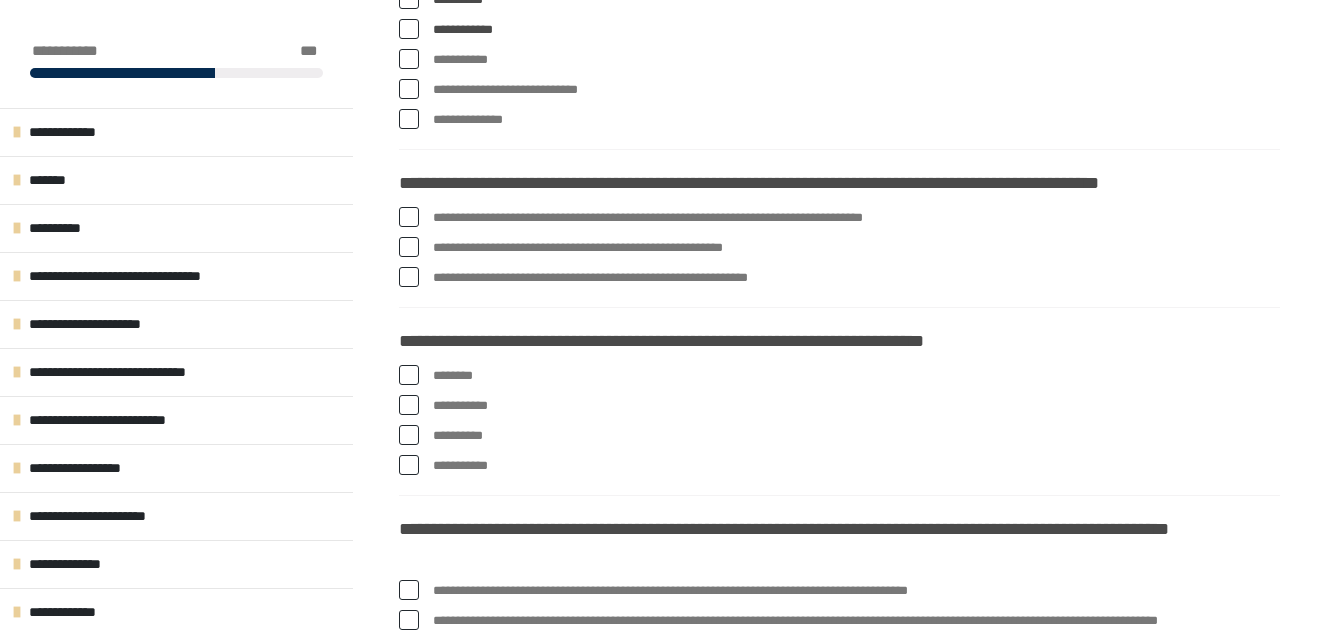click at bounding box center (409, 247) 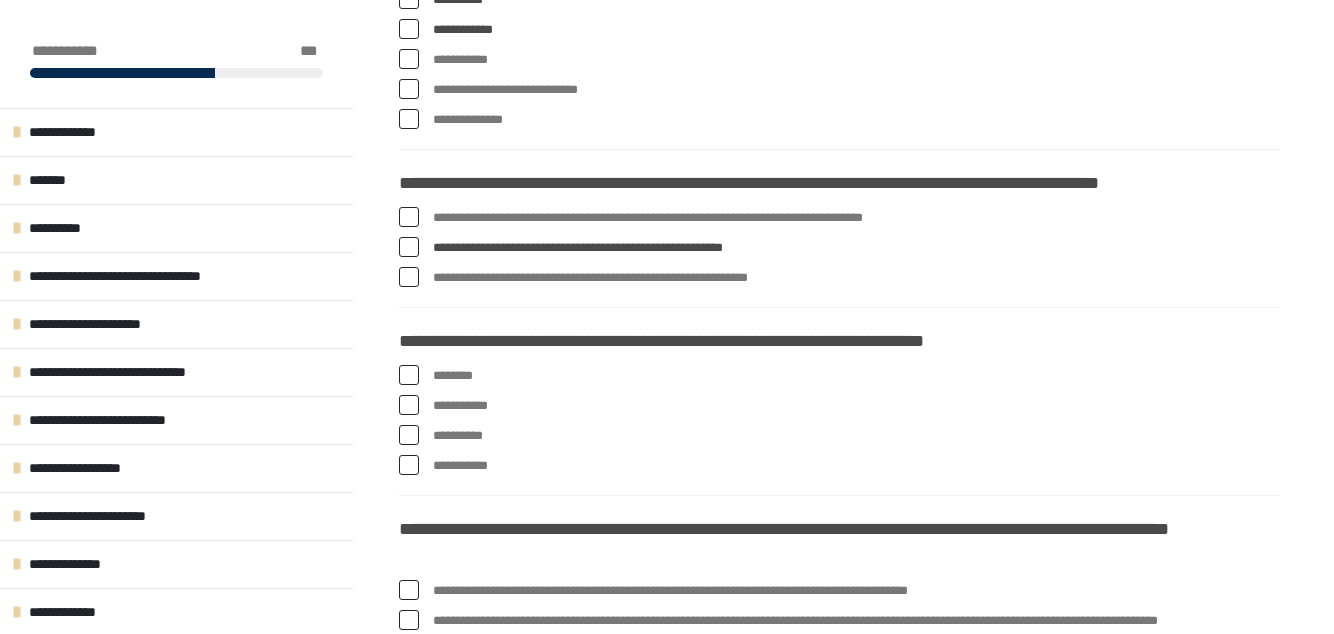 click on "**********" at bounding box center (839, 248) 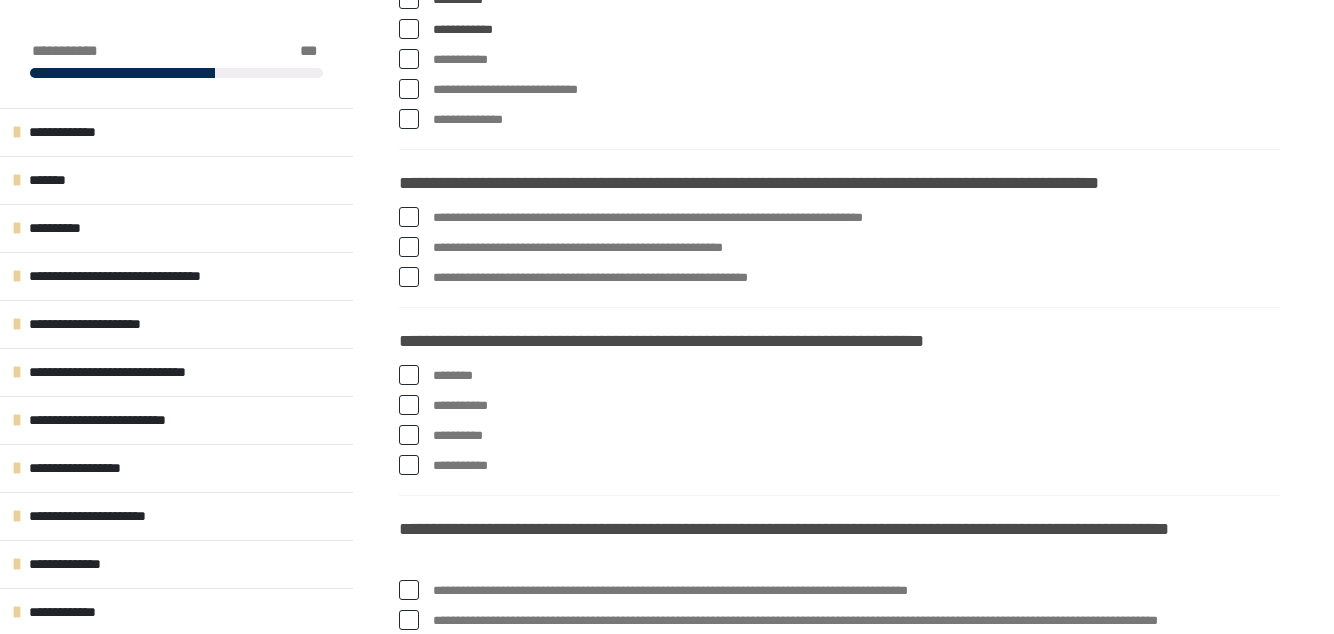click at bounding box center [409, 217] 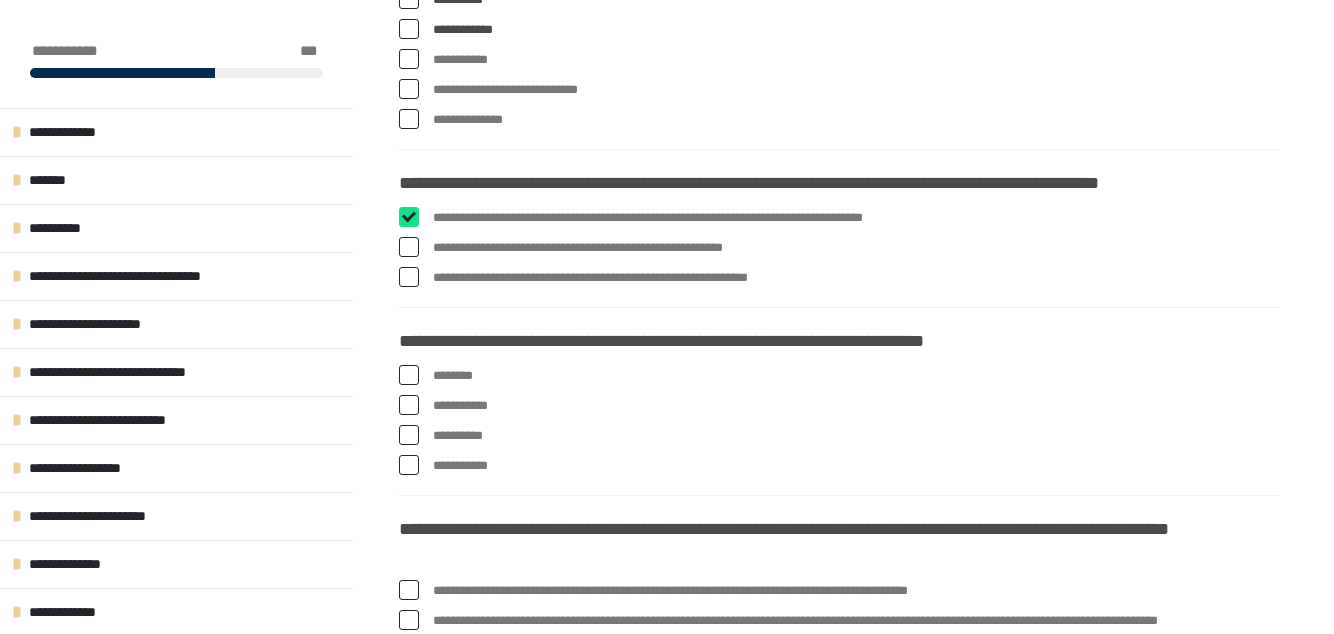 checkbox on "****" 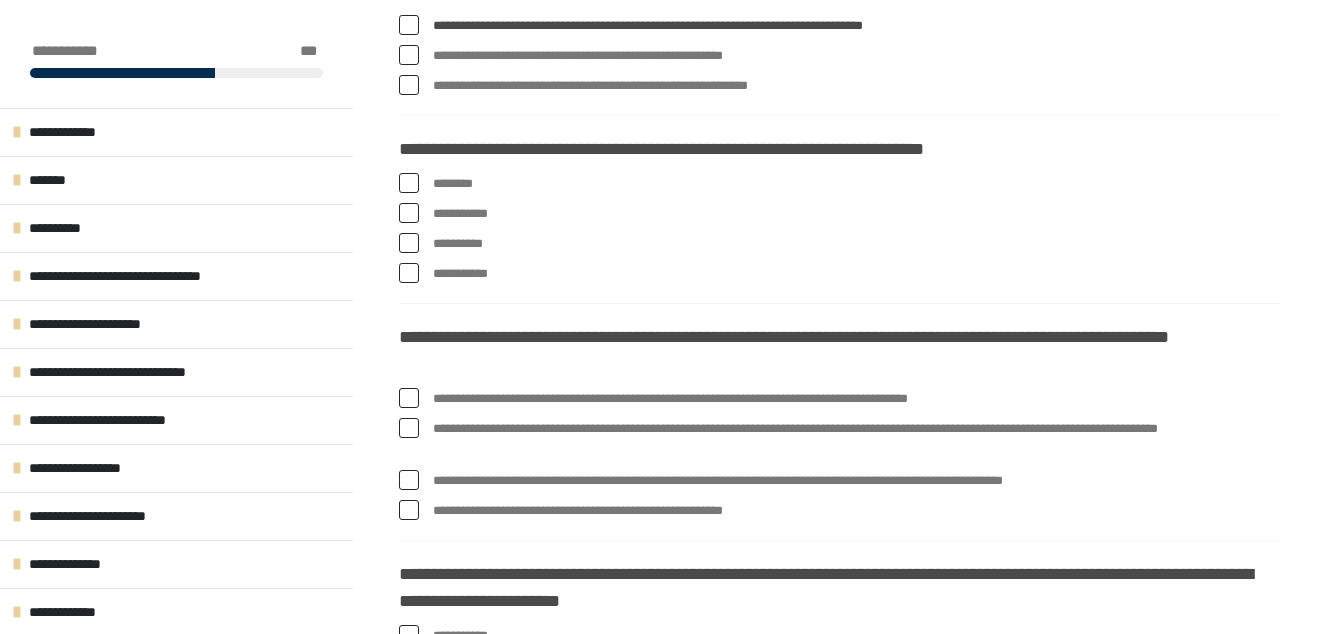 scroll, scrollTop: 897, scrollLeft: 0, axis: vertical 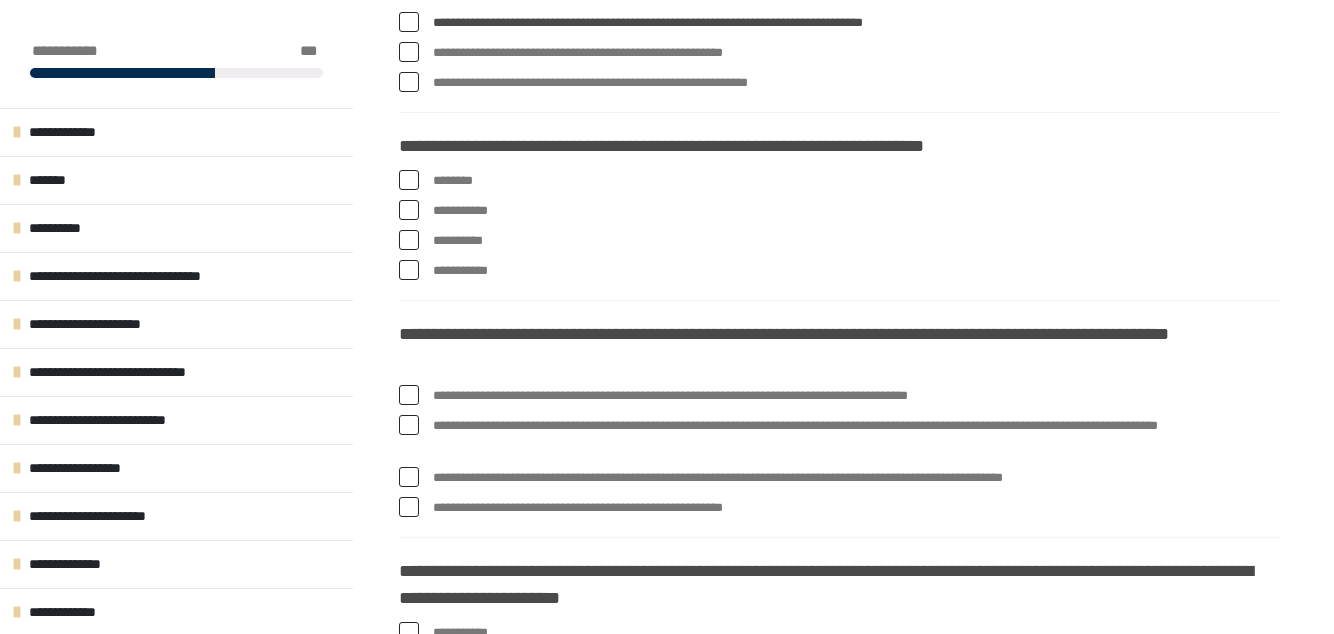 click on "********" at bounding box center [839, 181] 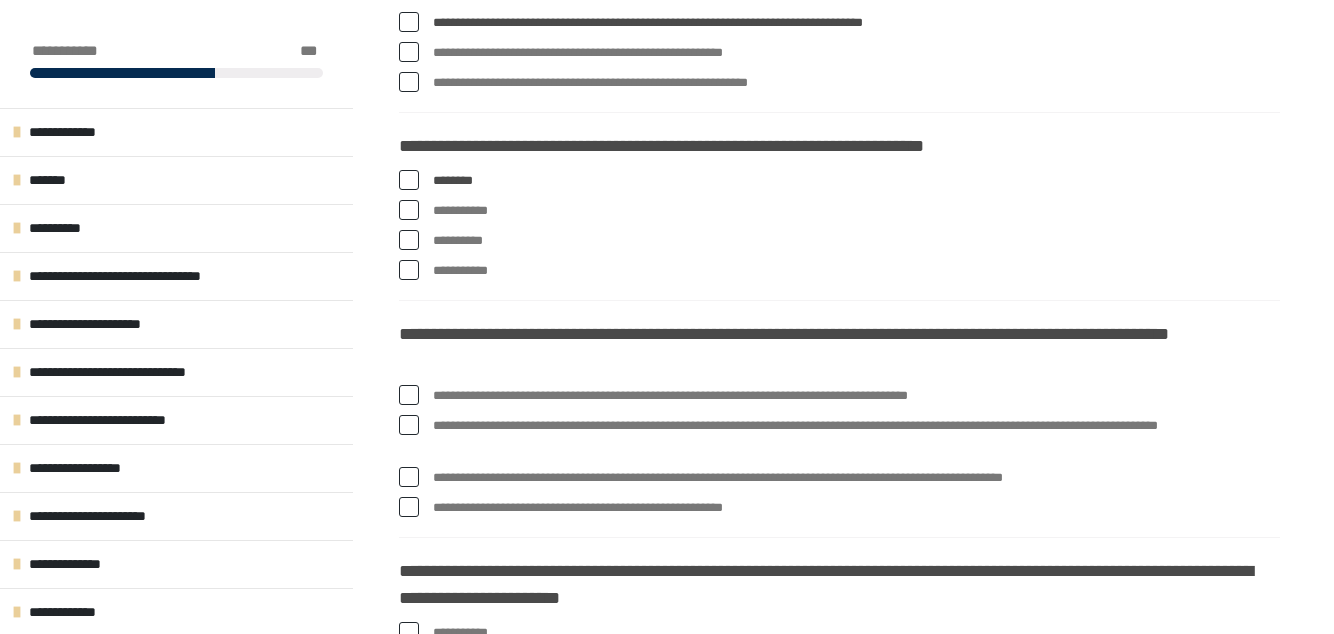 click at bounding box center (409, 180) 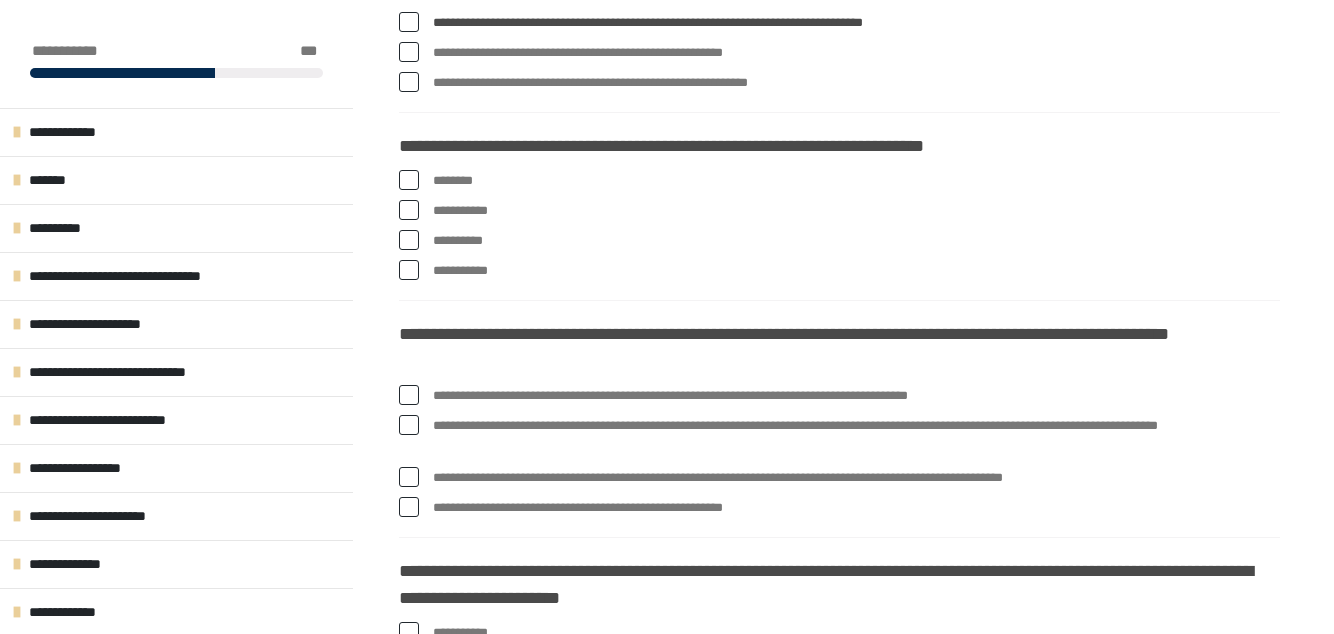 click on "**********" at bounding box center (839, 271) 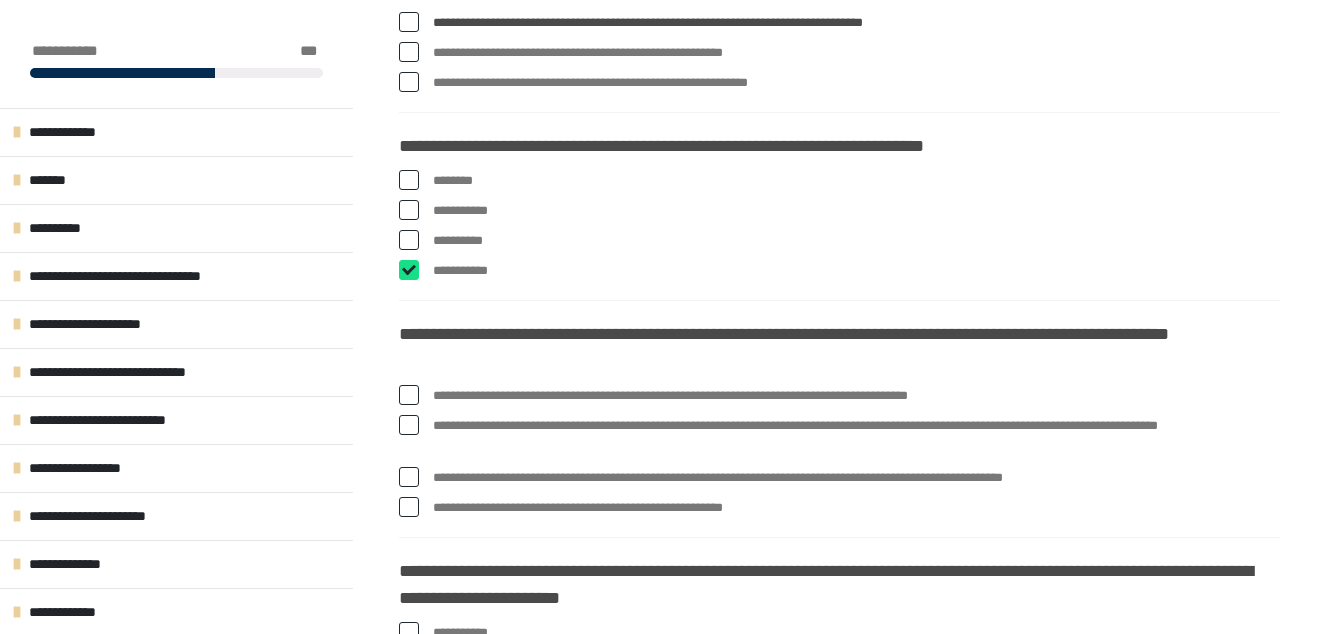 checkbox on "****" 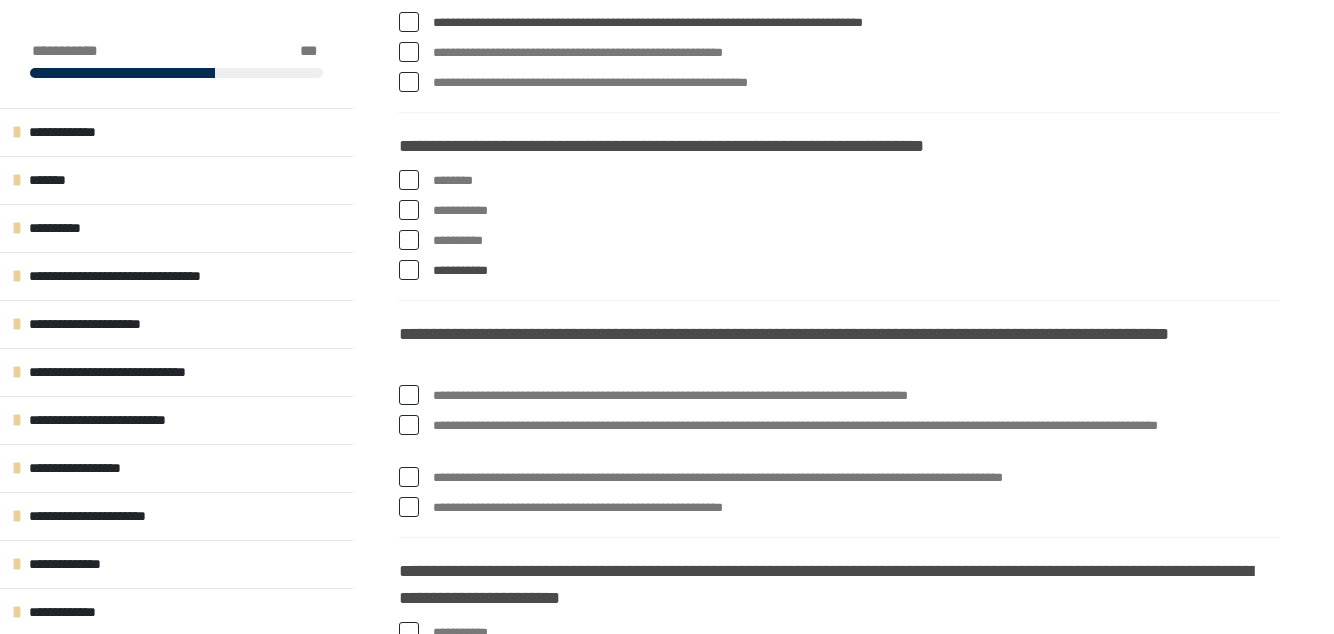 click at bounding box center (409, 180) 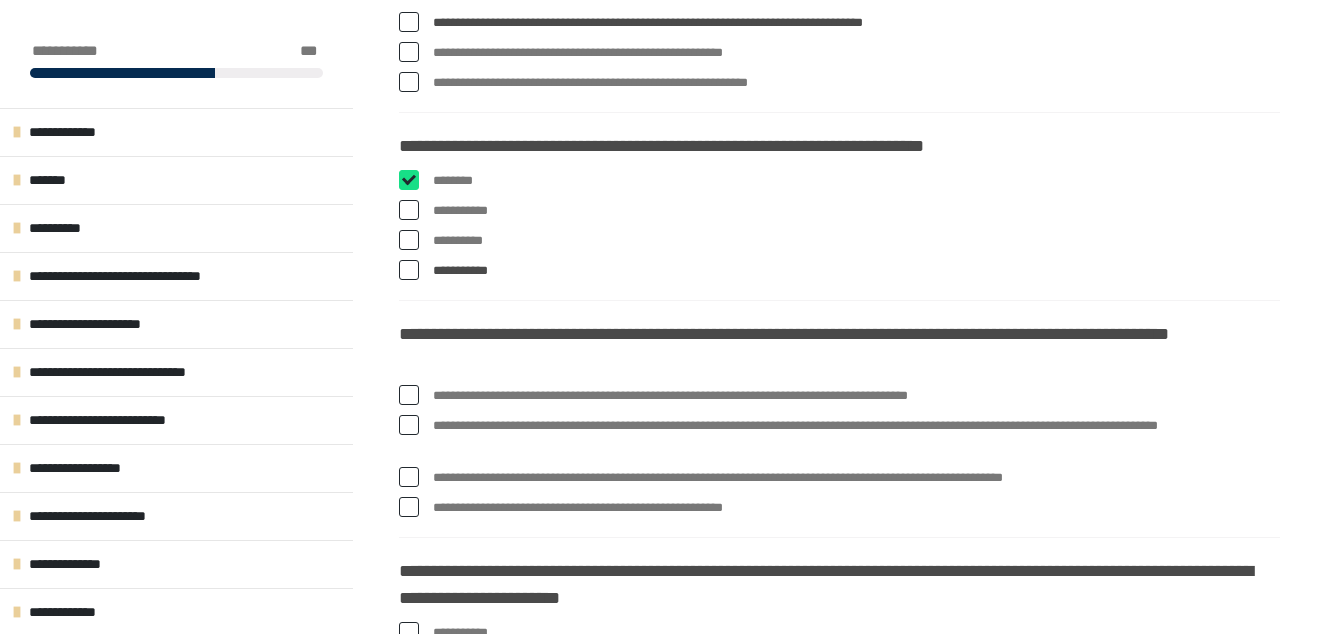 checkbox on "****" 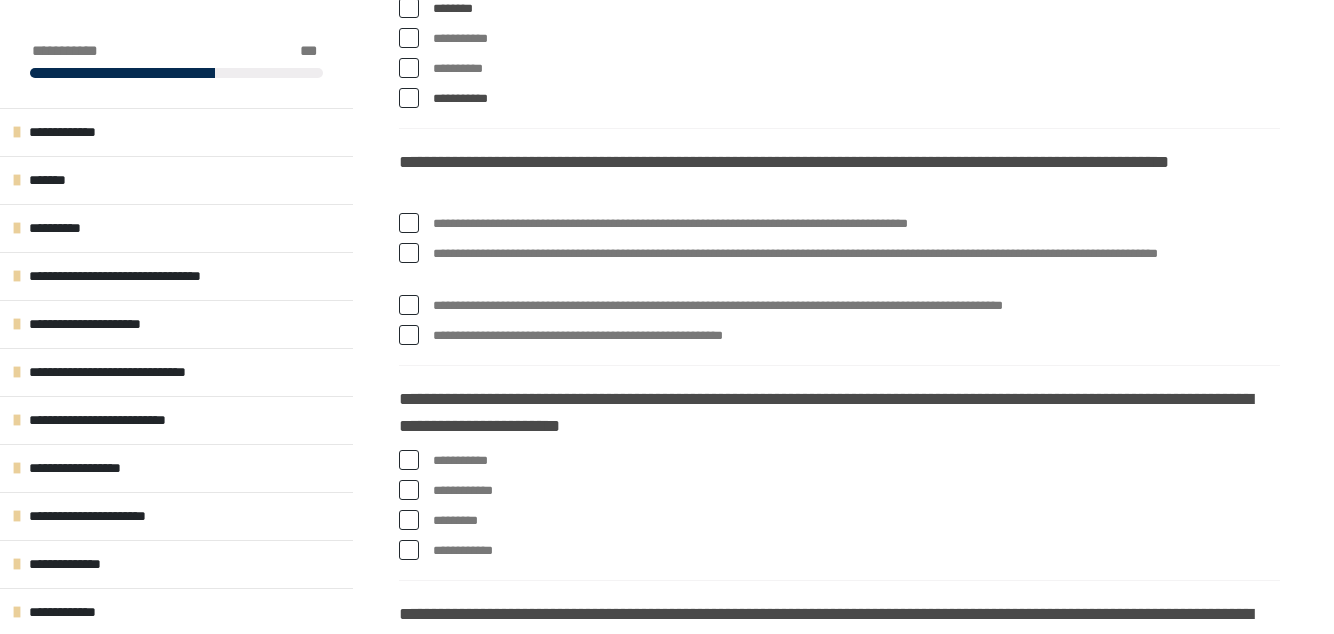scroll, scrollTop: 1074, scrollLeft: 0, axis: vertical 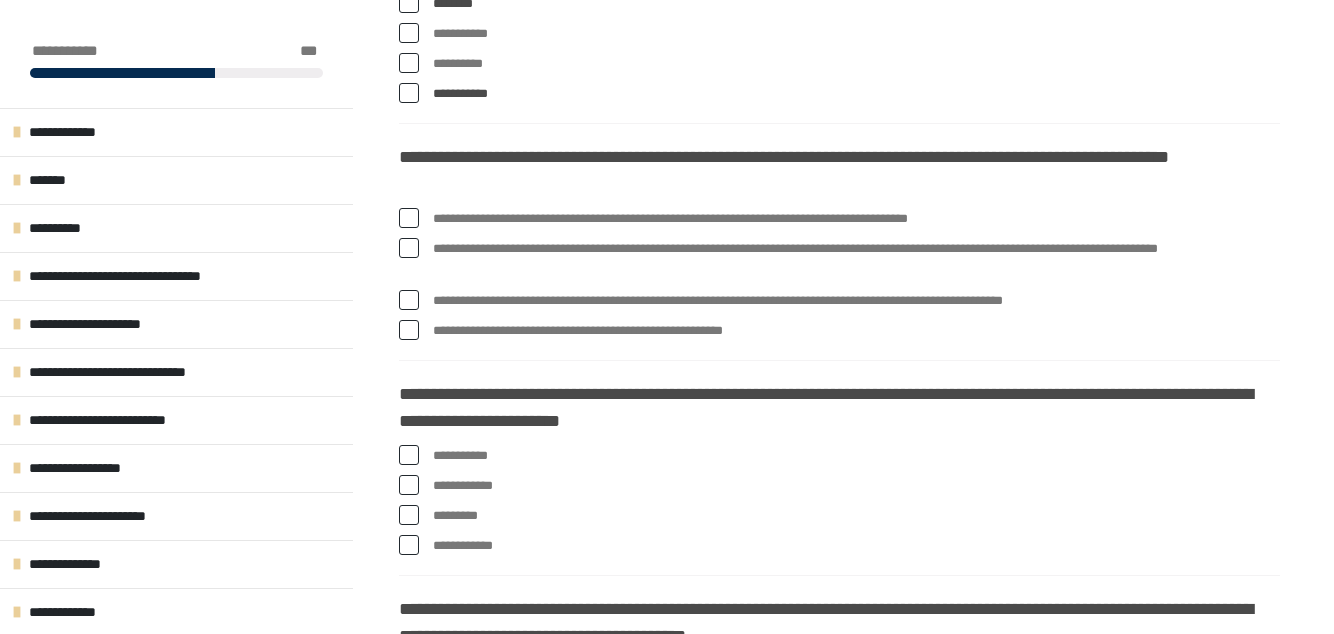 click at bounding box center (409, 218) 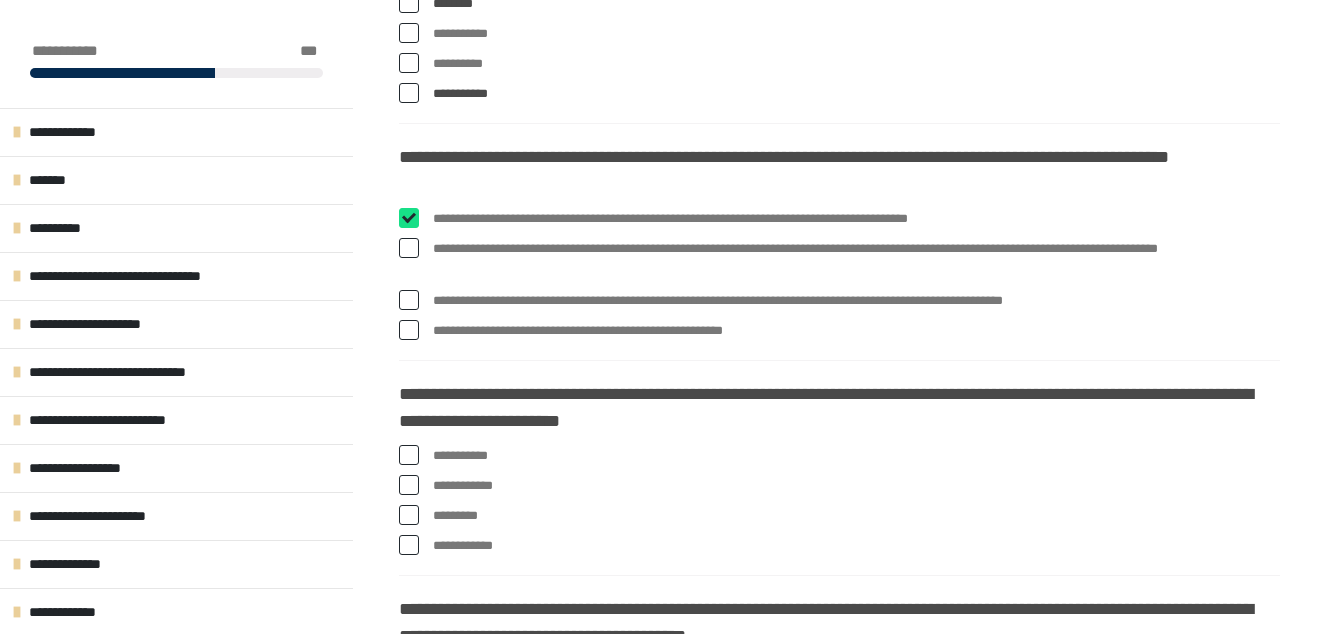 checkbox on "****" 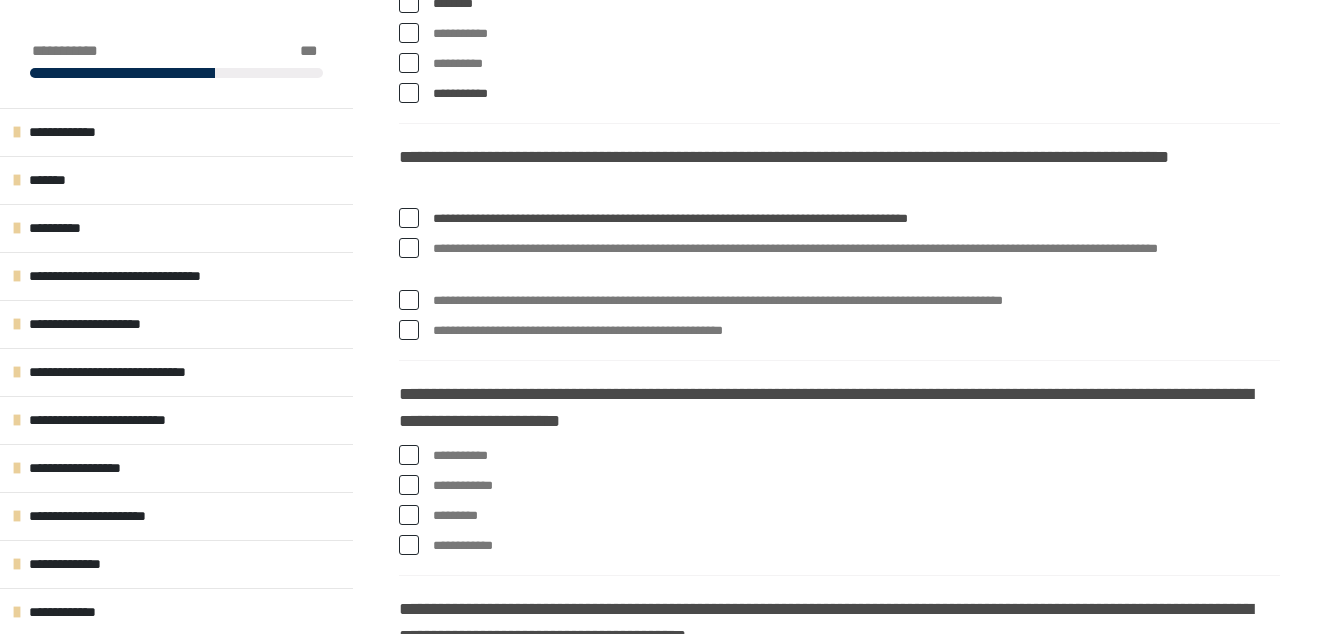 click at bounding box center (409, 300) 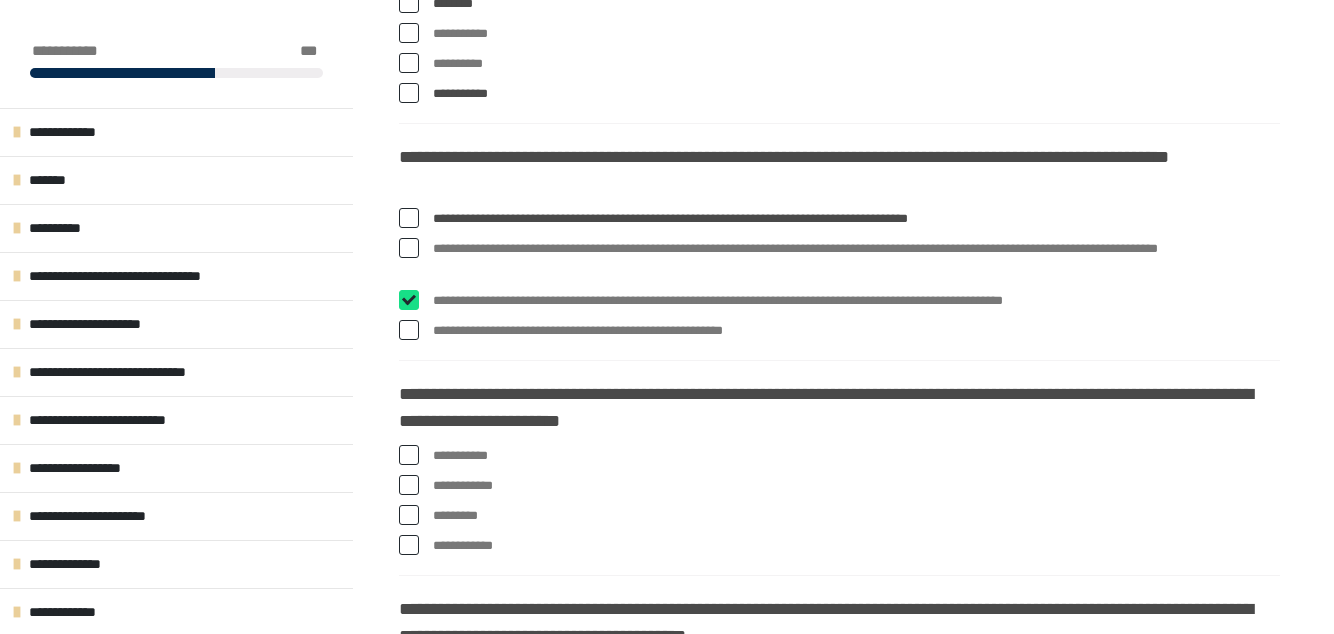 checkbox on "****" 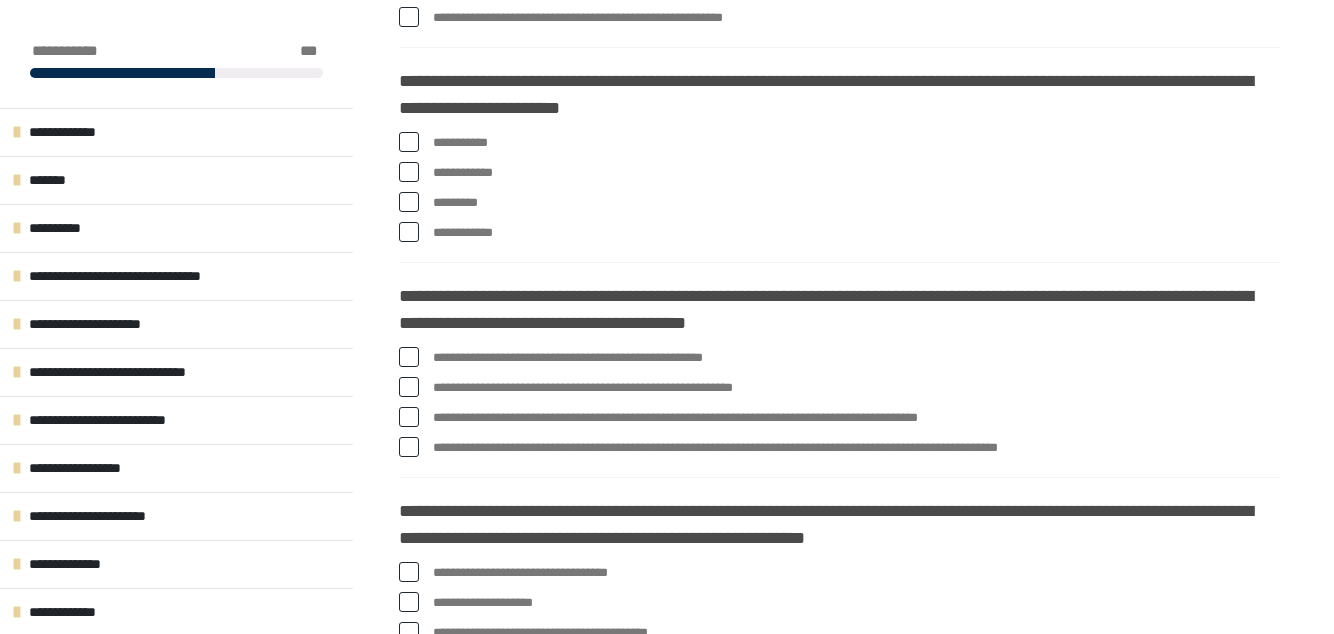 scroll, scrollTop: 1348, scrollLeft: 0, axis: vertical 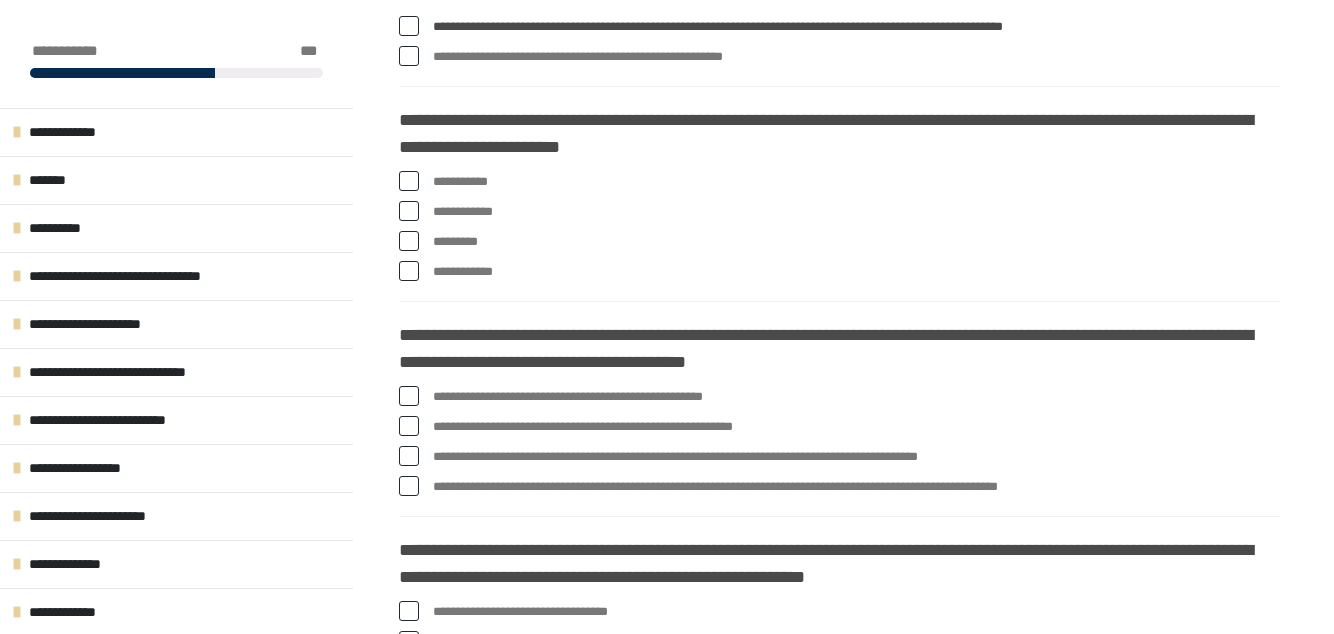 click at bounding box center [409, 181] 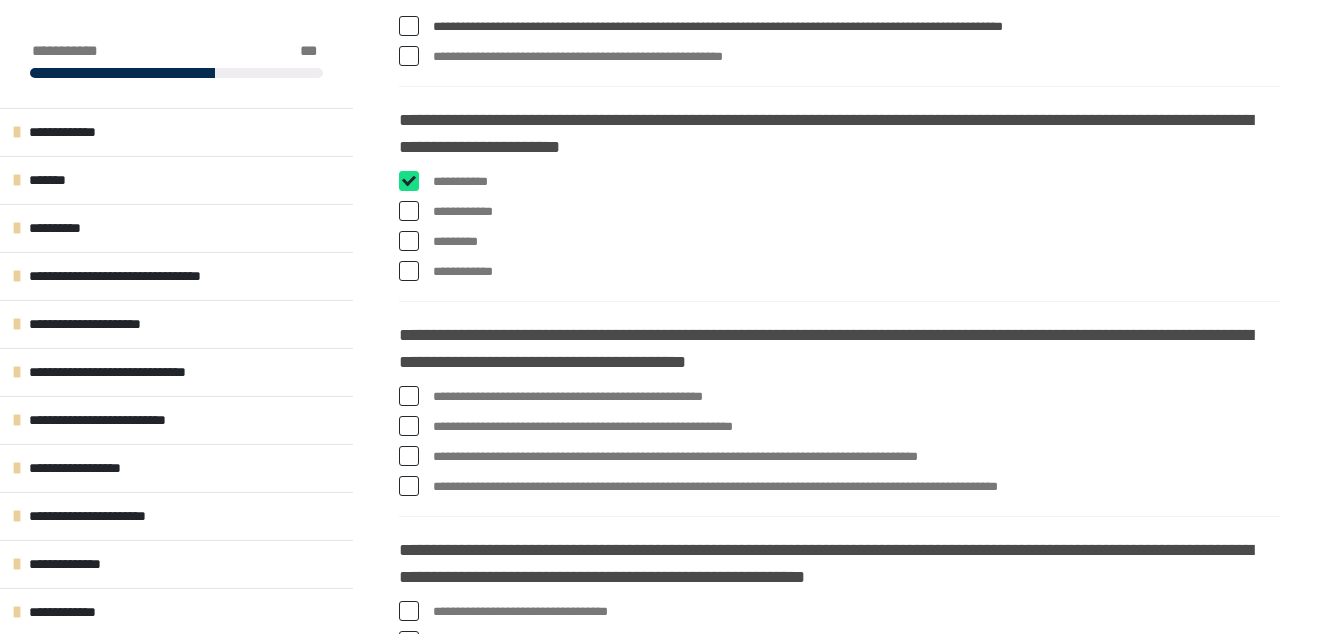 checkbox on "****" 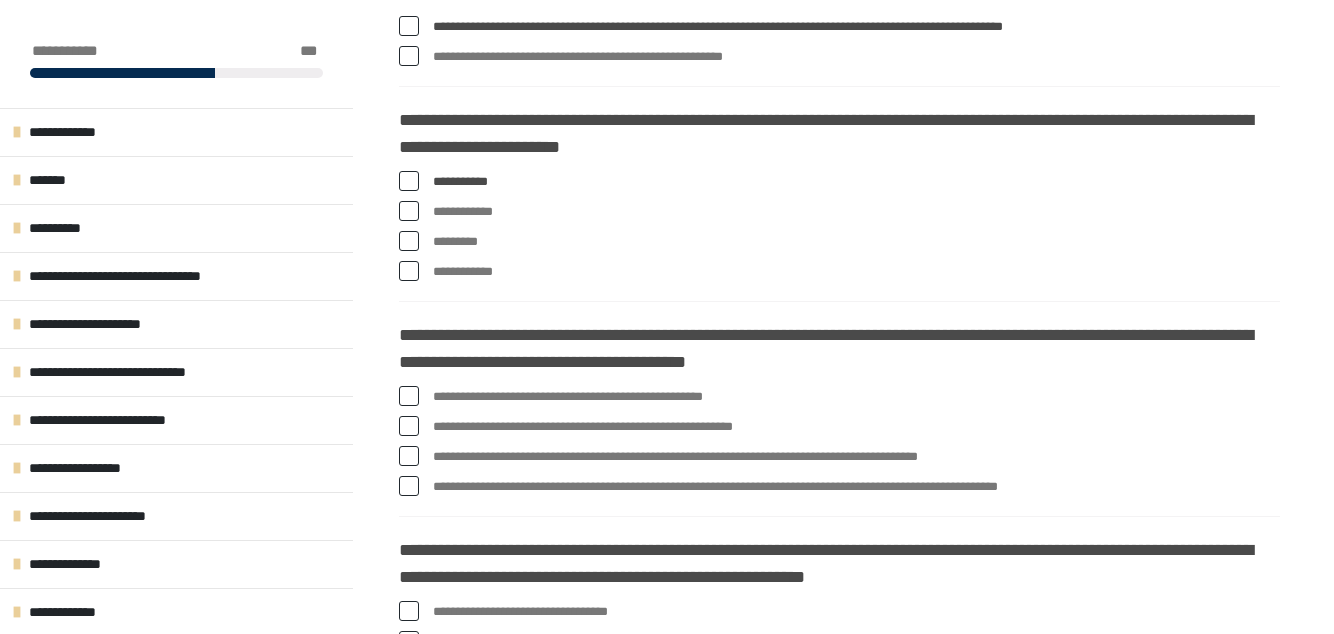 click at bounding box center [409, 211] 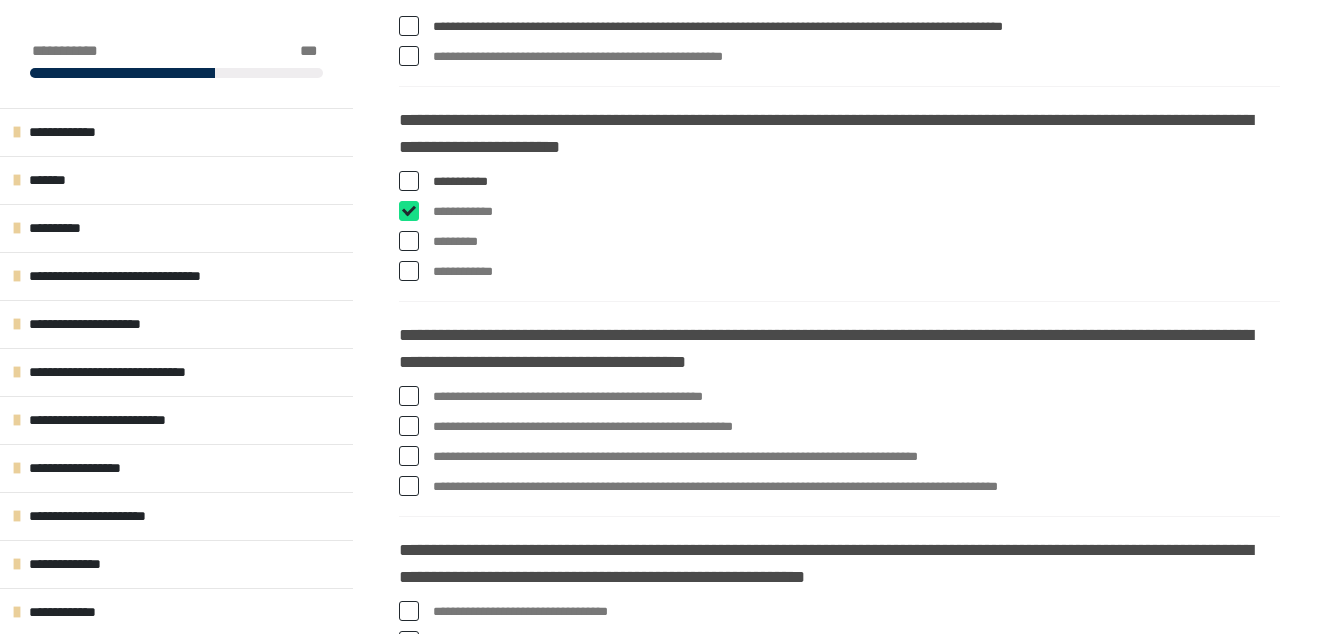 checkbox on "****" 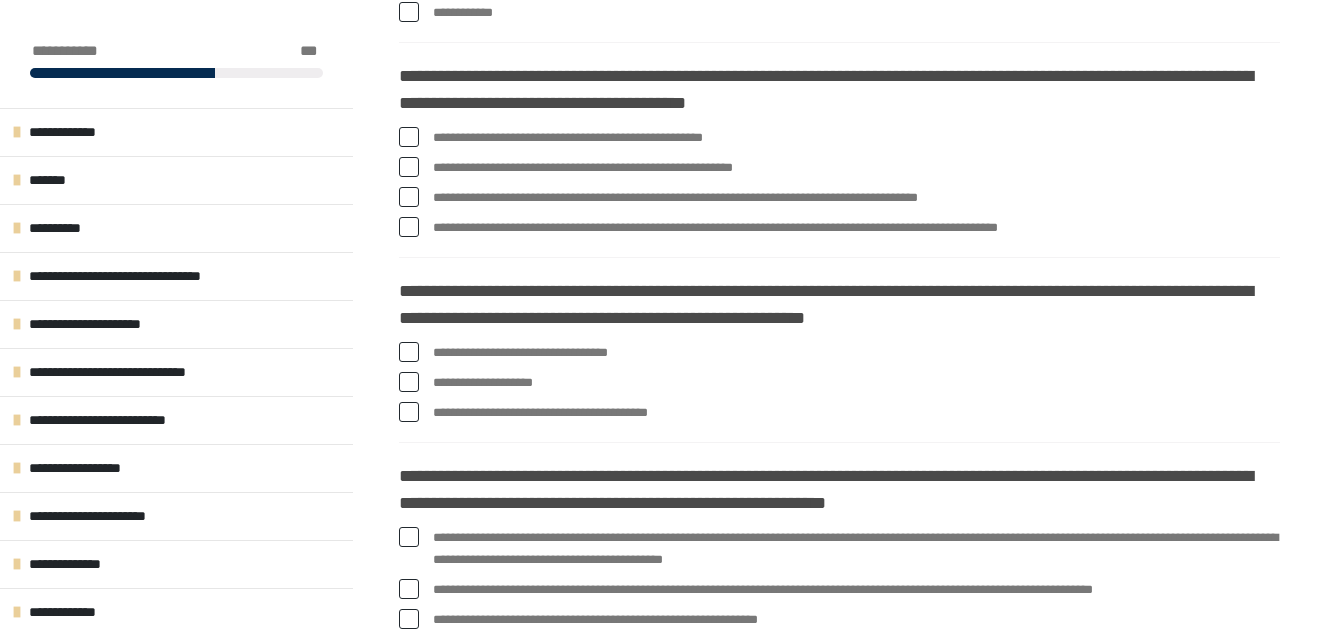 scroll, scrollTop: 1610, scrollLeft: 0, axis: vertical 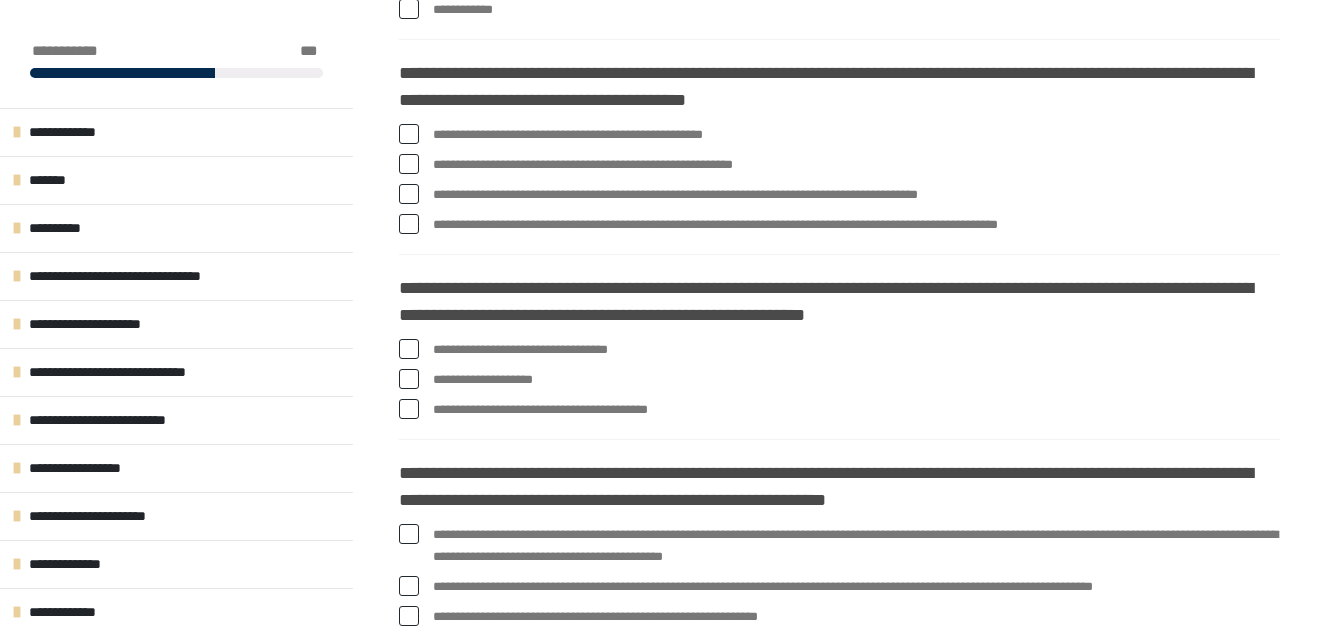 click at bounding box center [409, 194] 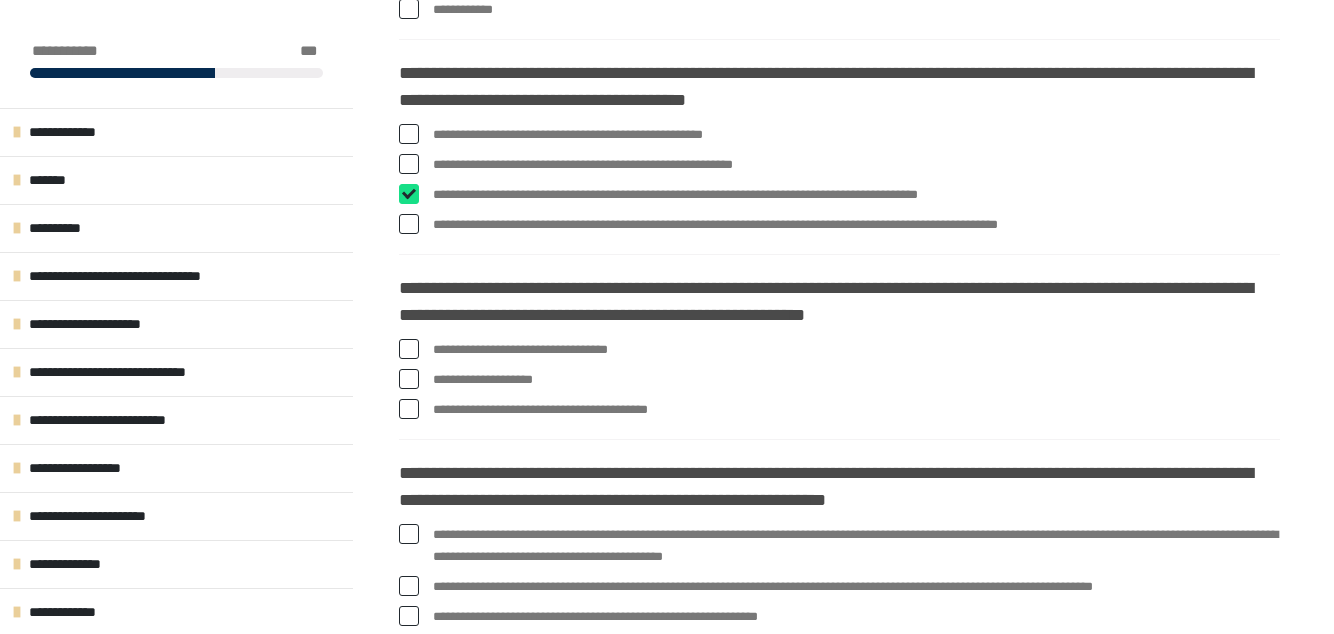 checkbox on "****" 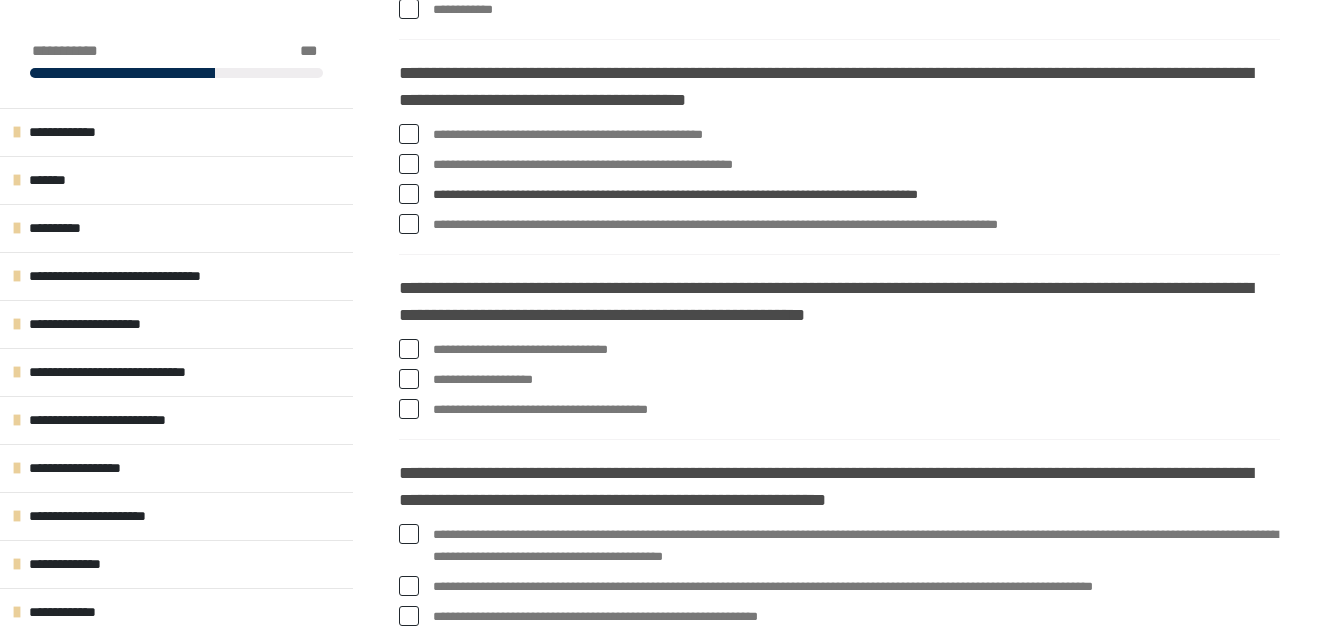 click on "**********" at bounding box center [839, 1004] 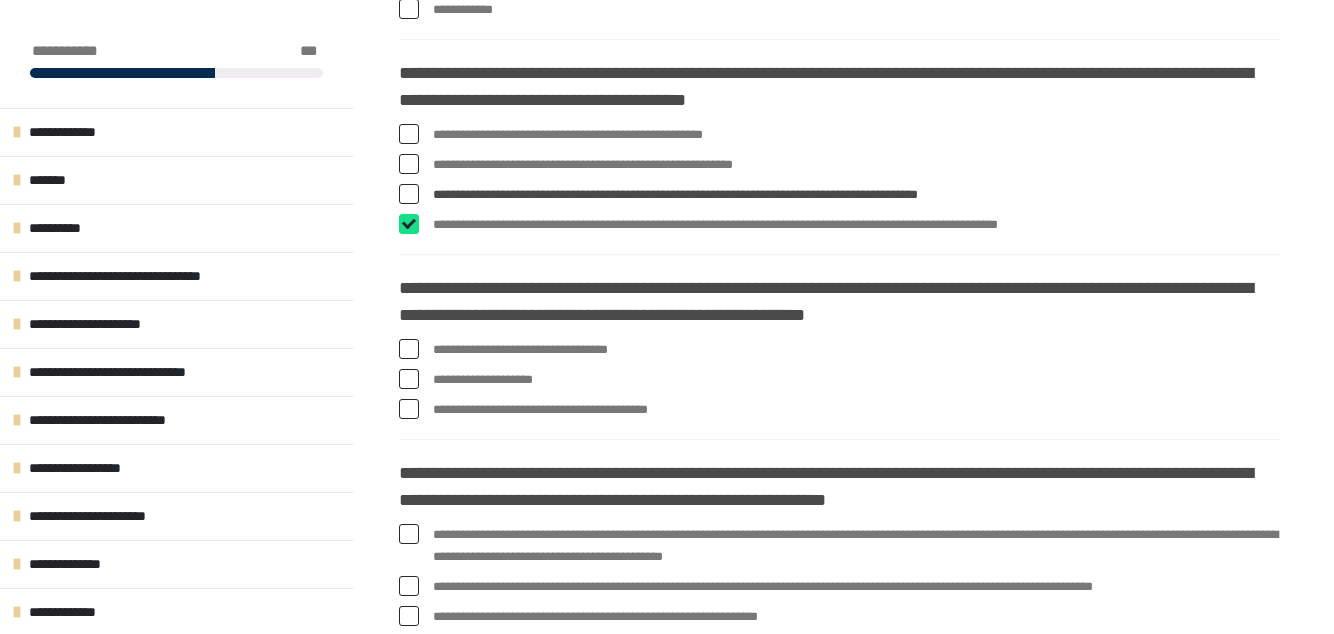 checkbox on "****" 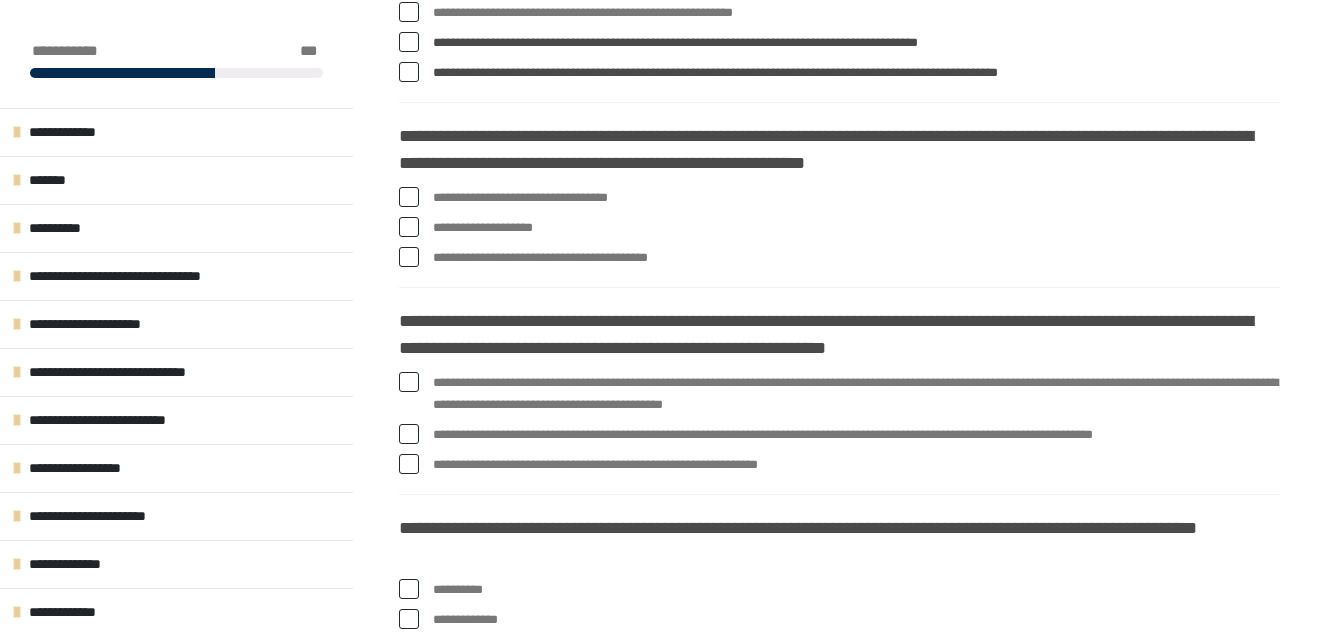 scroll, scrollTop: 1773, scrollLeft: 0, axis: vertical 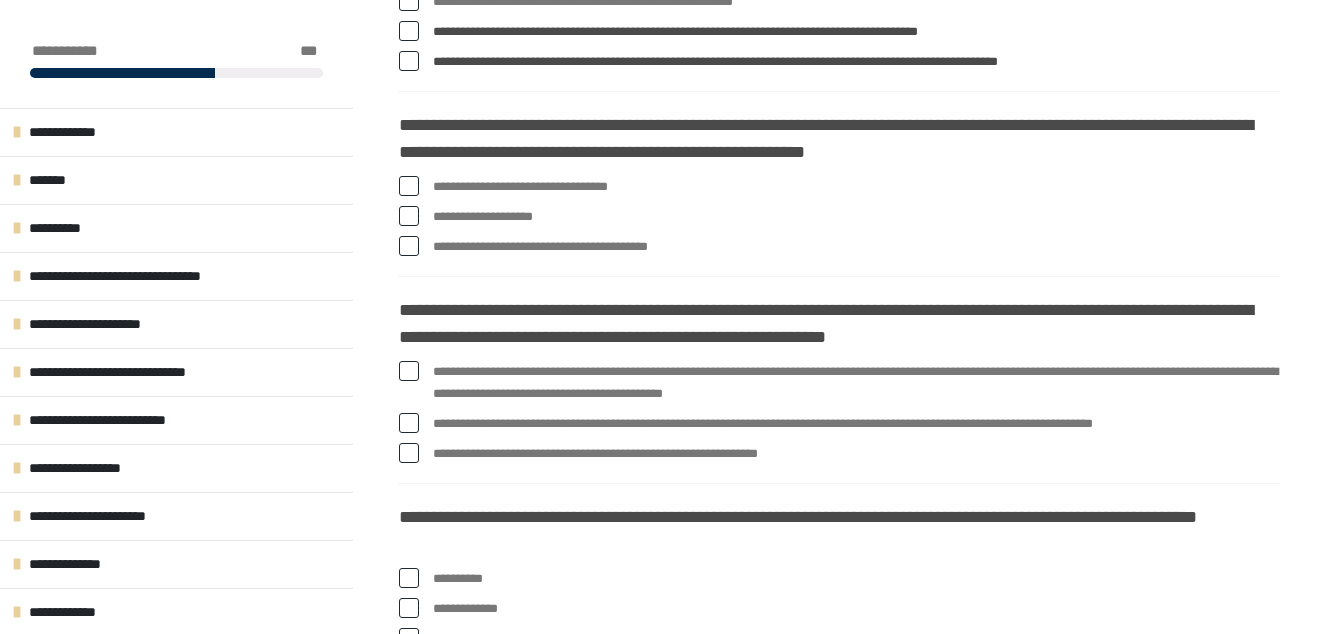 click at bounding box center (409, 246) 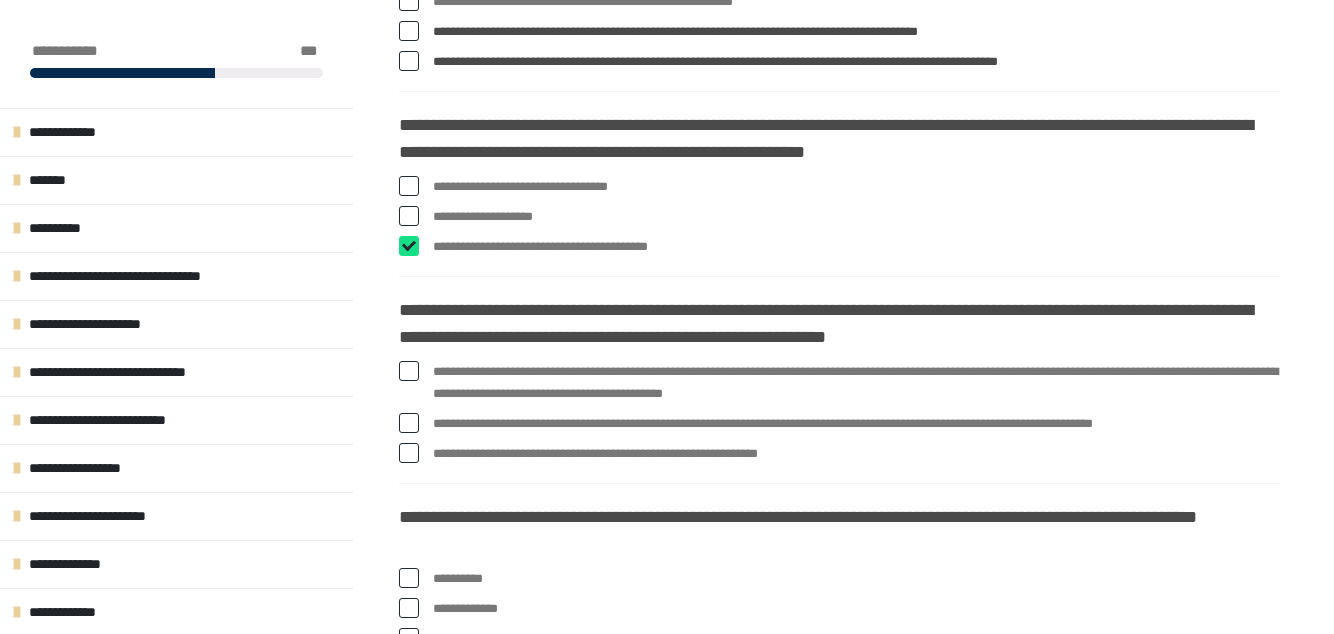 checkbox on "****" 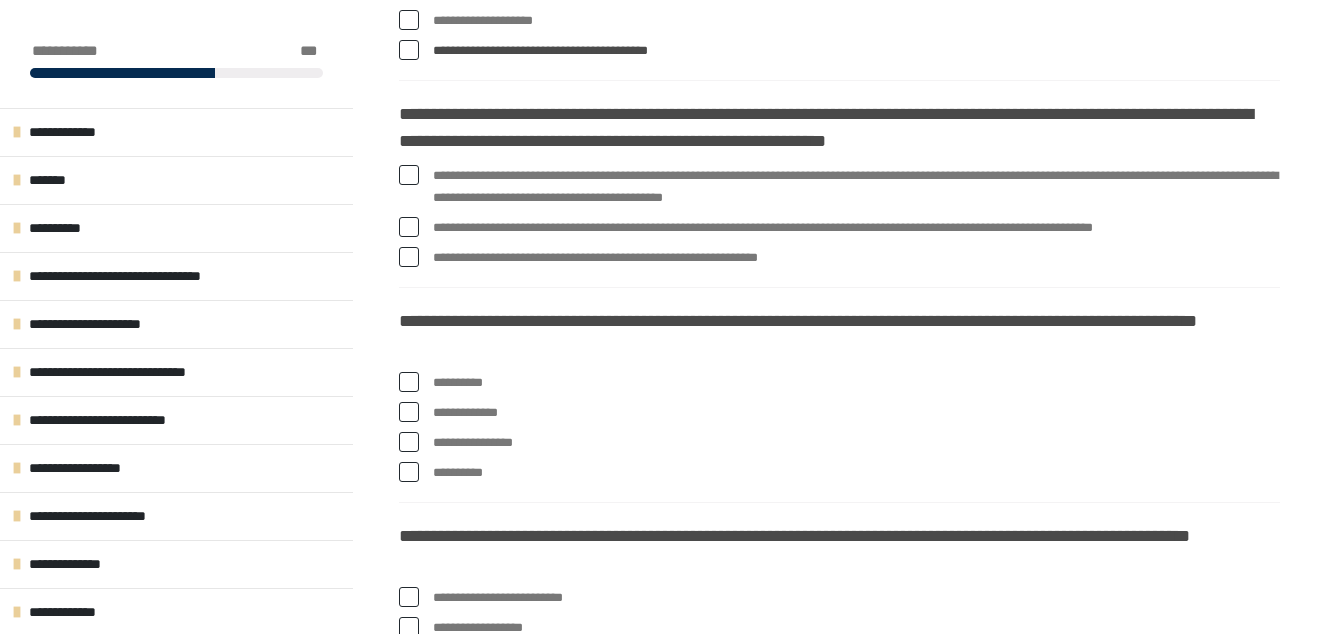 scroll, scrollTop: 1980, scrollLeft: 0, axis: vertical 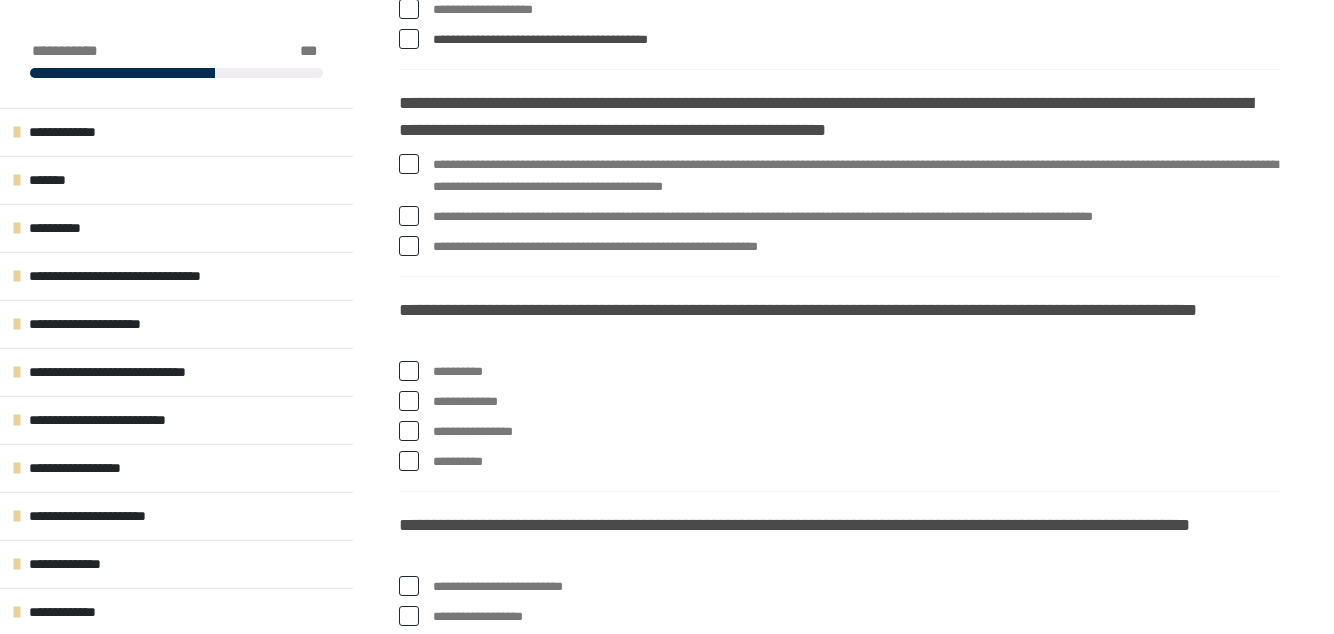 click at bounding box center [409, 164] 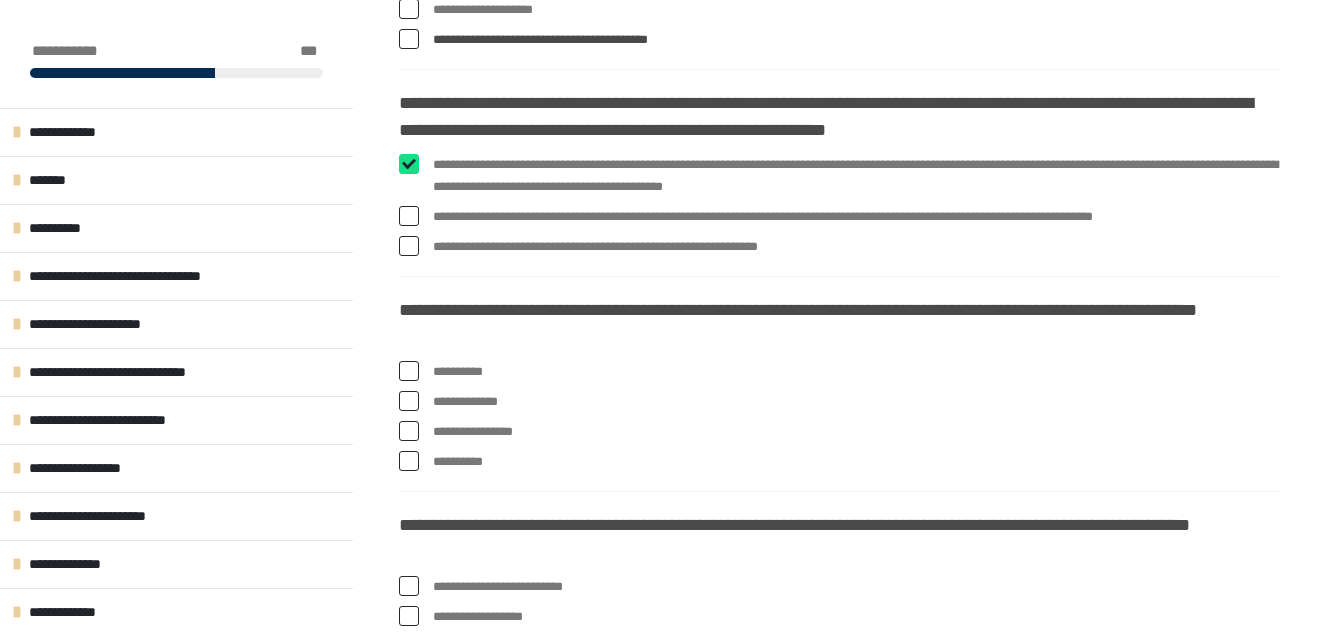 checkbox on "****" 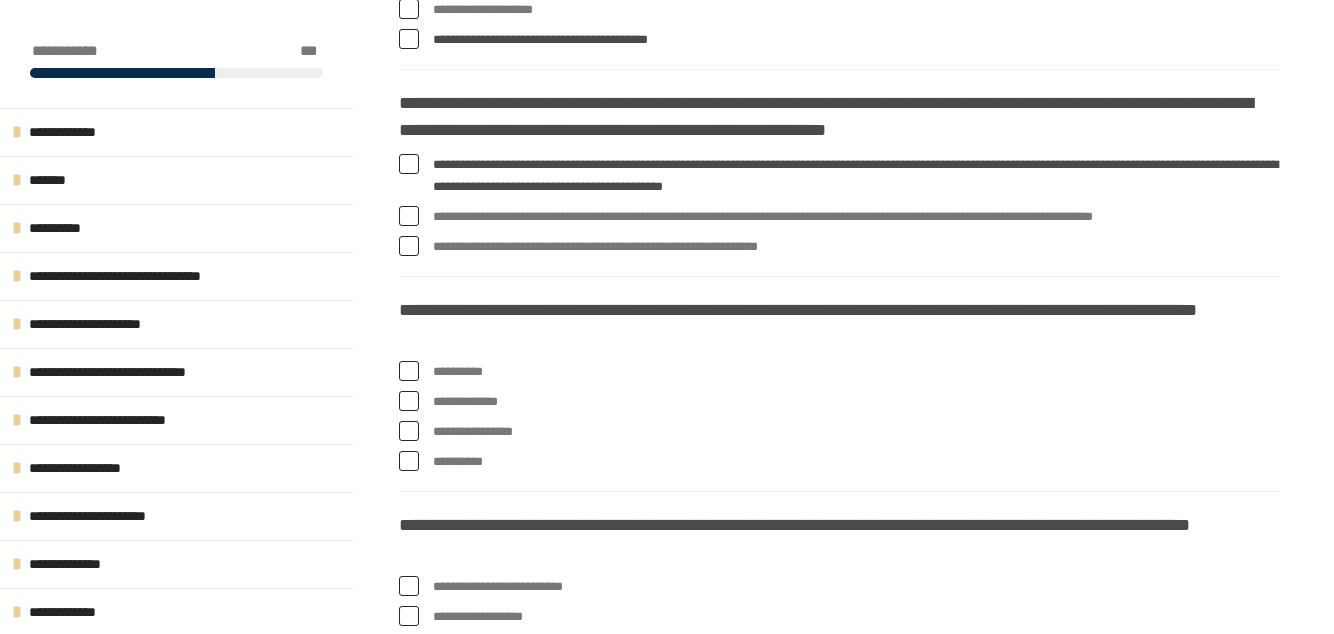 click at bounding box center (409, 461) 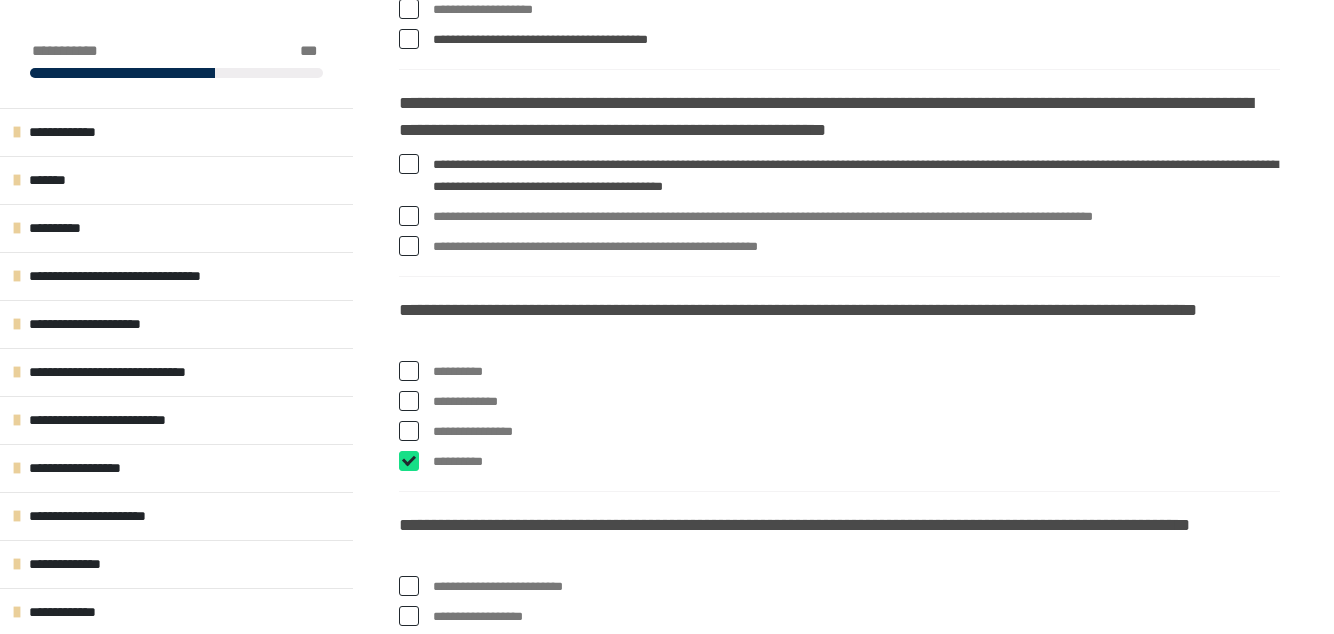 checkbox on "****" 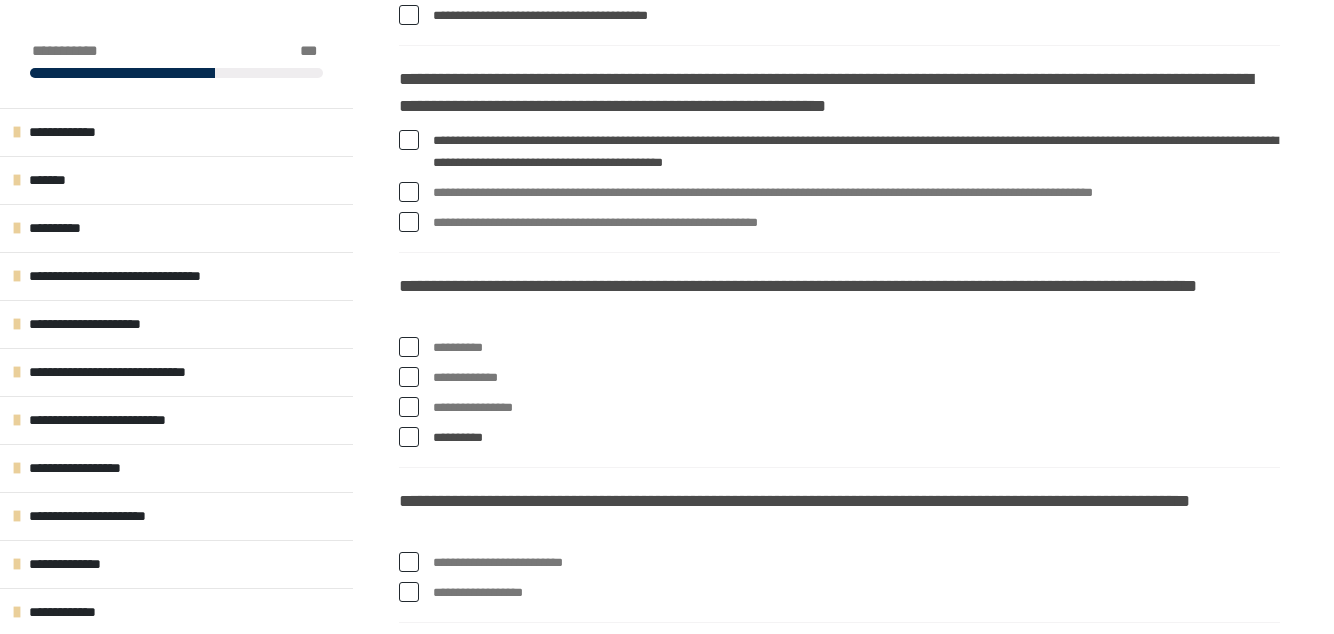scroll, scrollTop: 2022, scrollLeft: 0, axis: vertical 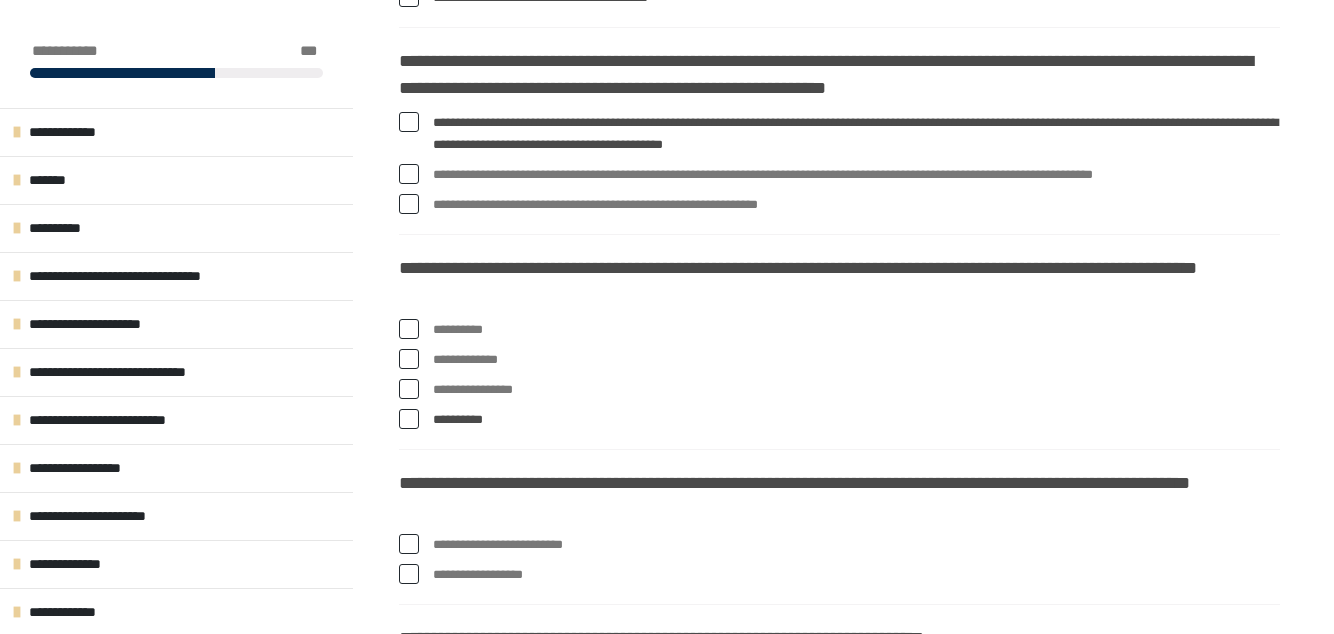 click on "**********" at bounding box center [856, 390] 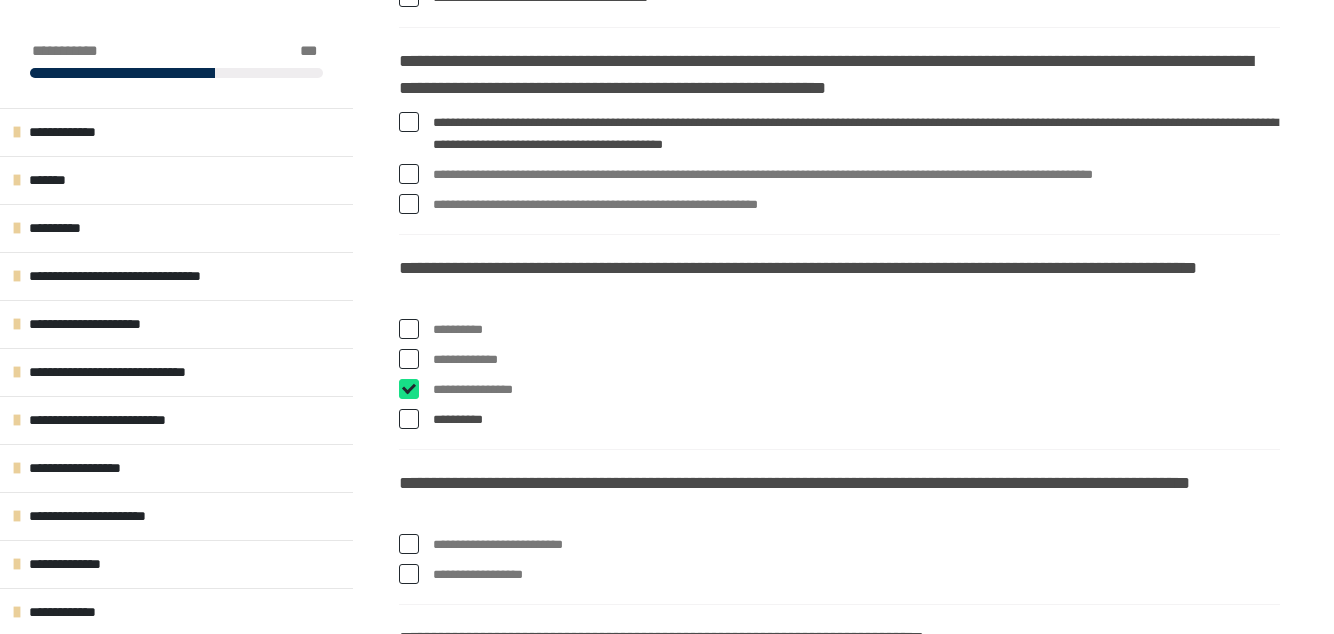 checkbox on "****" 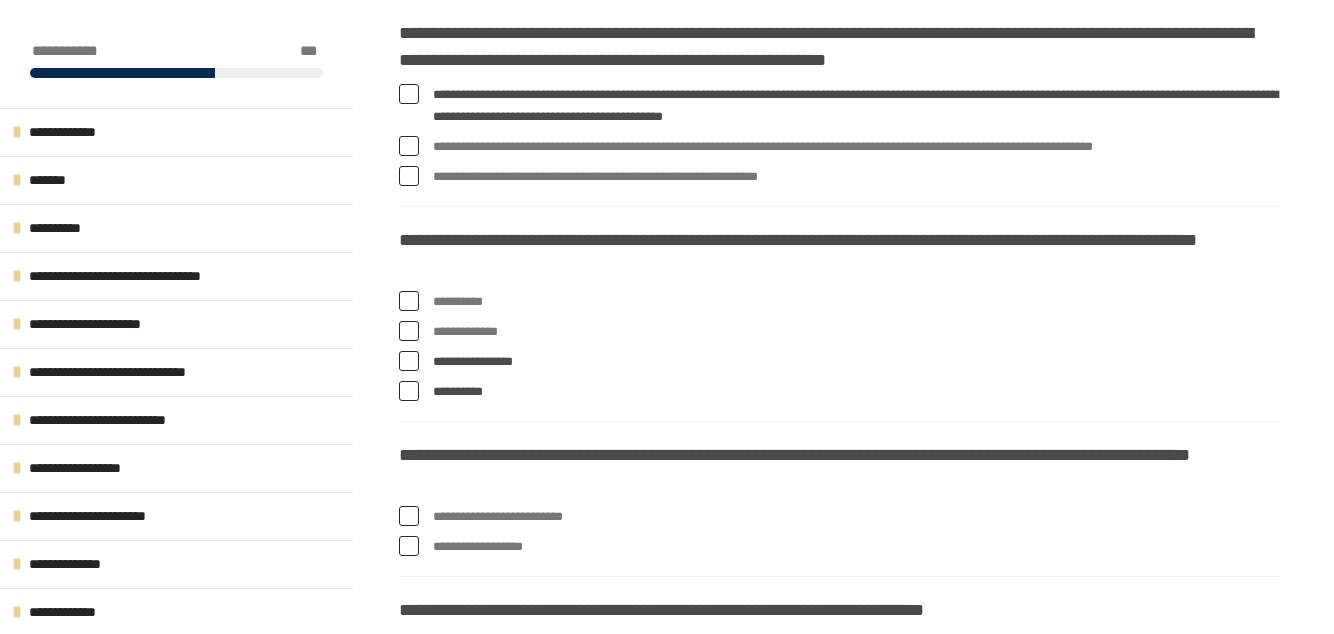 scroll, scrollTop: 2052, scrollLeft: 0, axis: vertical 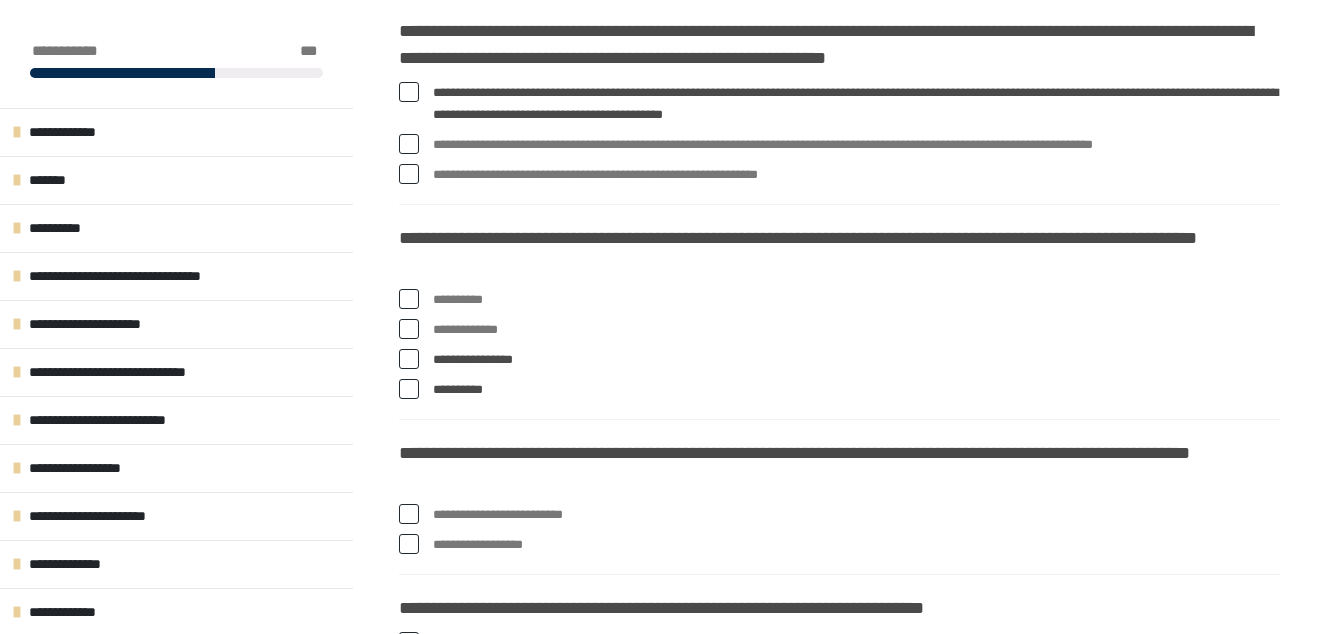 click on "**********" at bounding box center (856, 330) 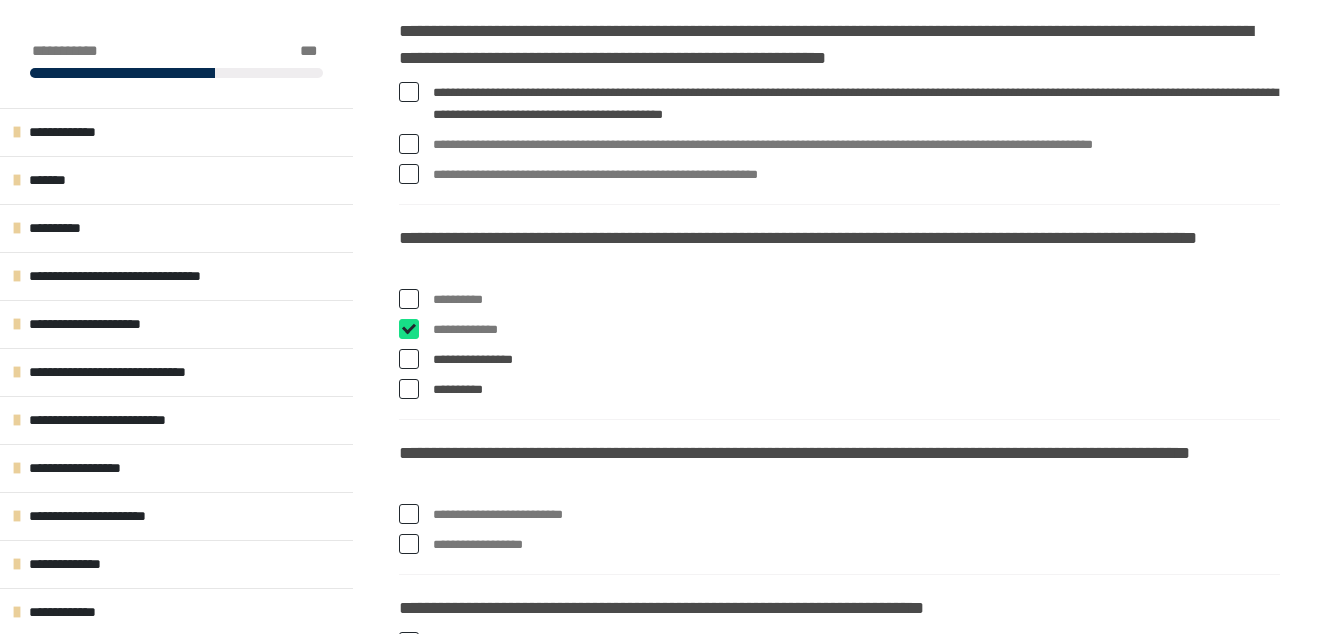 checkbox on "****" 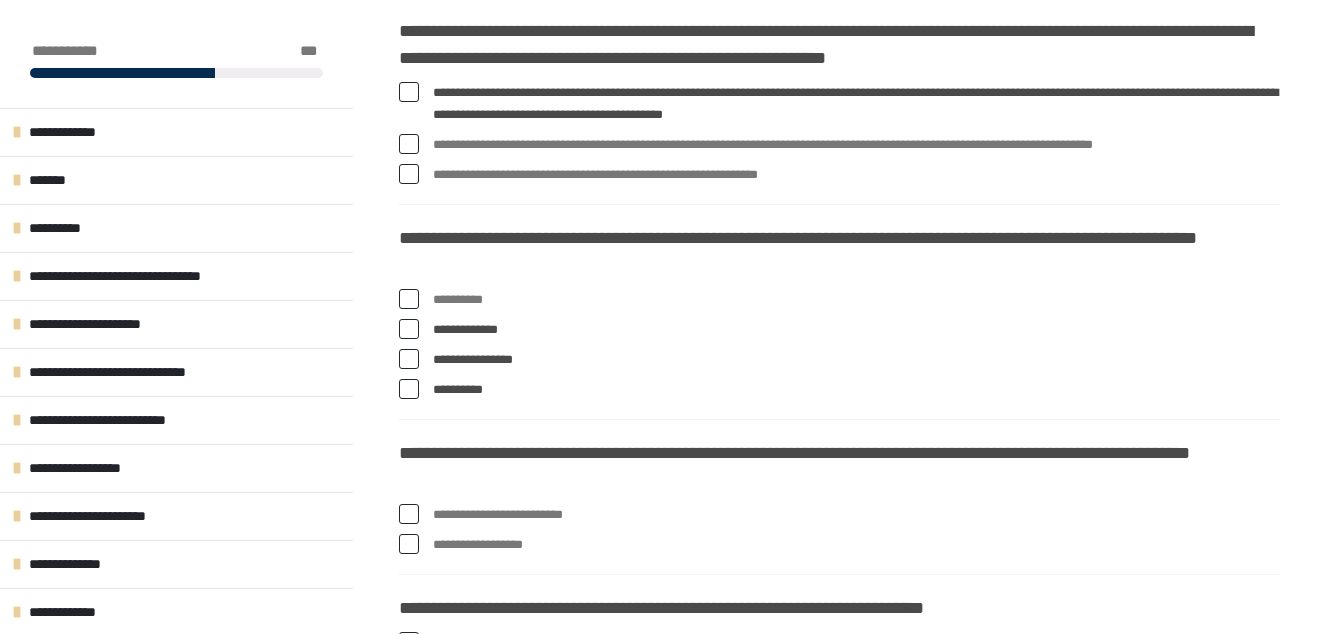click on "**********" at bounding box center (856, 300) 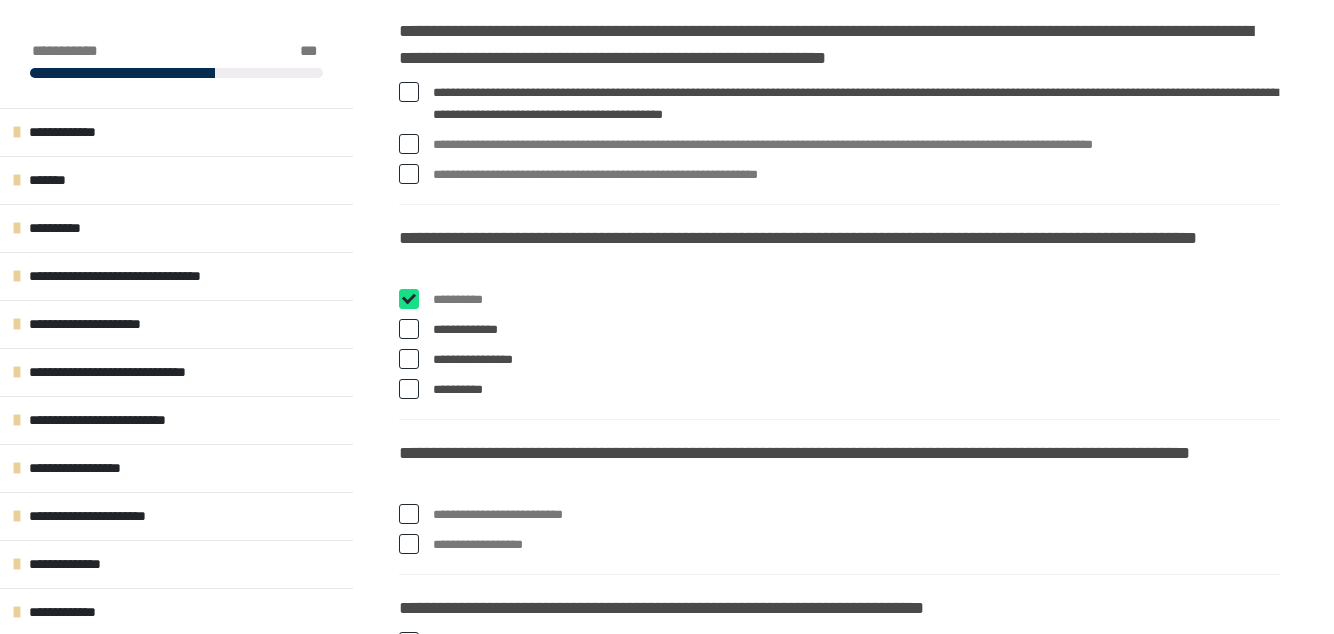 checkbox on "****" 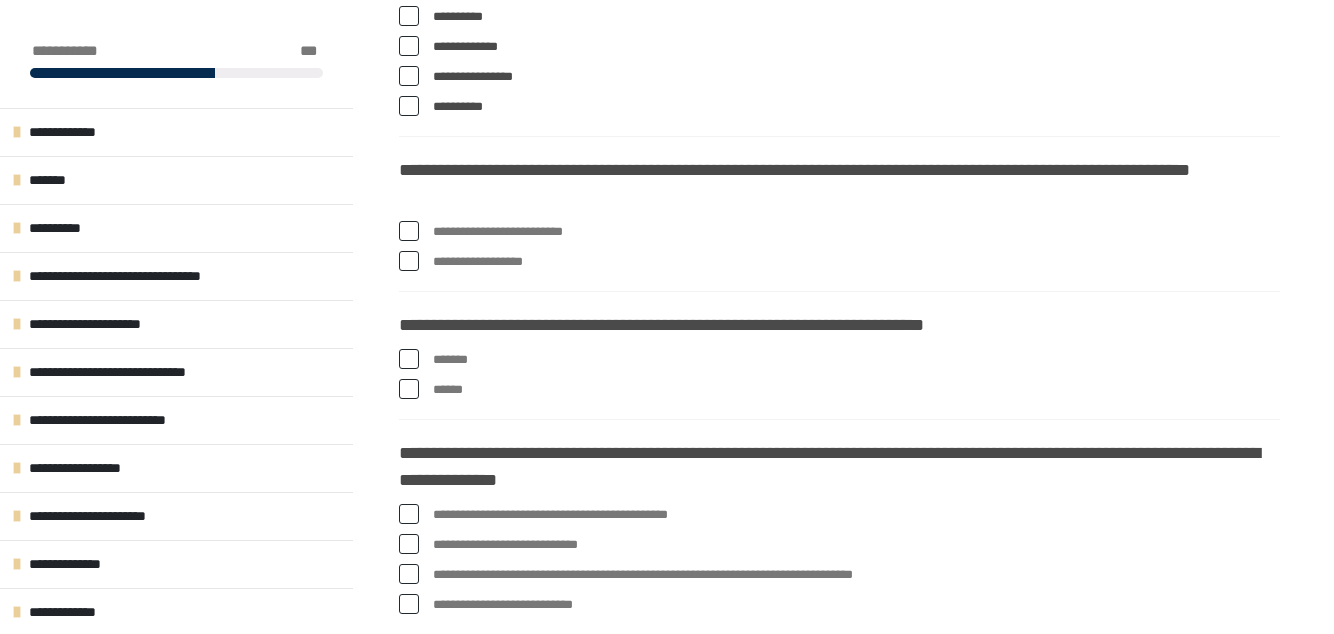 scroll, scrollTop: 2341, scrollLeft: 0, axis: vertical 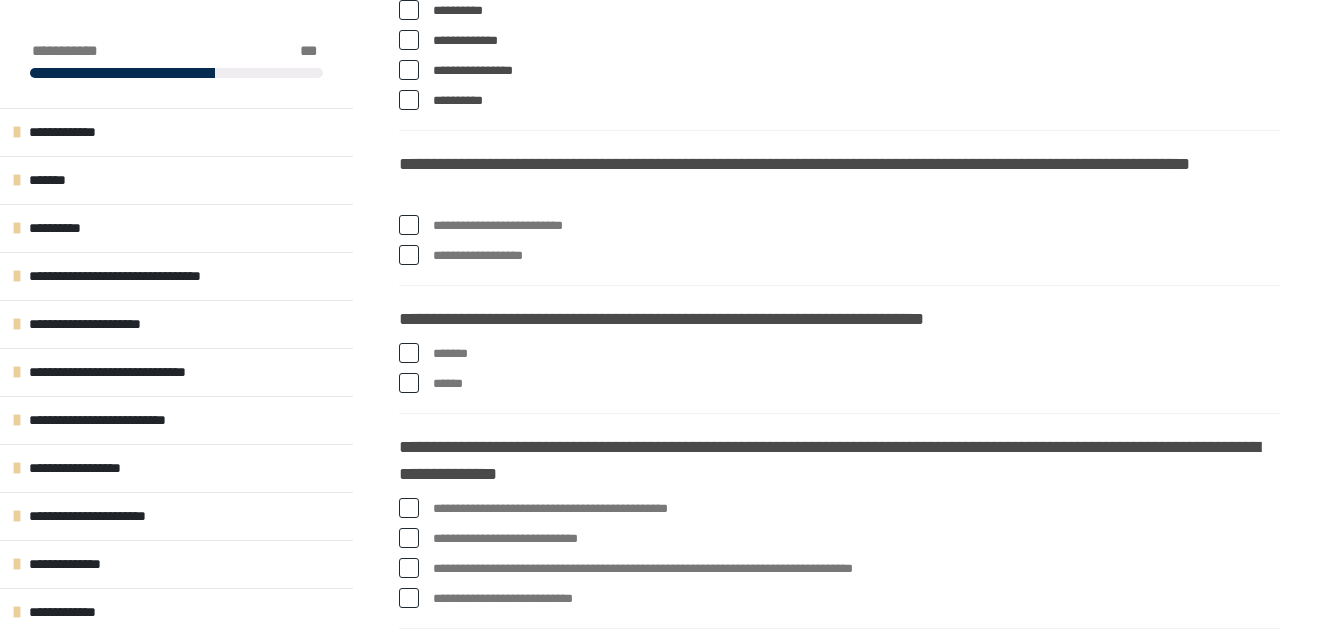 click on "**********" at bounding box center [439, 251] 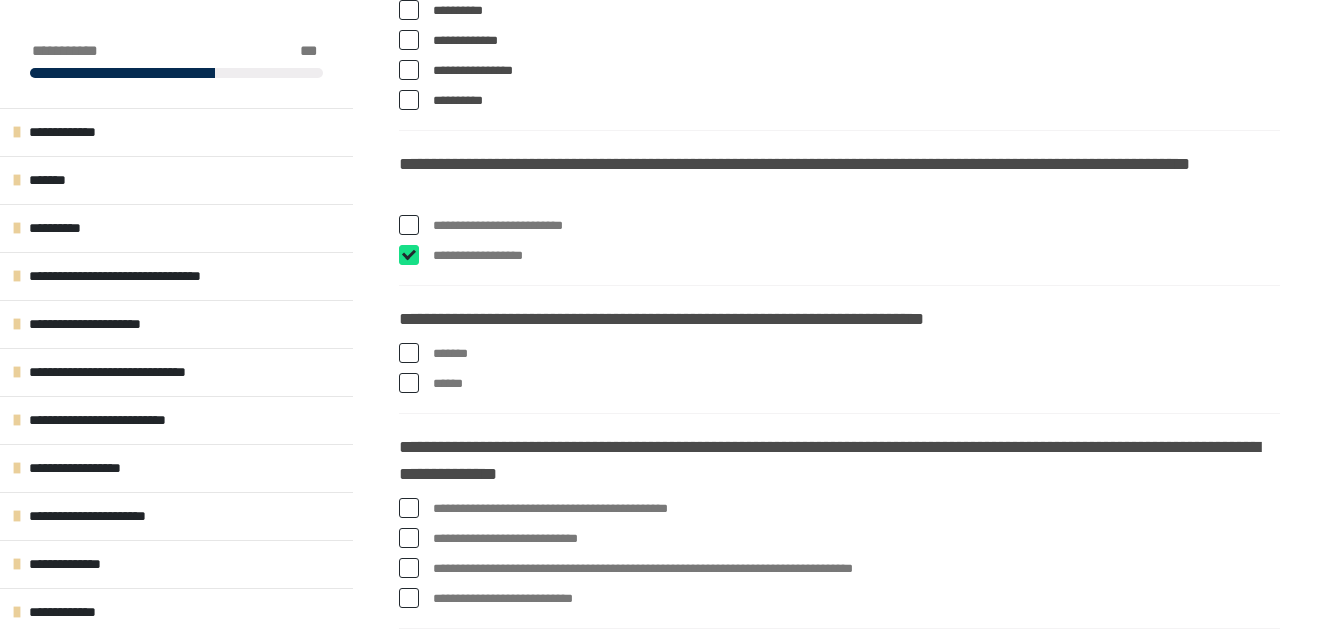 checkbox on "****" 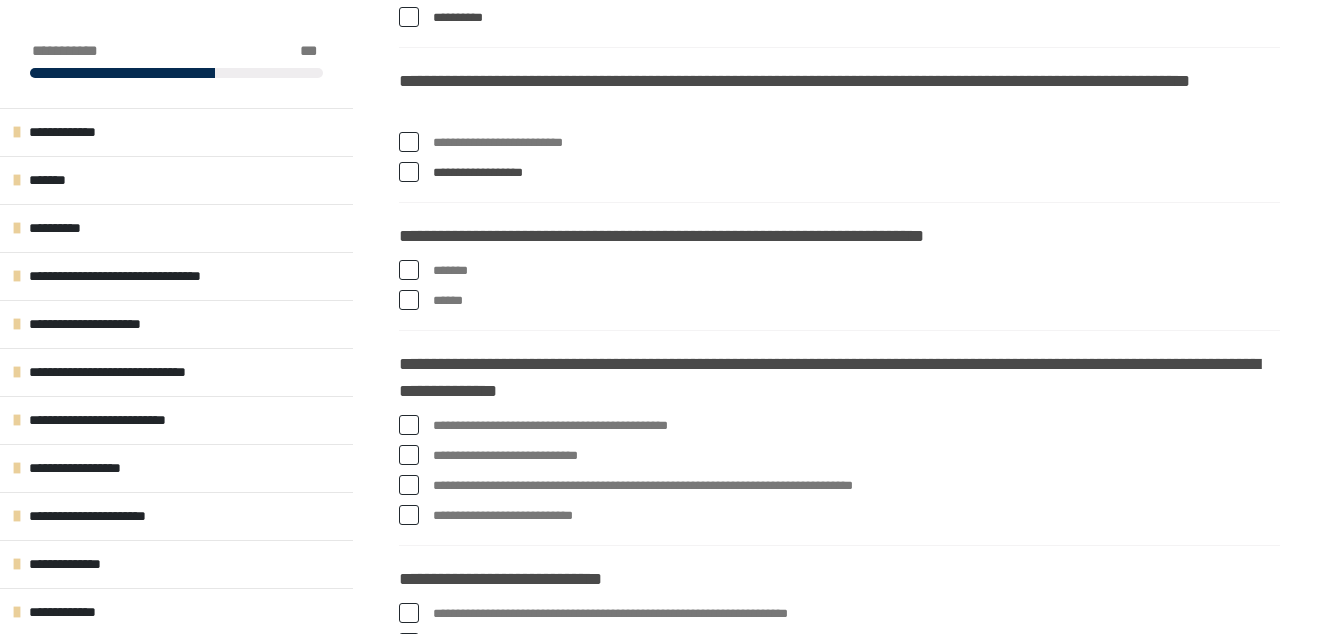 scroll, scrollTop: 2438, scrollLeft: 0, axis: vertical 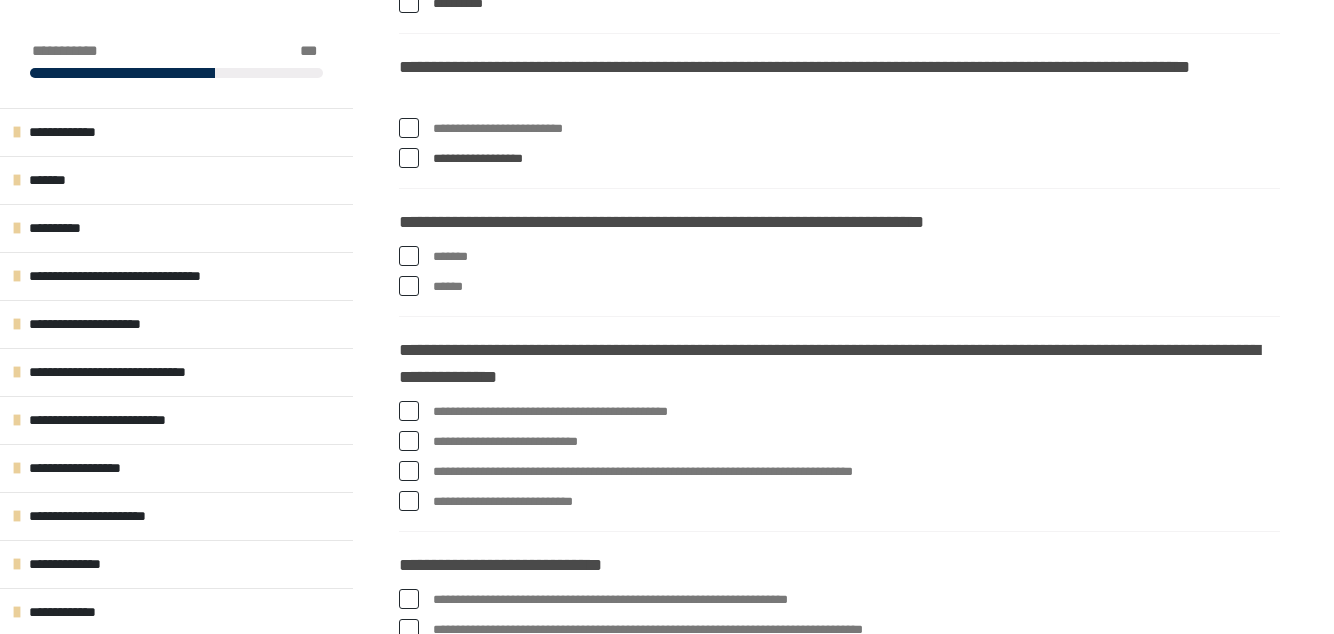 click at bounding box center (409, 286) 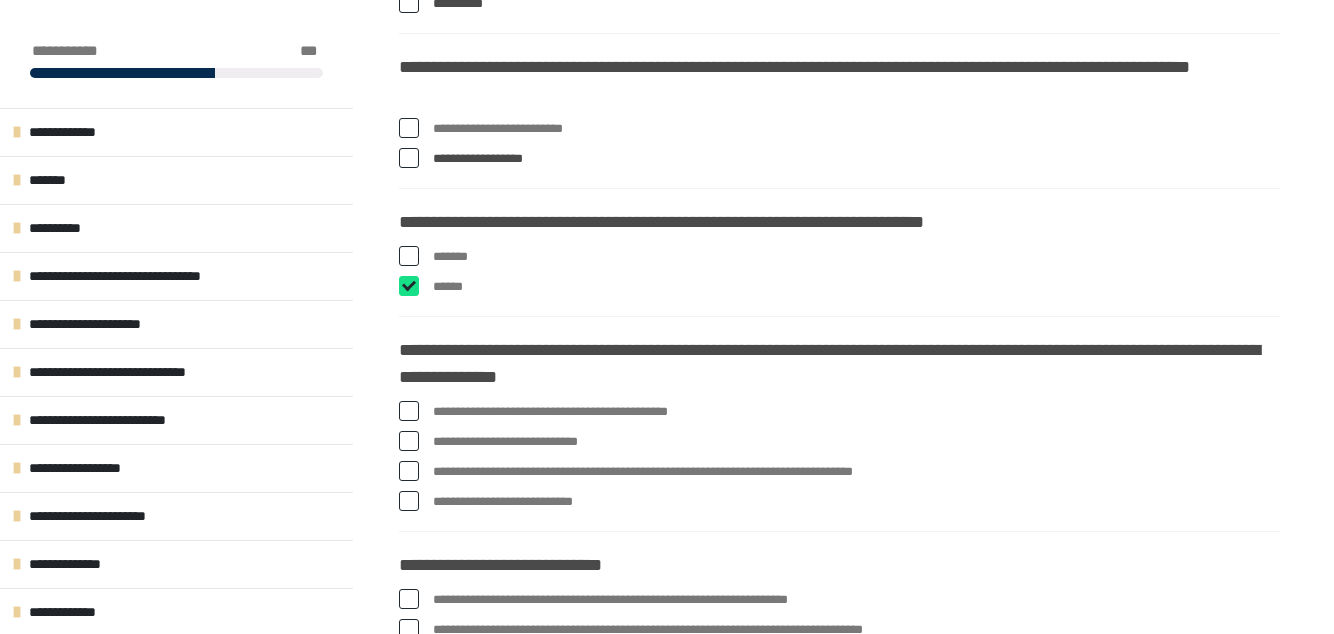 checkbox on "****" 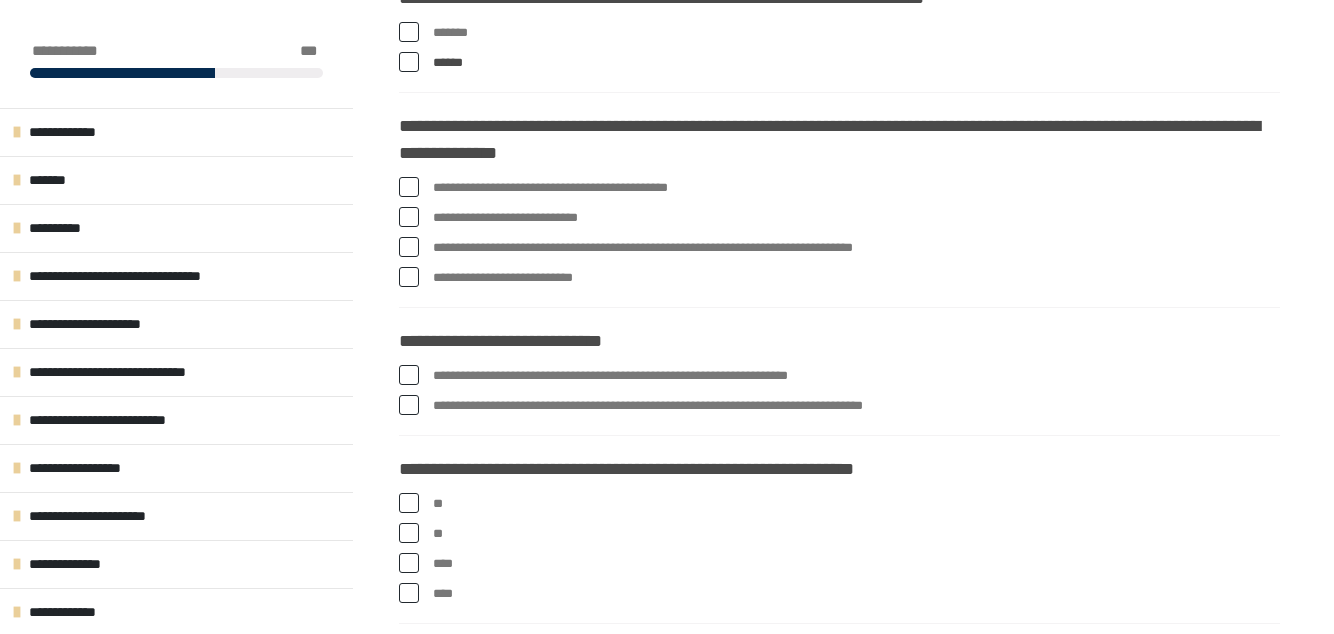 scroll, scrollTop: 2664, scrollLeft: 0, axis: vertical 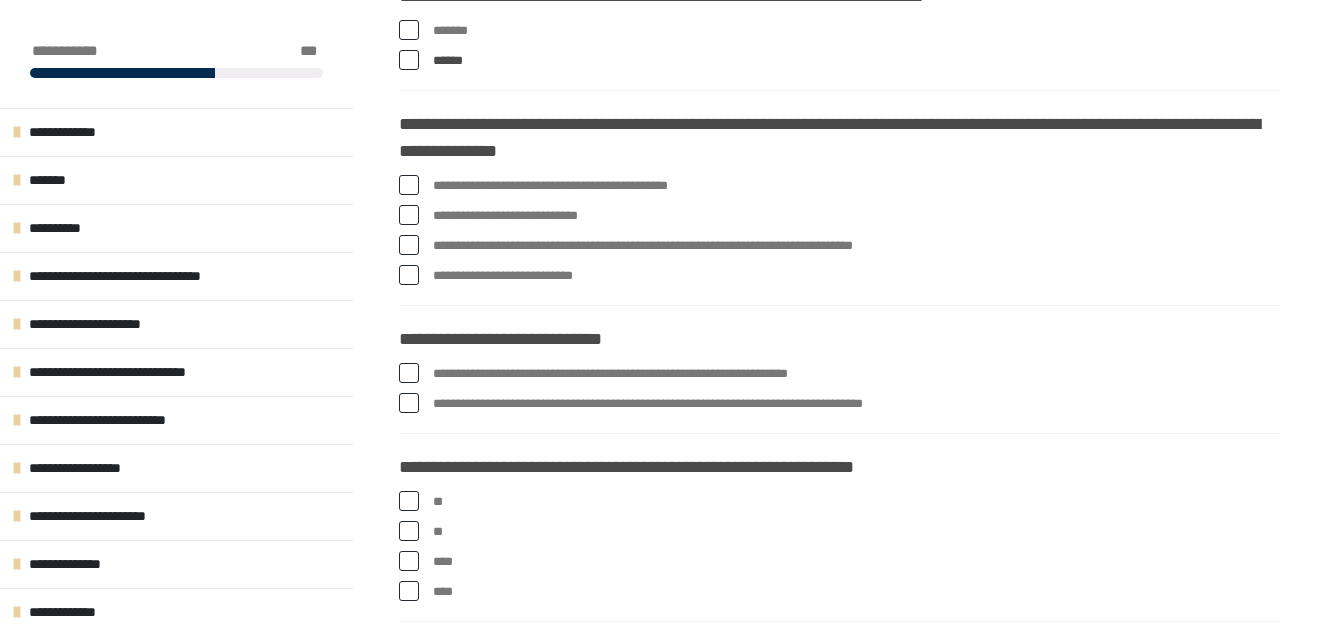 click at bounding box center (409, 215) 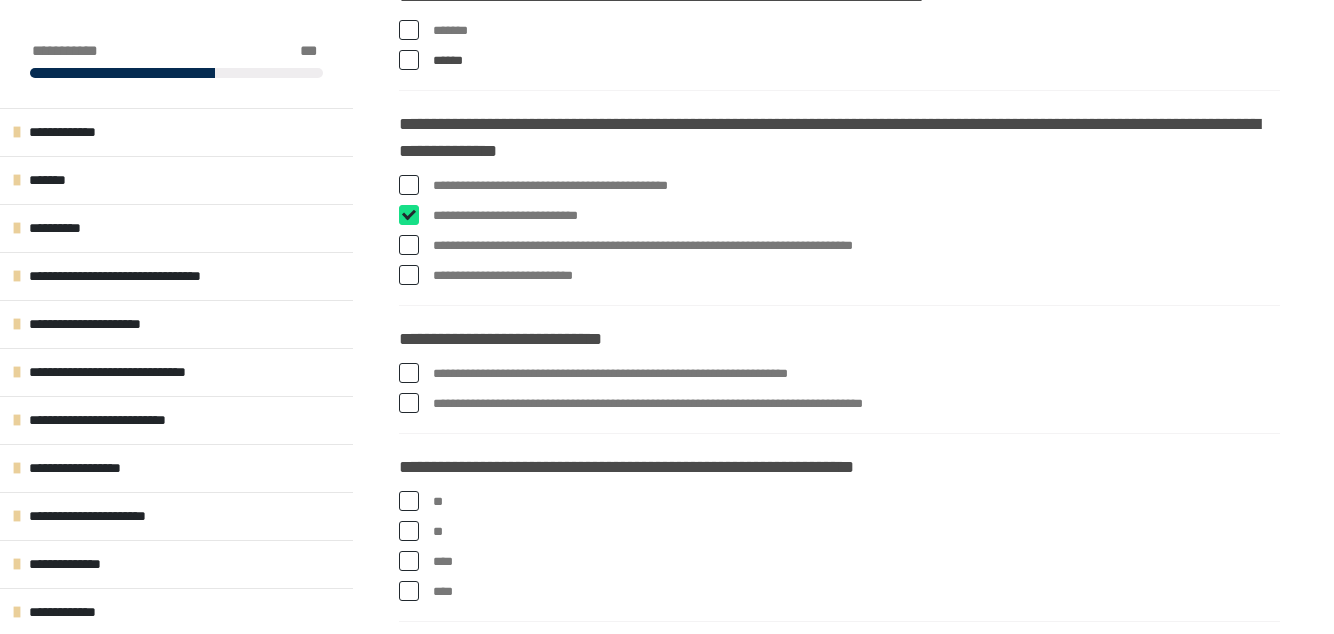 checkbox on "****" 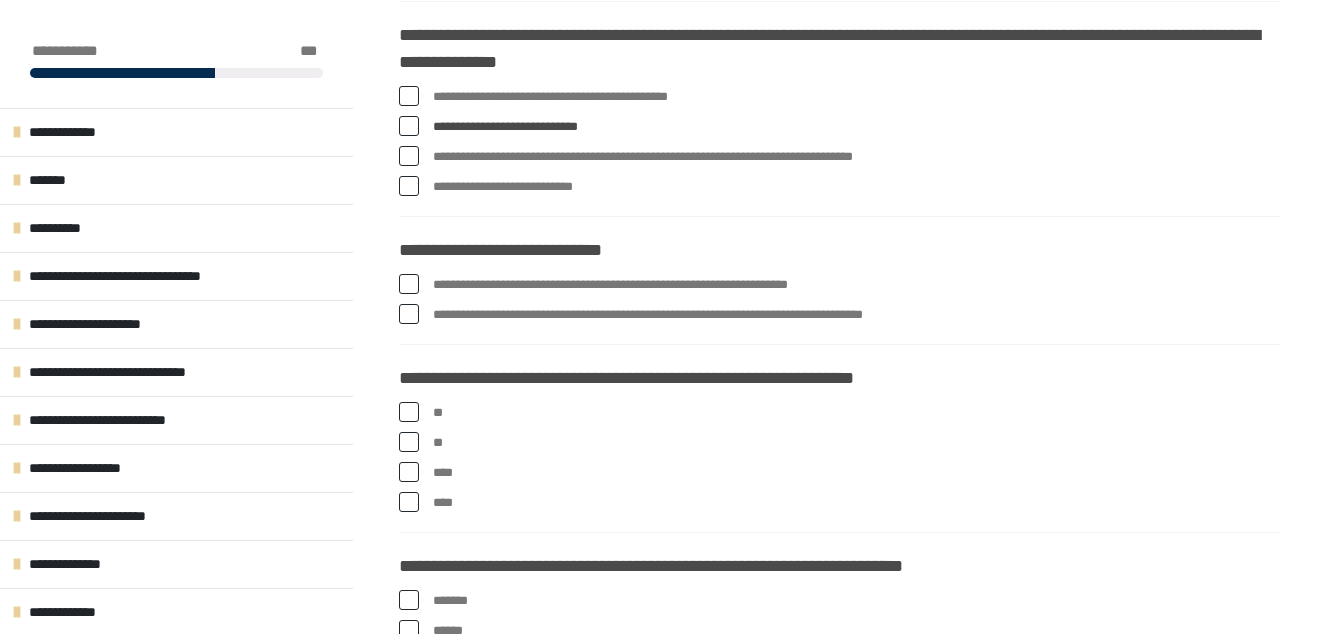 scroll, scrollTop: 2766, scrollLeft: 0, axis: vertical 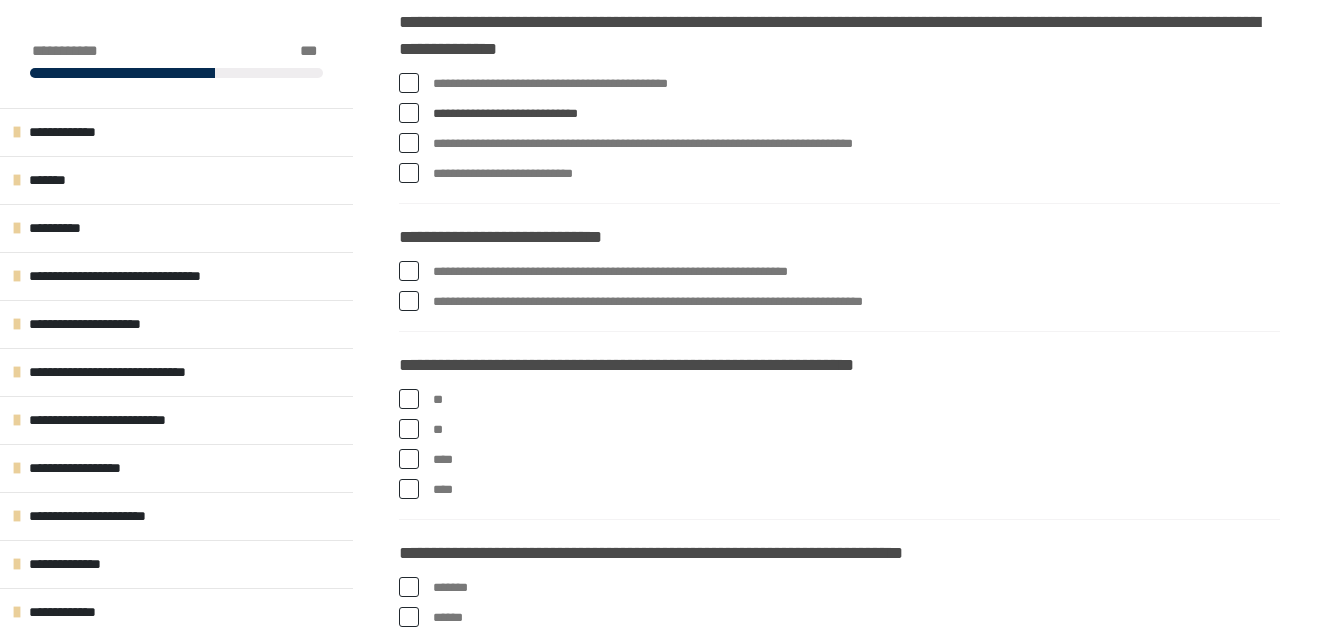 click at bounding box center [409, 301] 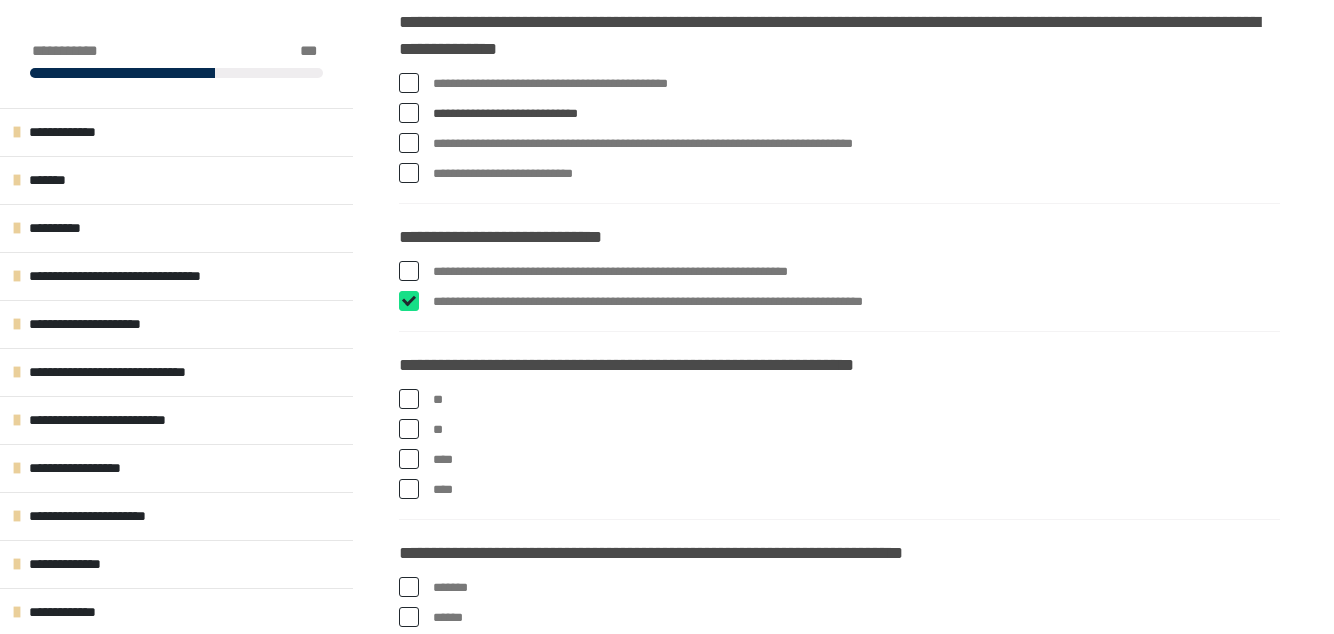 checkbox on "****" 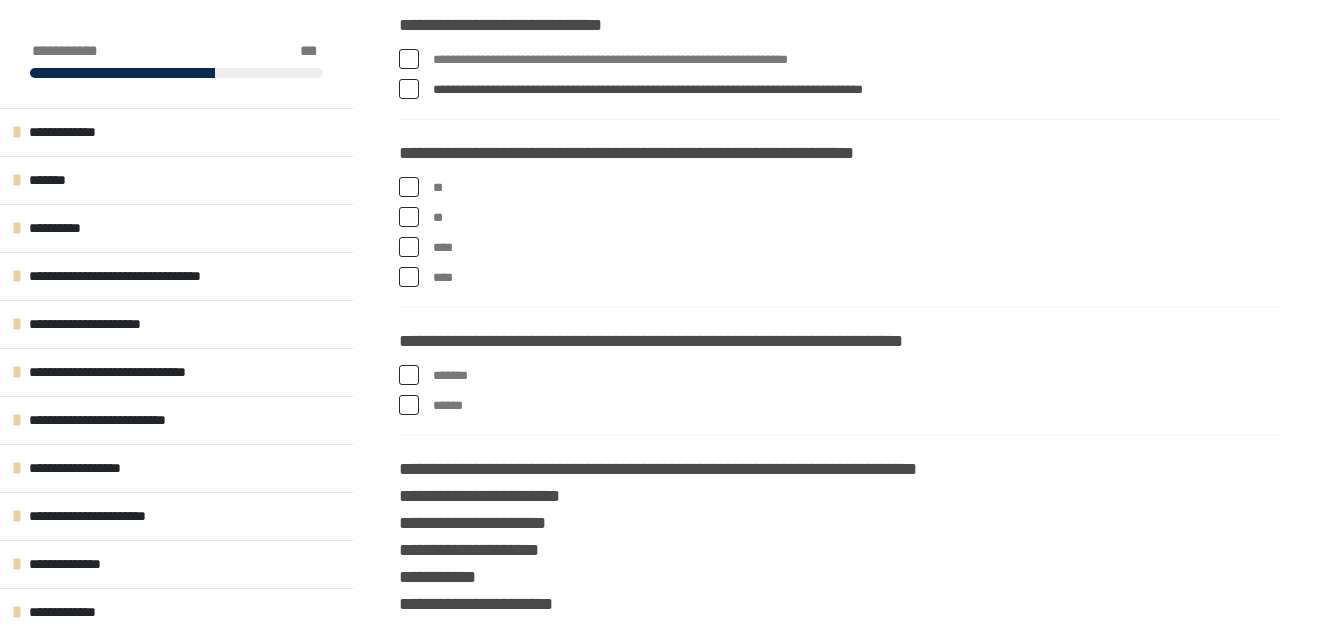 scroll, scrollTop: 2979, scrollLeft: 0, axis: vertical 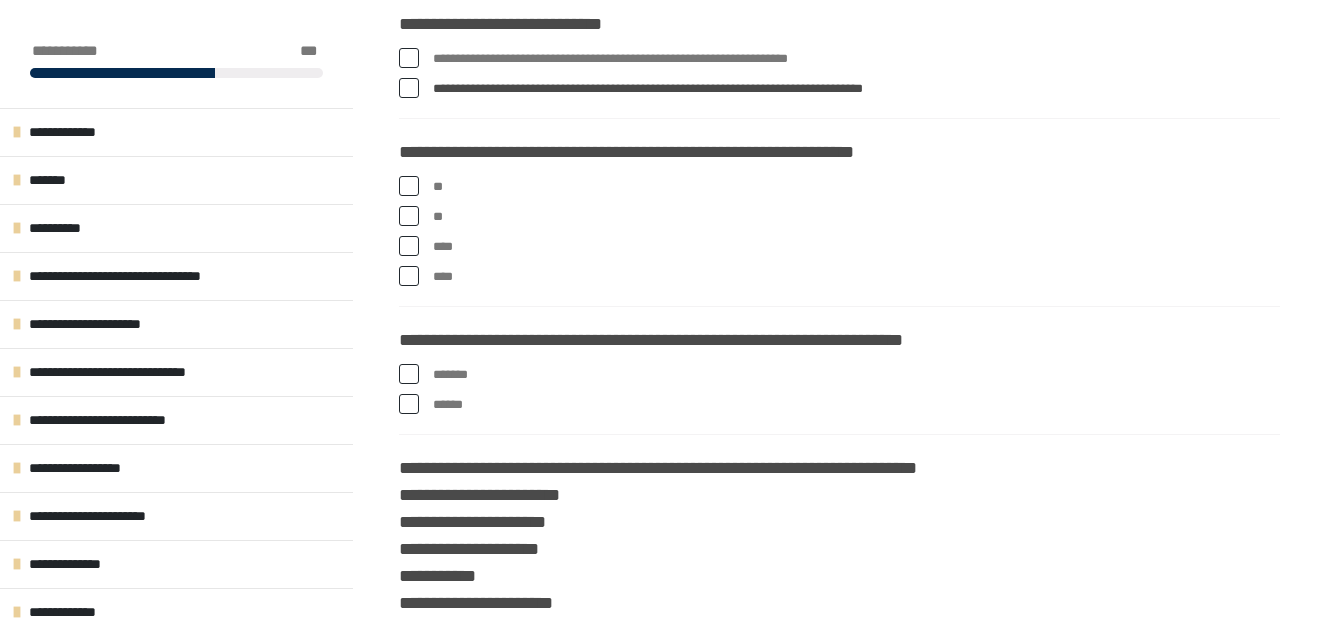 click at bounding box center (409, 216) 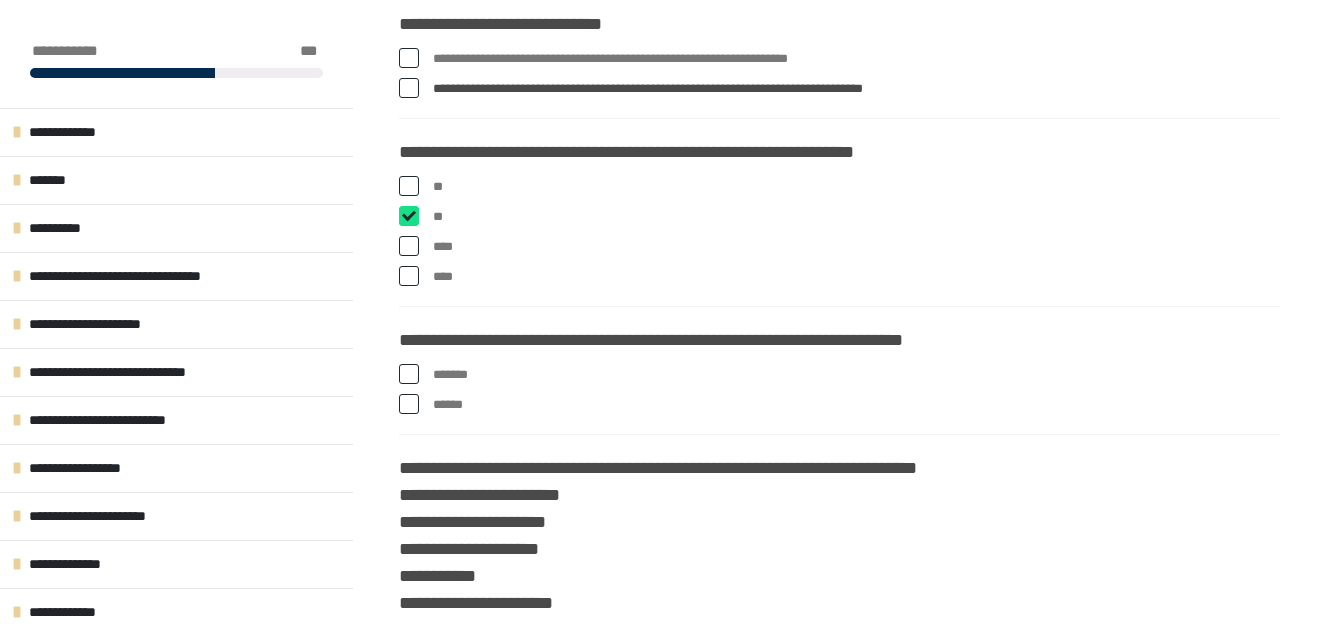 checkbox on "****" 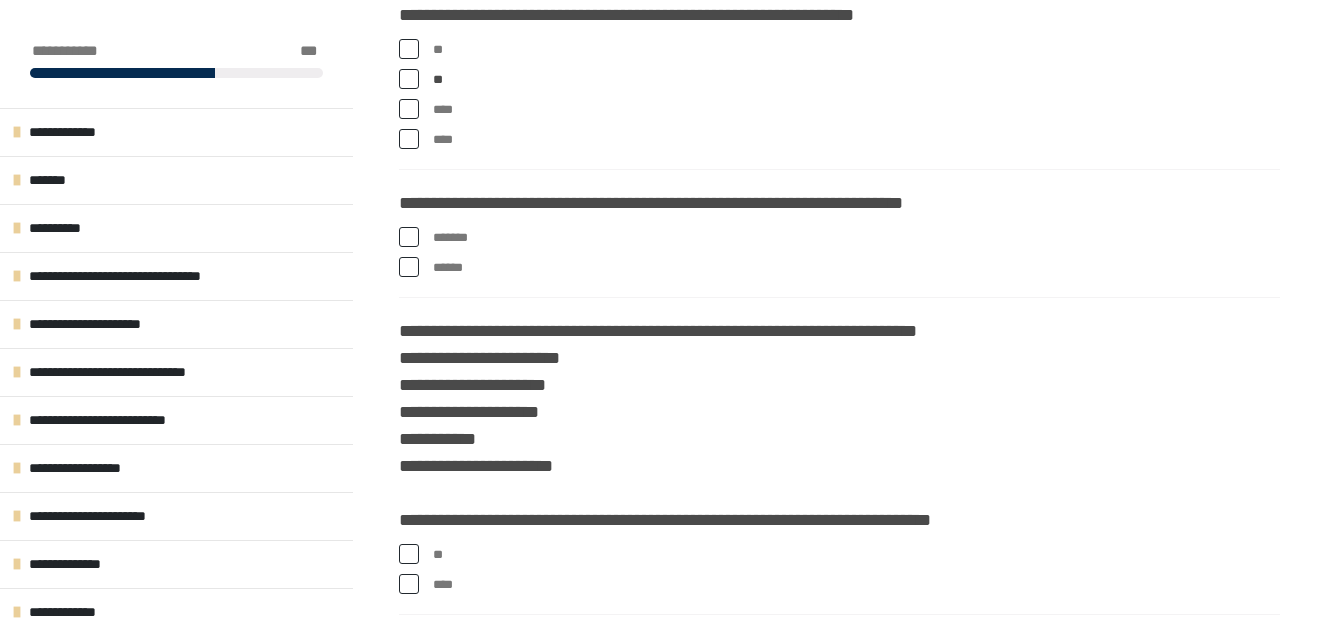 scroll, scrollTop: 3127, scrollLeft: 0, axis: vertical 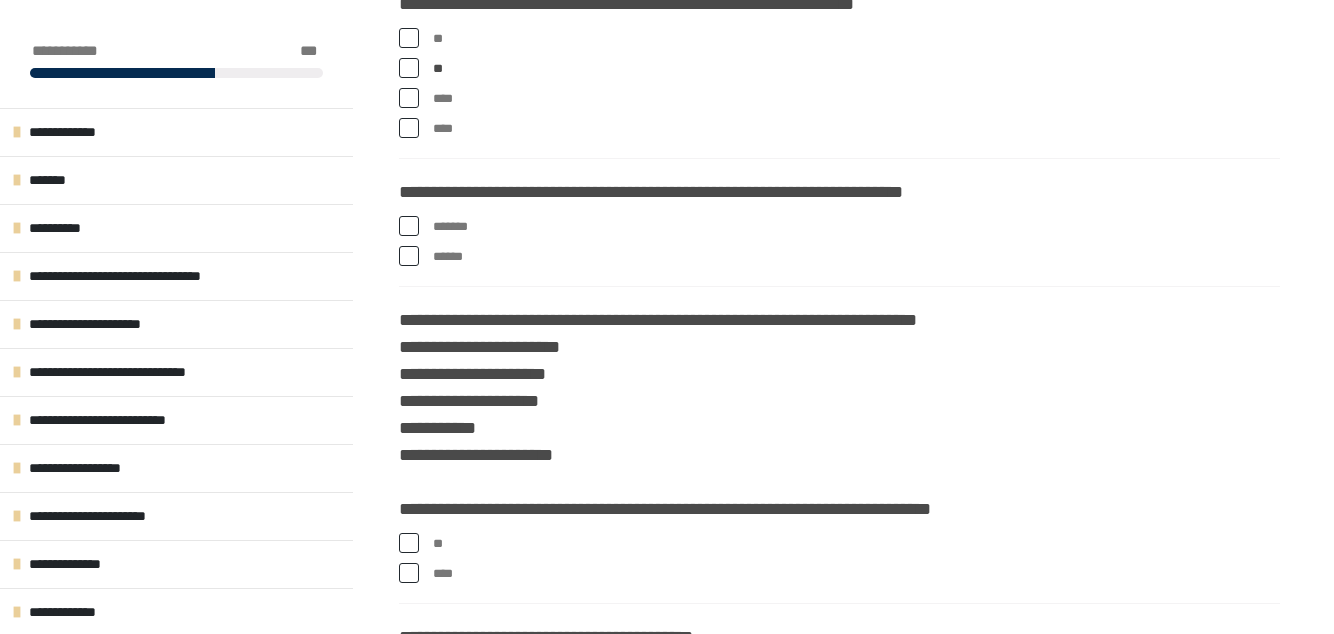 click at bounding box center (409, 226) 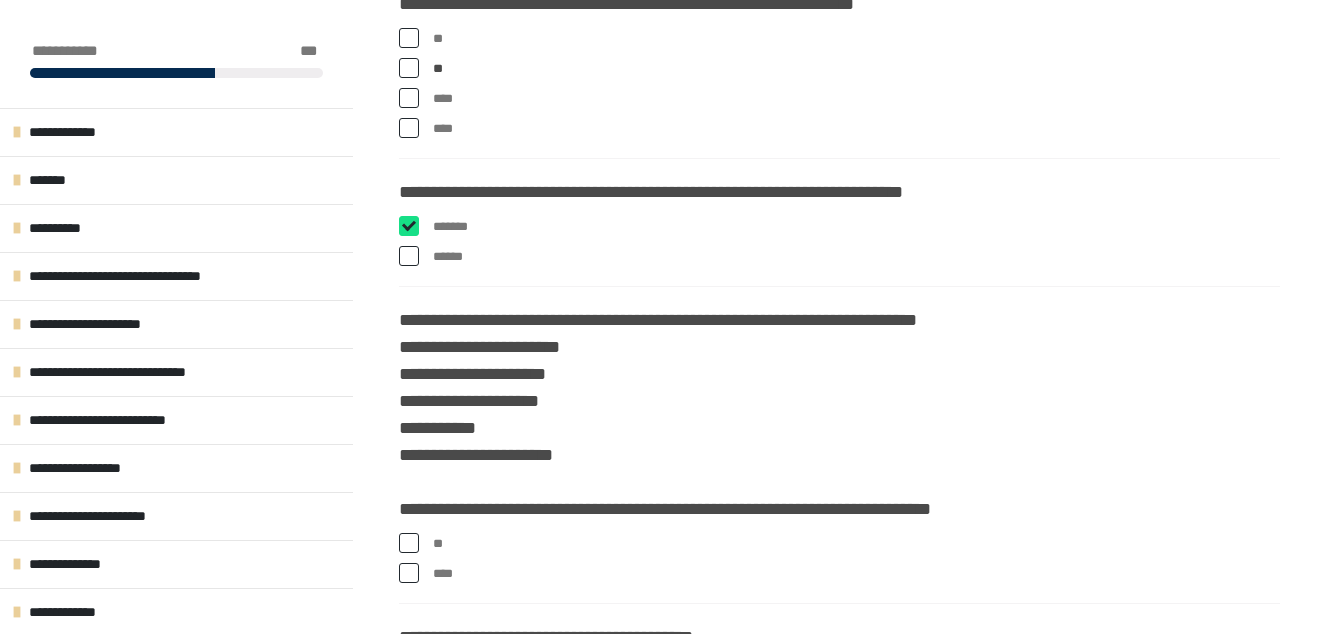 checkbox on "****" 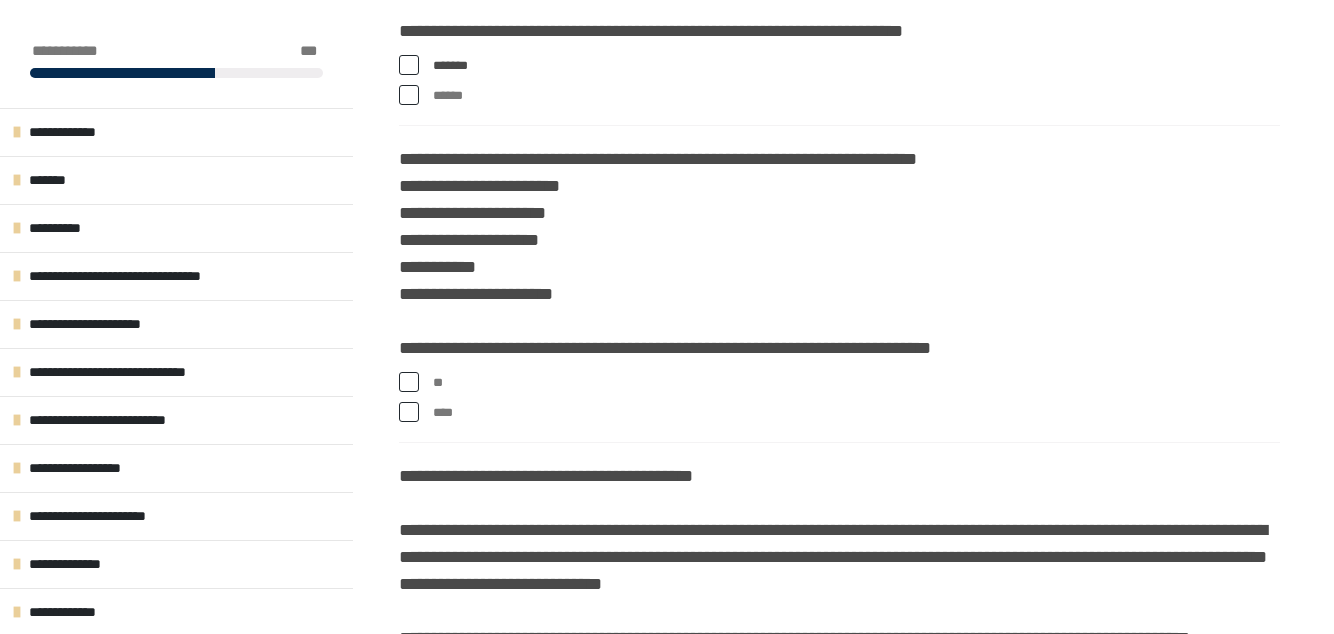scroll, scrollTop: 3289, scrollLeft: 0, axis: vertical 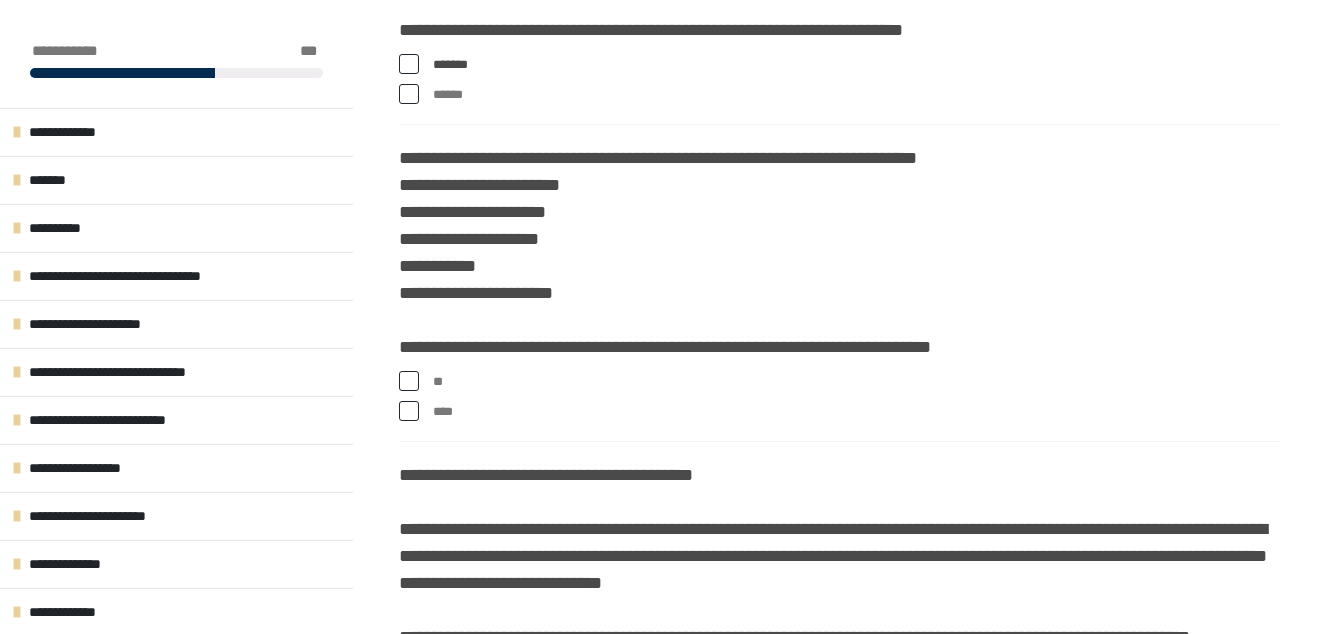 click at bounding box center (409, 381) 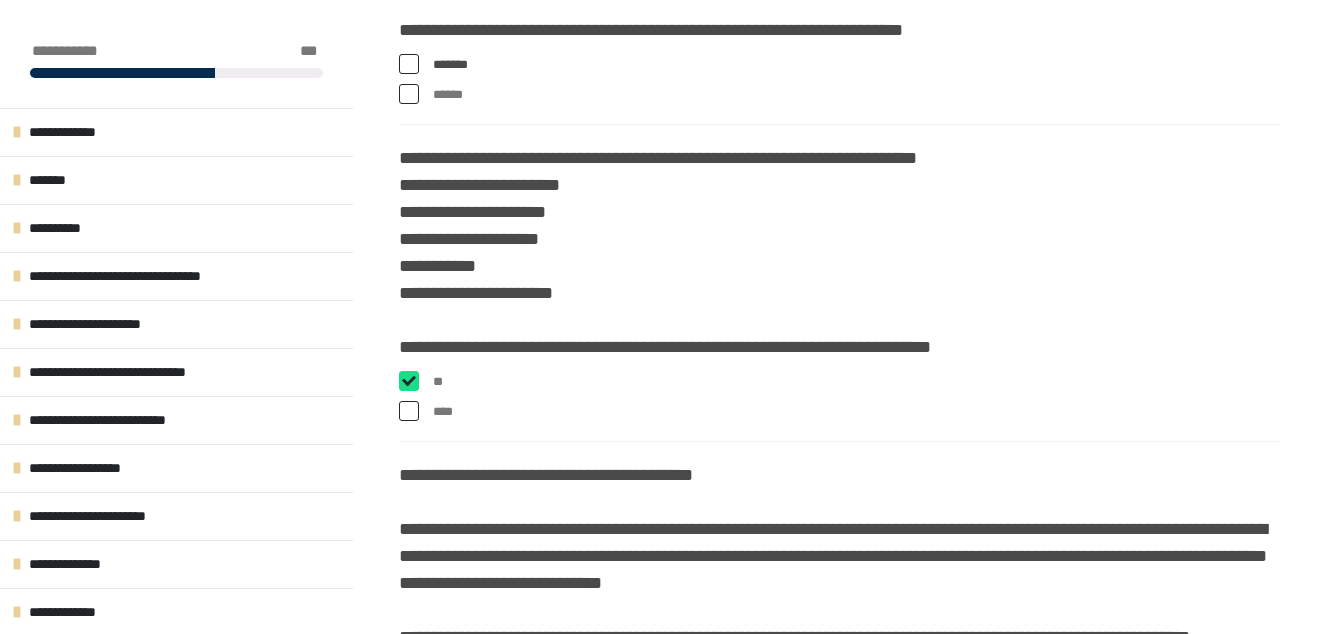 checkbox on "****" 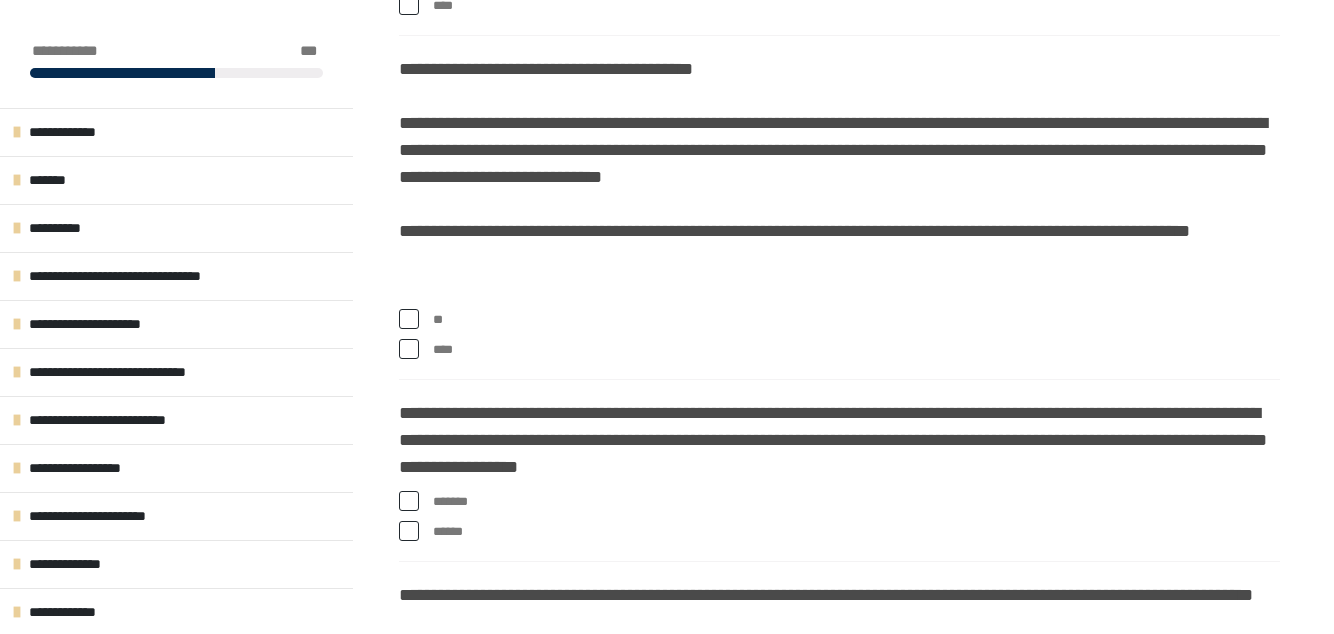 scroll, scrollTop: 3714, scrollLeft: 0, axis: vertical 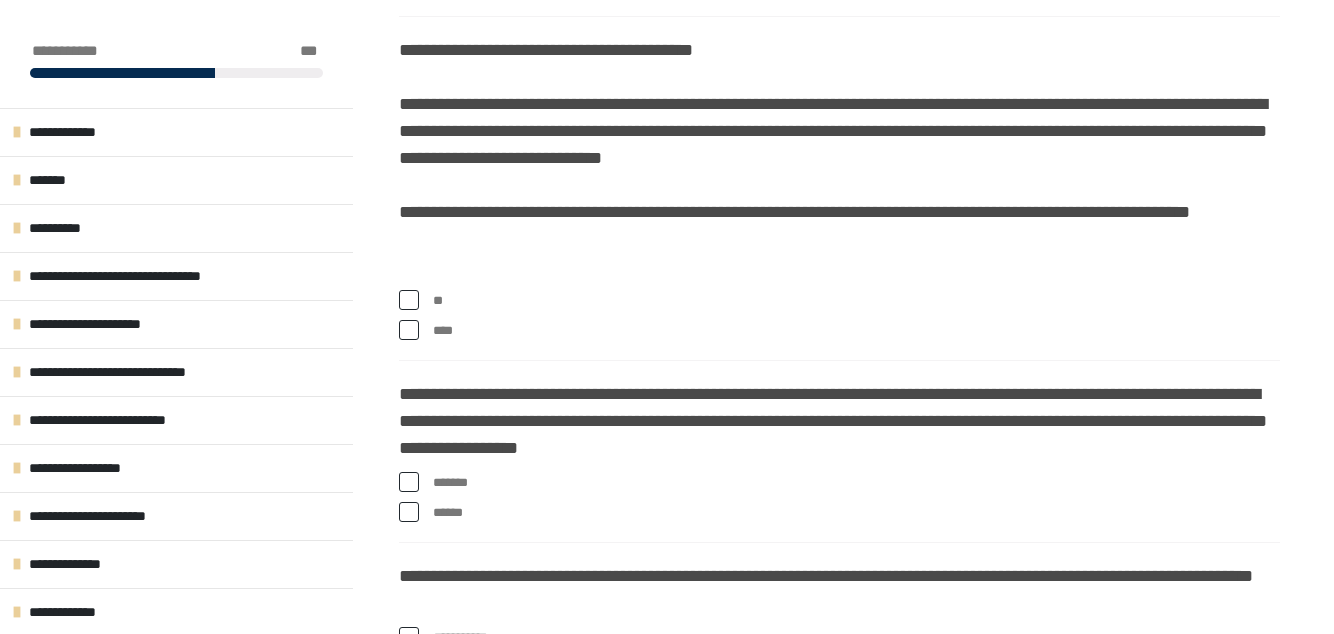 click at bounding box center [409, 300] 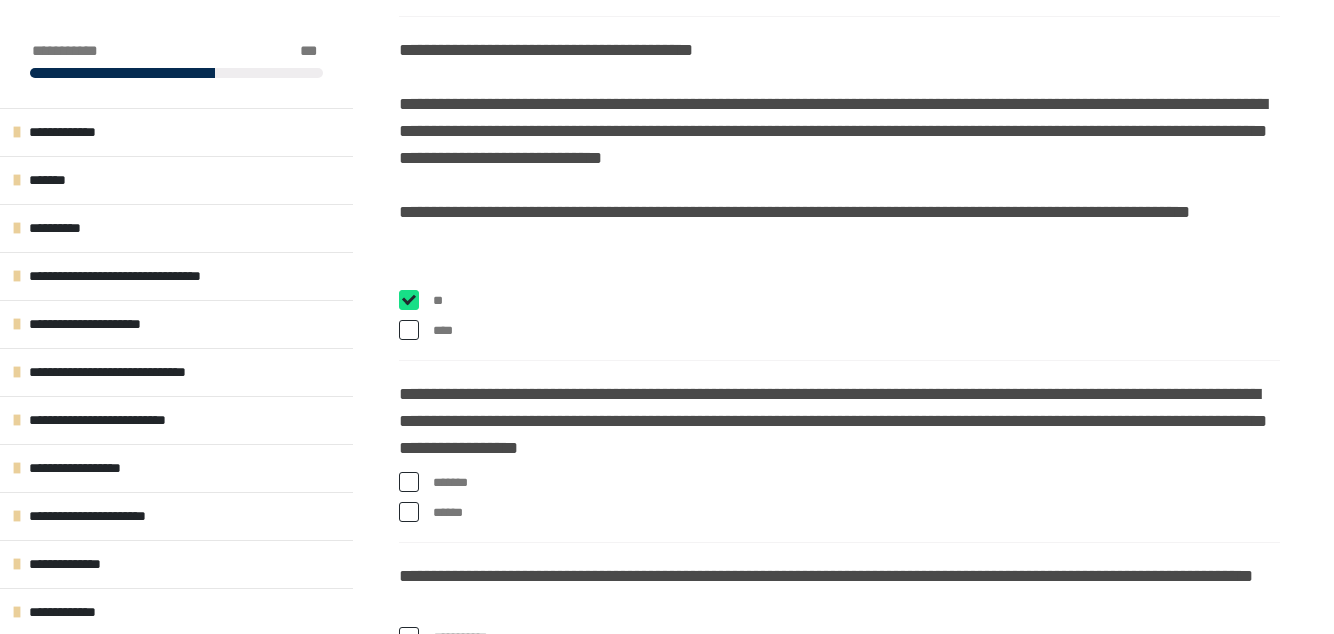 checkbox on "****" 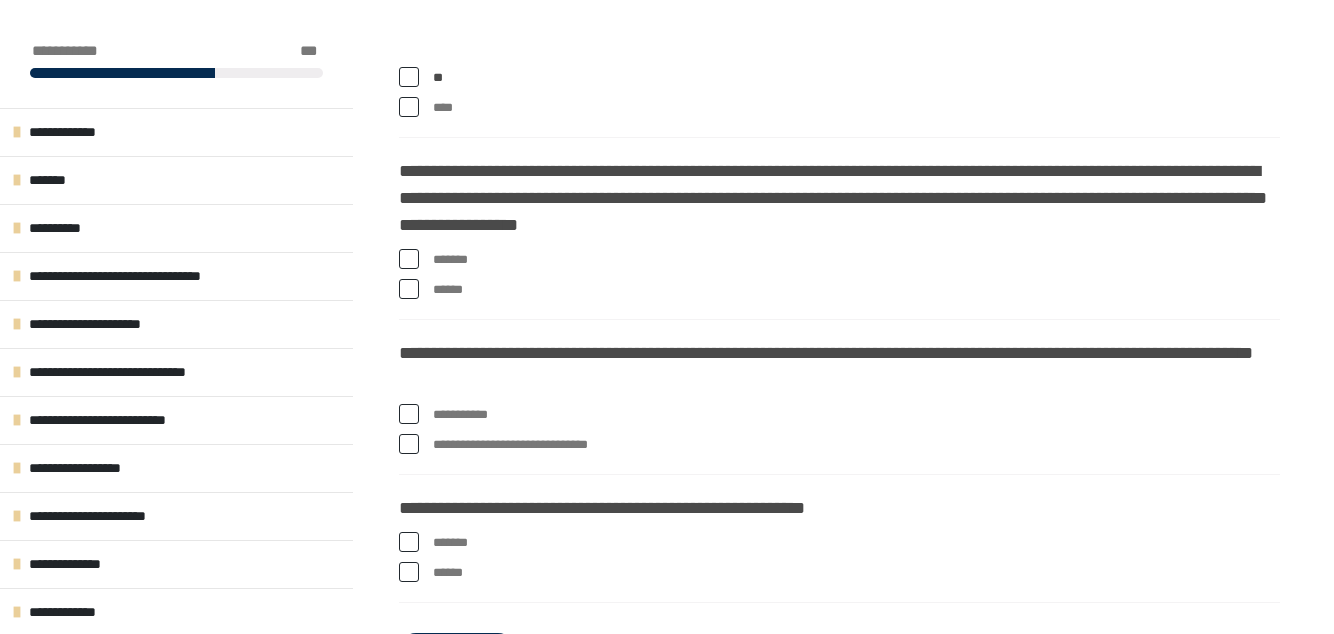 scroll, scrollTop: 3938, scrollLeft: 0, axis: vertical 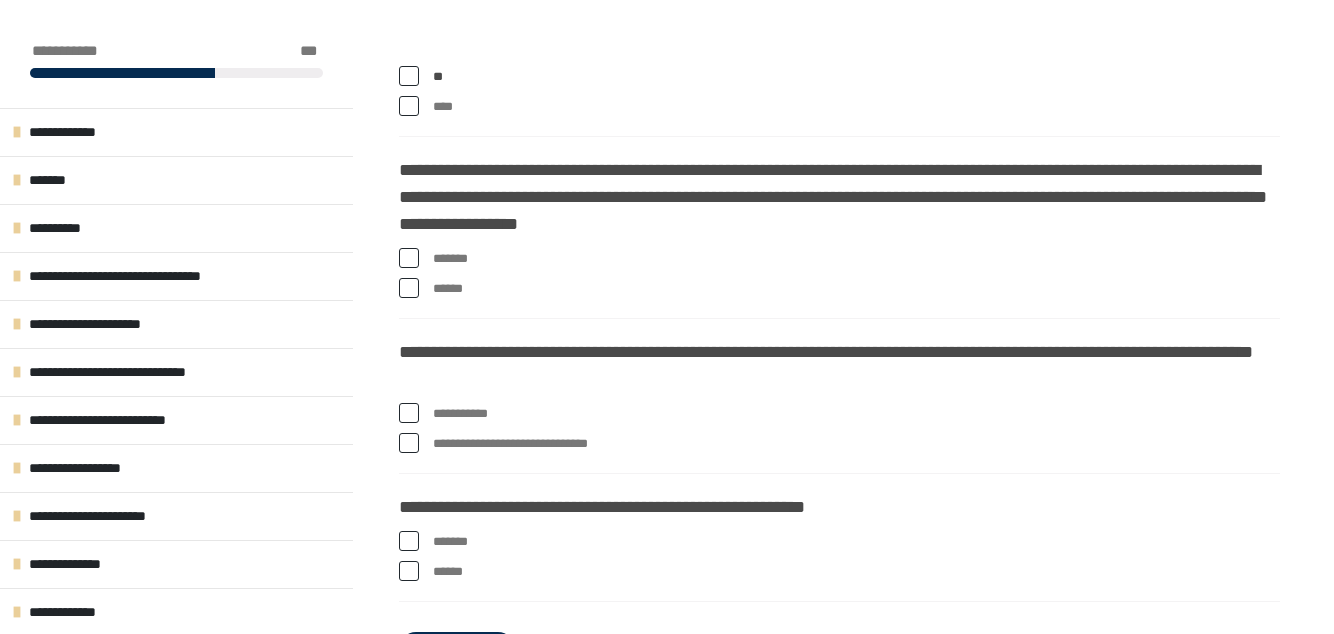 click at bounding box center (409, 258) 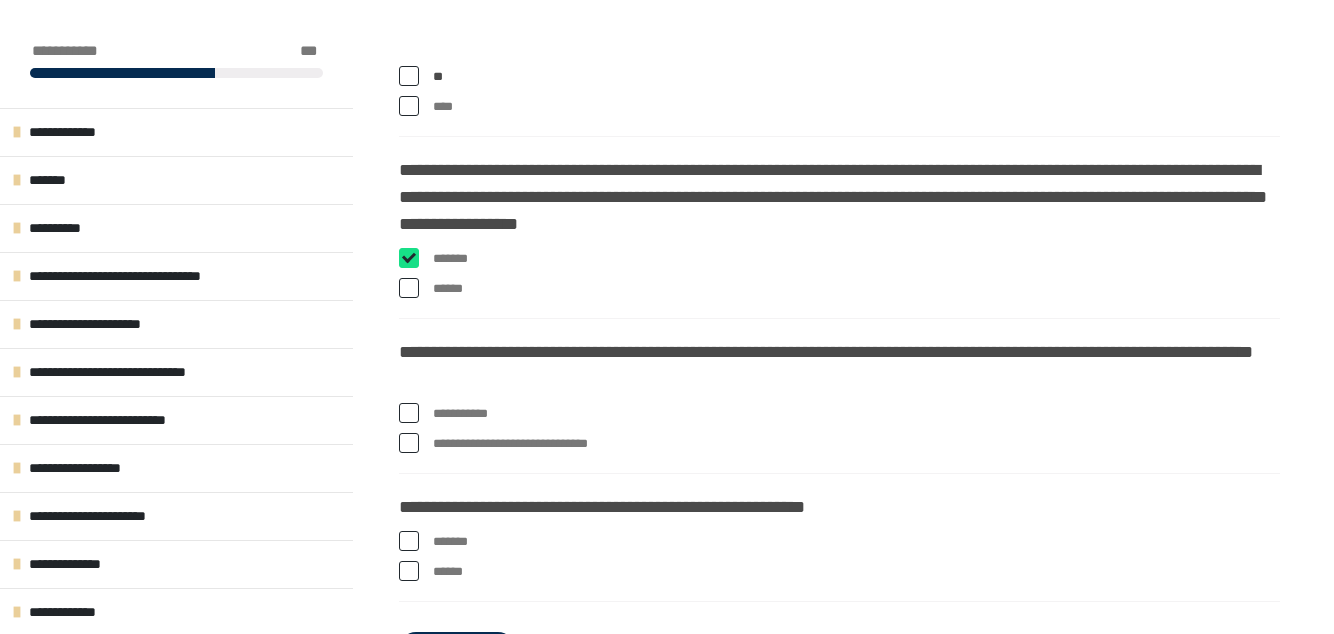 checkbox on "****" 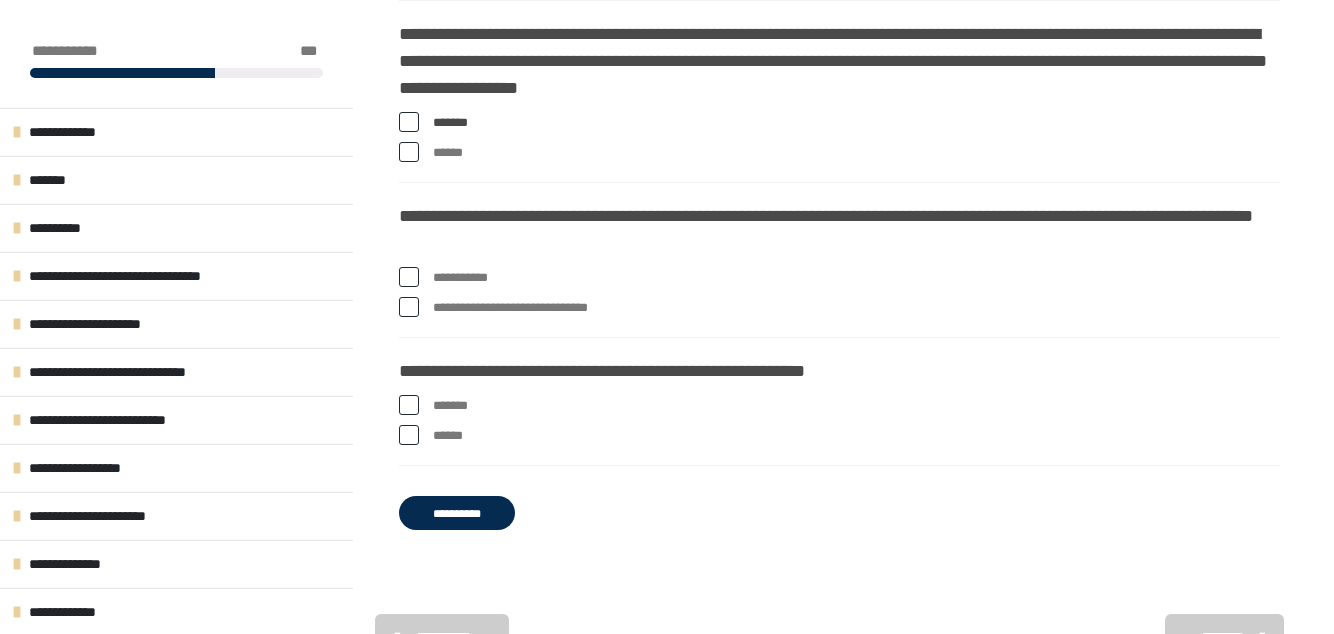 scroll, scrollTop: 4074, scrollLeft: 0, axis: vertical 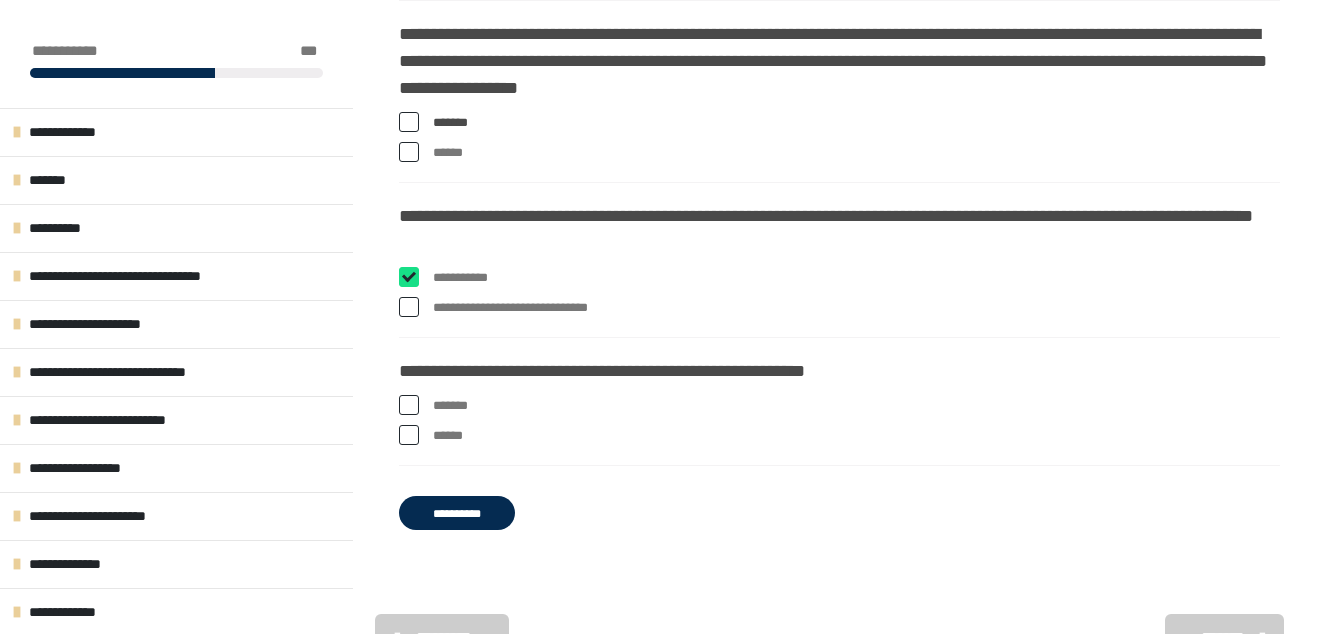 checkbox on "****" 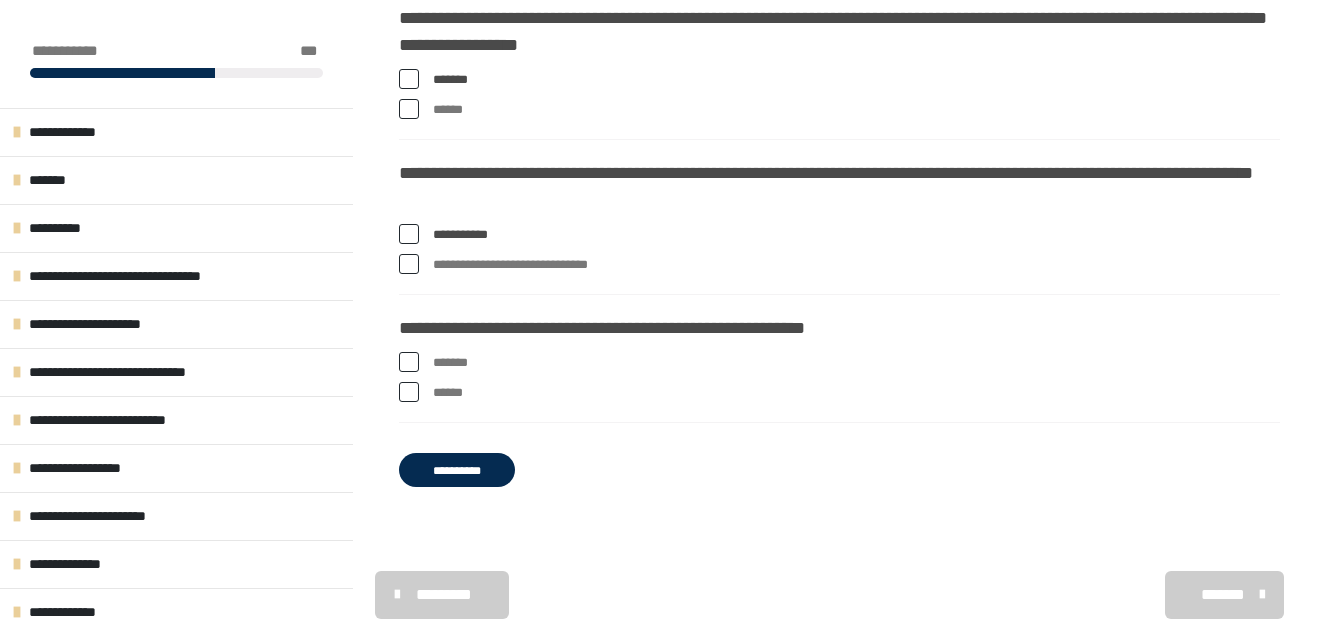 scroll, scrollTop: 4118, scrollLeft: 0, axis: vertical 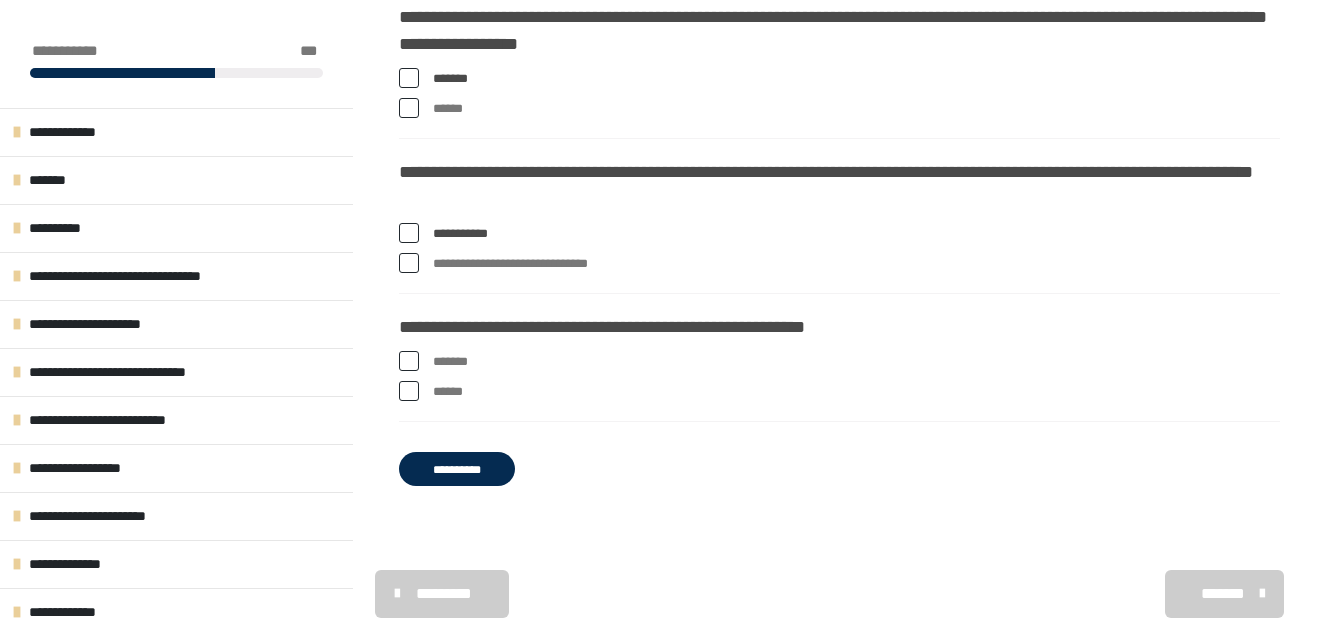 click on "******" at bounding box center (839, 392) 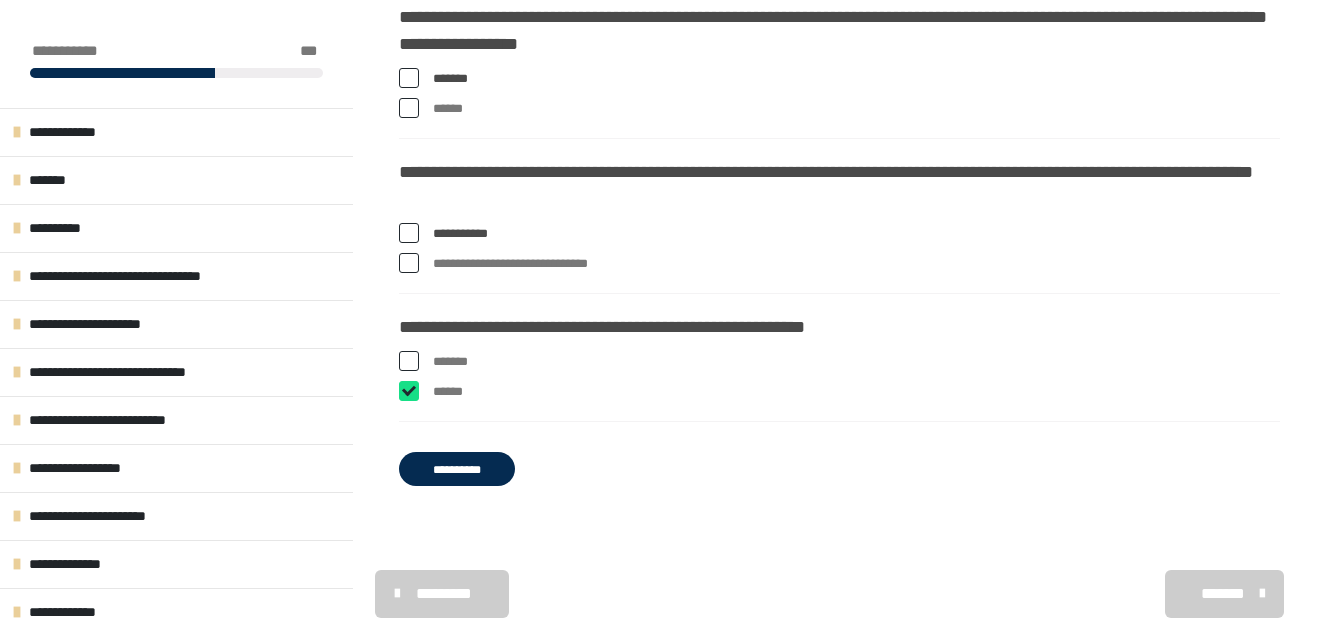 checkbox on "****" 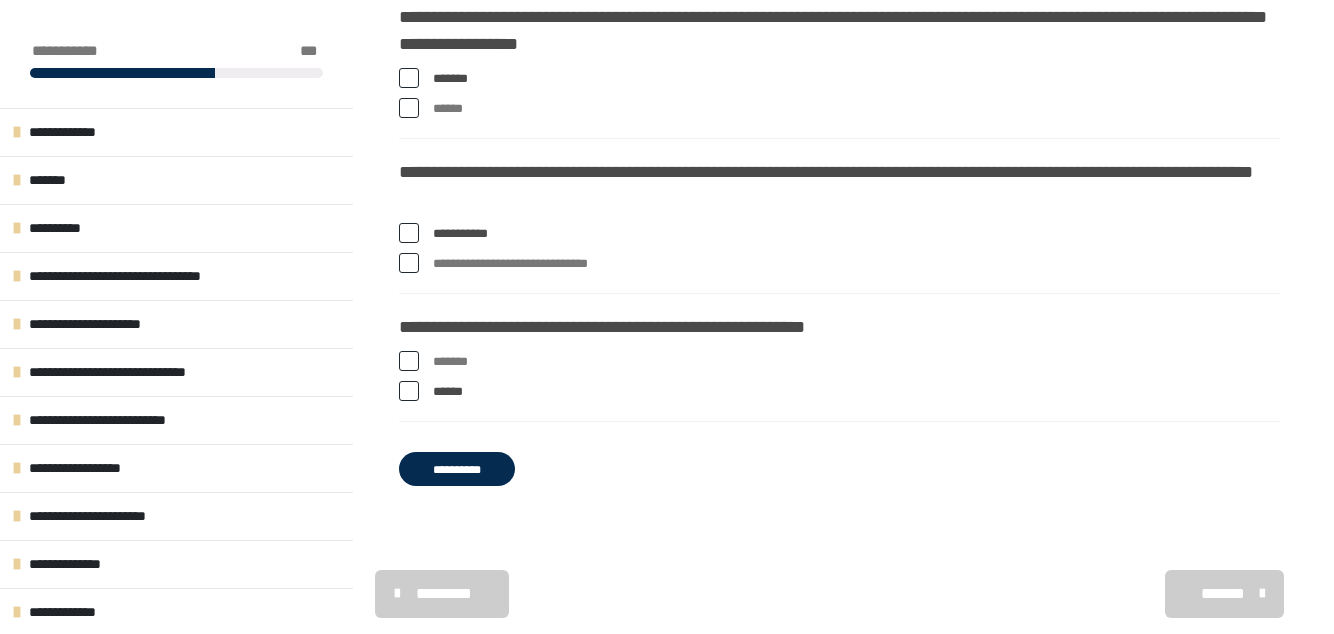 click on "**********" at bounding box center [457, 469] 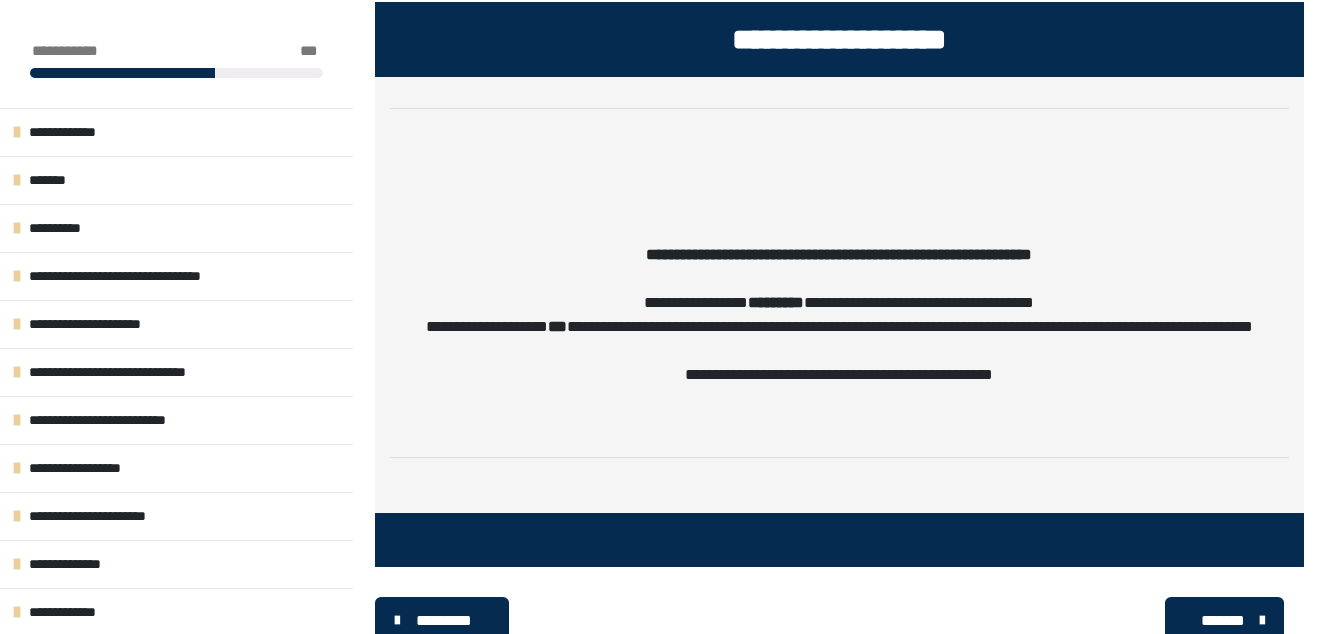 scroll, scrollTop: 421, scrollLeft: 0, axis: vertical 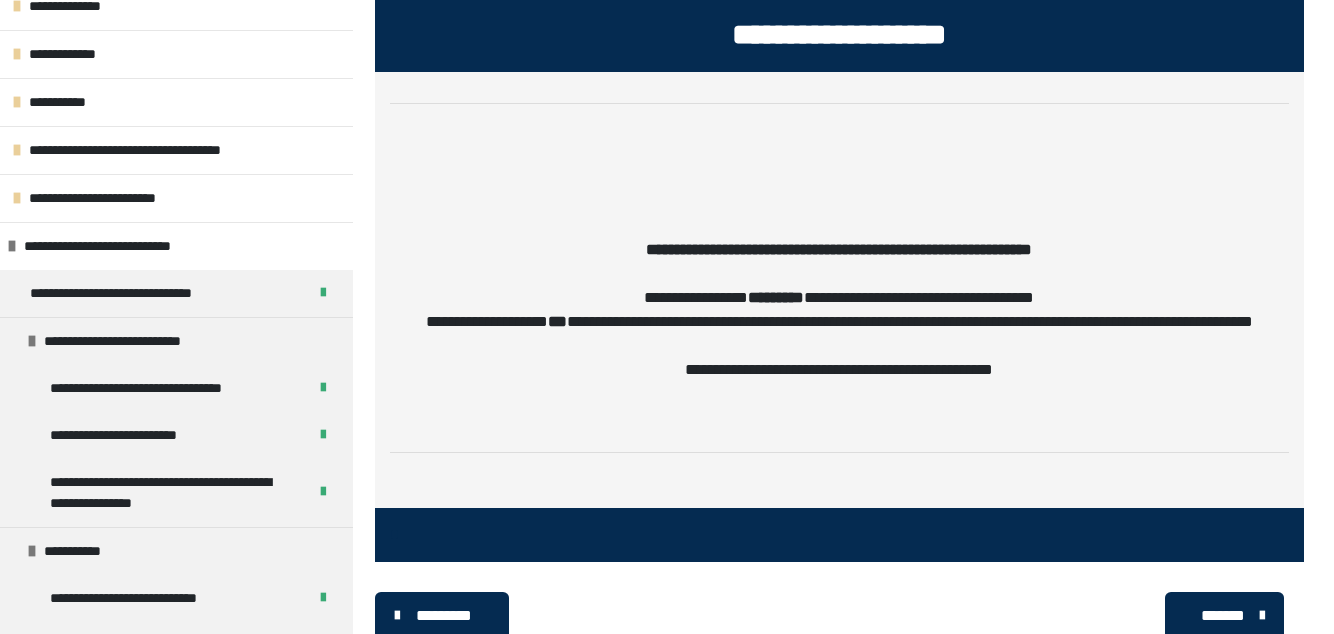 click on "**********" at bounding box center (176, 246) 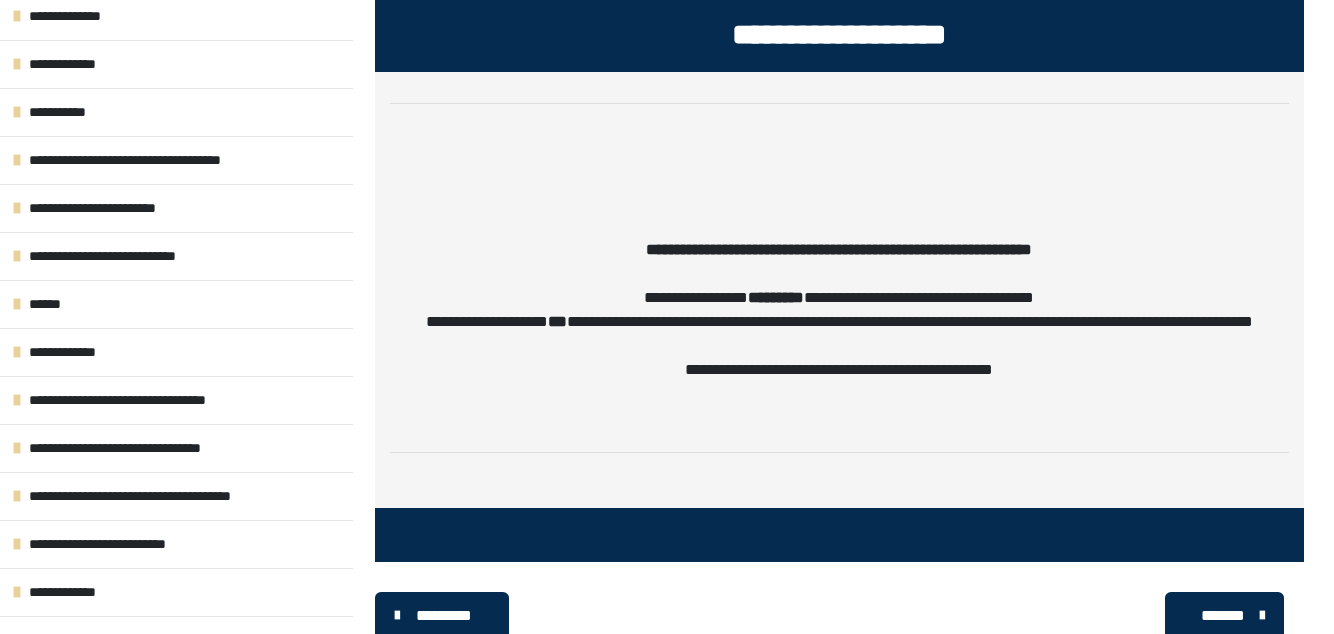 scroll, scrollTop: 547, scrollLeft: 0, axis: vertical 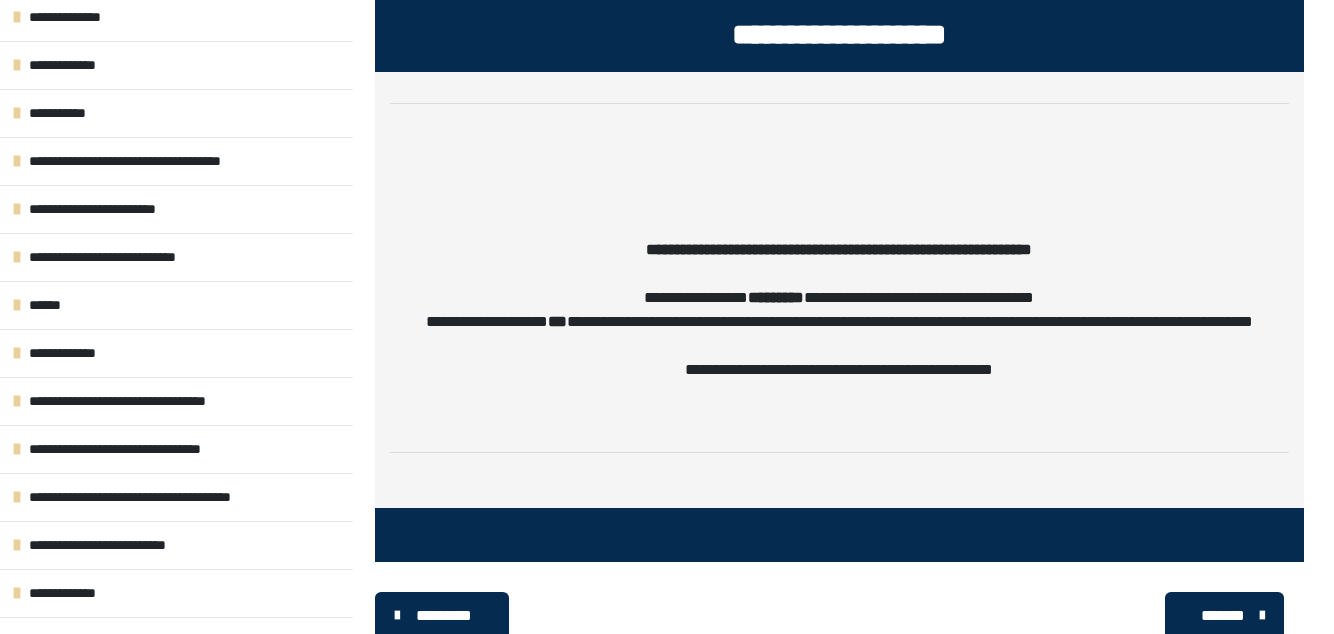 click on "******" at bounding box center (176, 305) 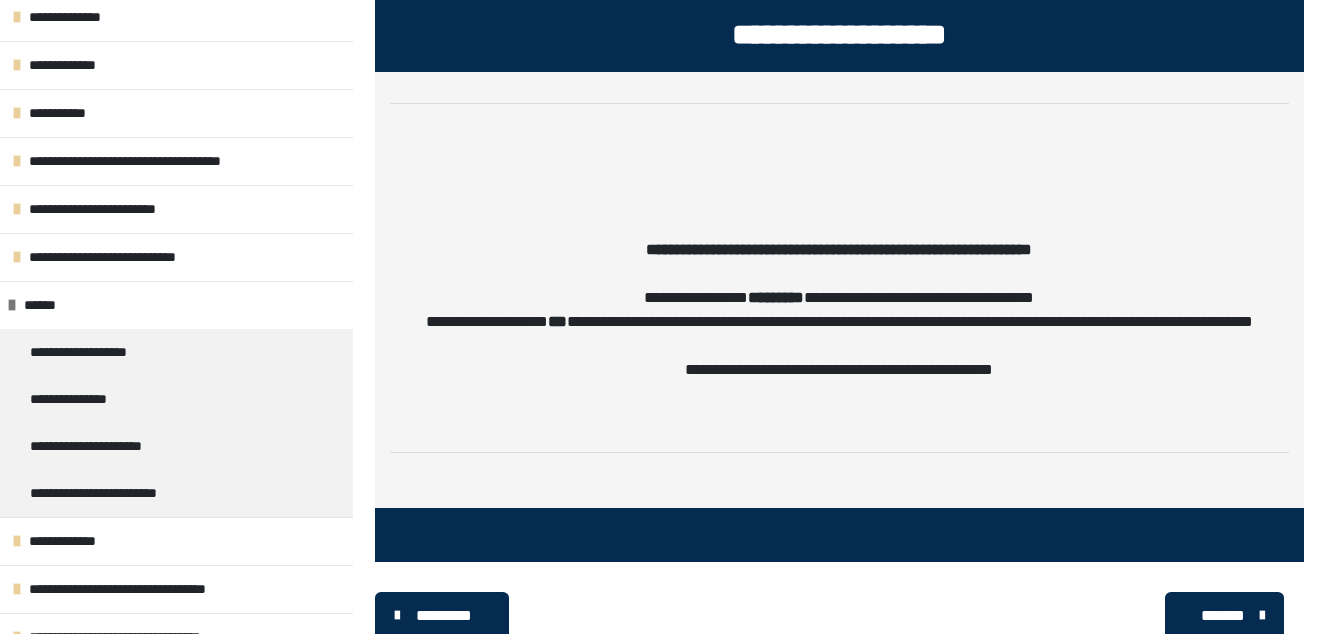 click on "**********" at bounding box center (97, 352) 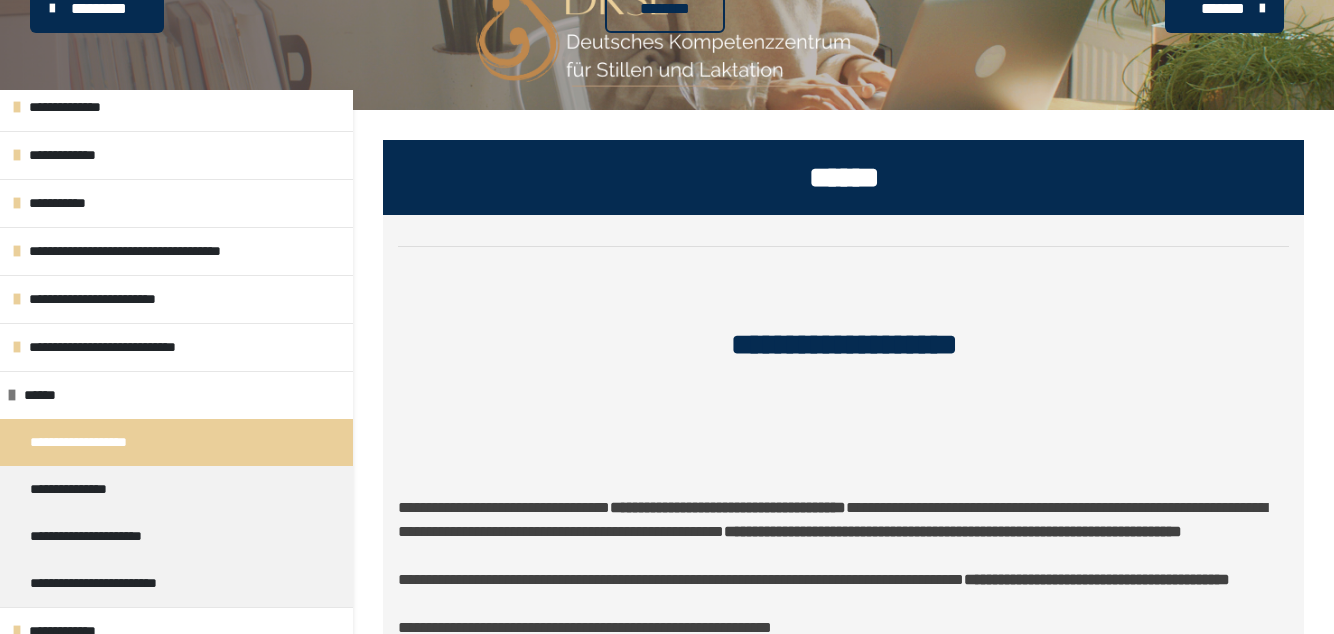 scroll, scrollTop: 0, scrollLeft: 0, axis: both 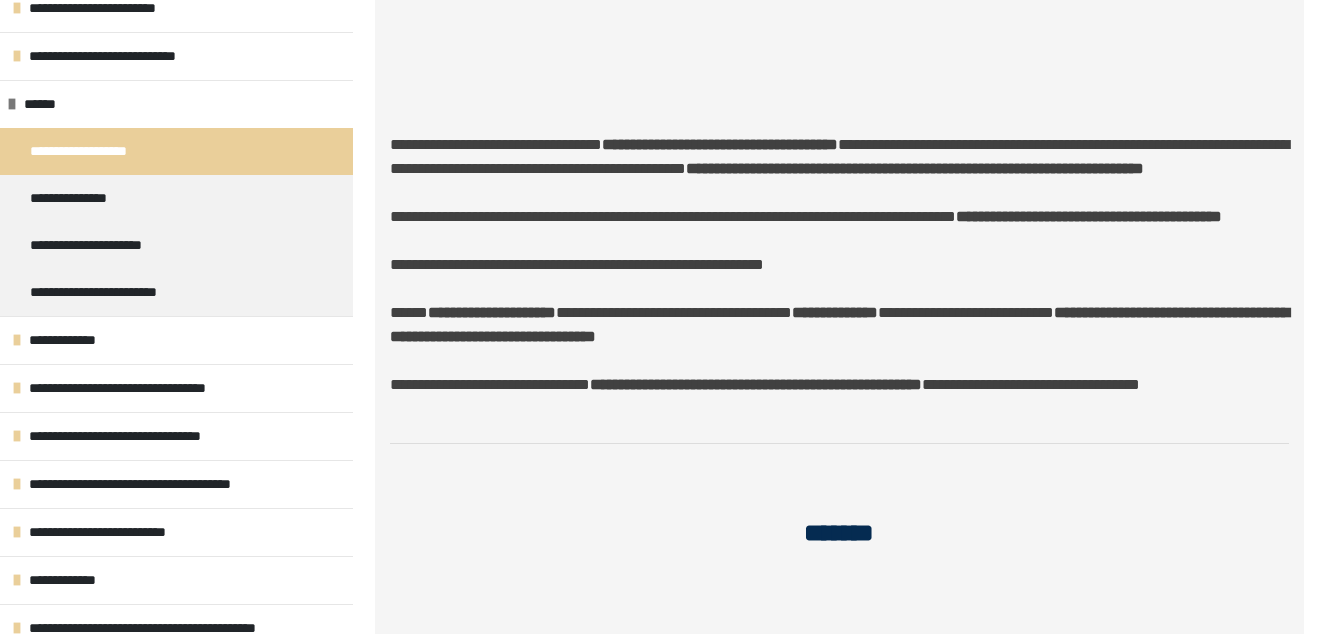 click on "**********" at bounding box center (149, 388) 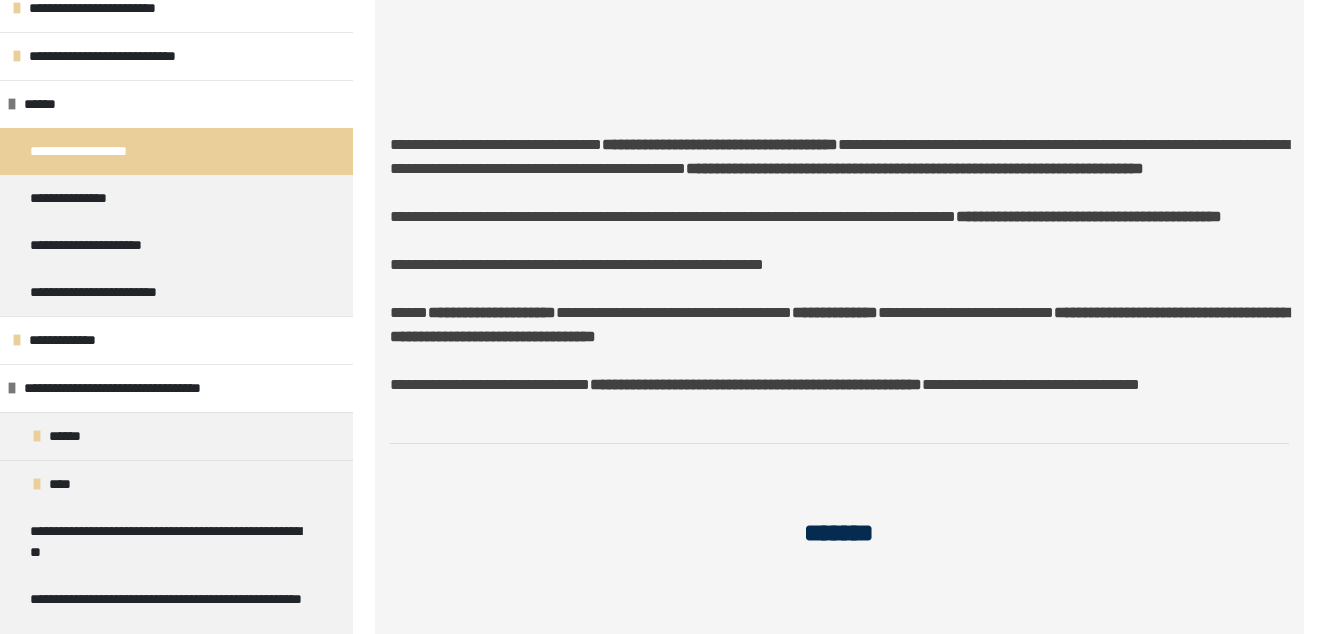 click on "******" at bounding box center (176, 436) 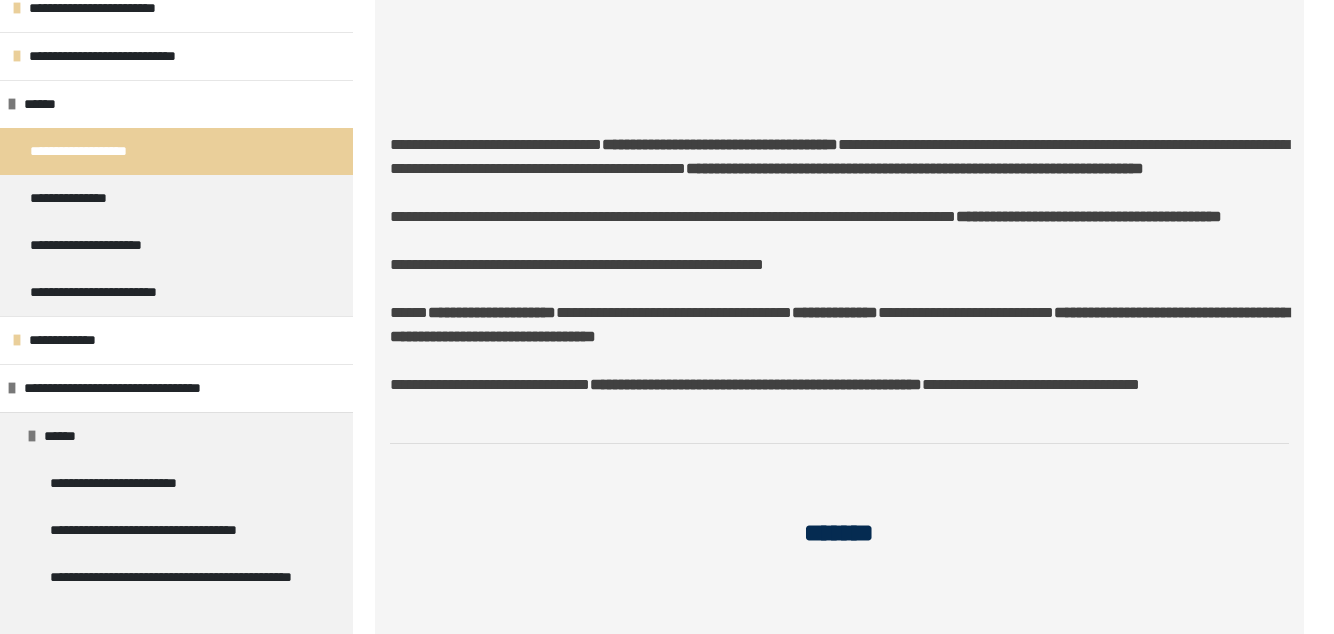 click on "******" at bounding box center [176, 436] 